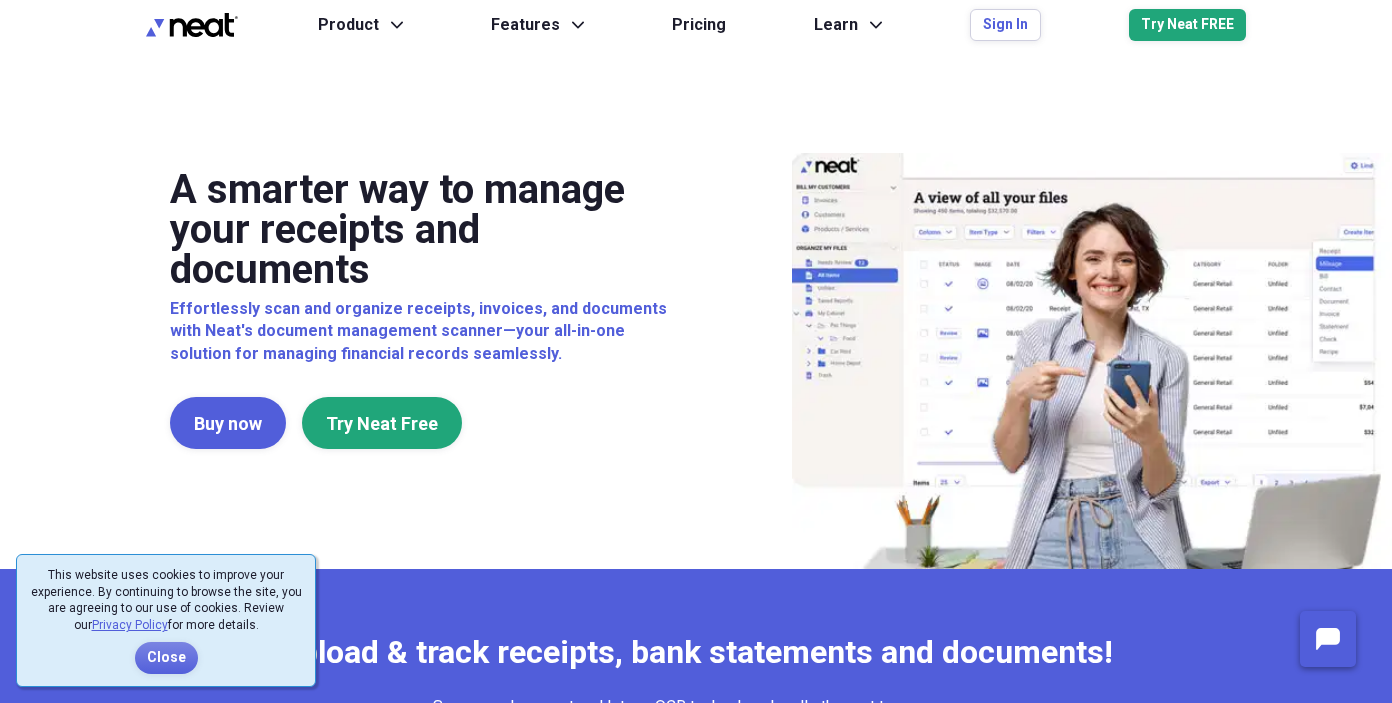 scroll, scrollTop: 0, scrollLeft: 0, axis: both 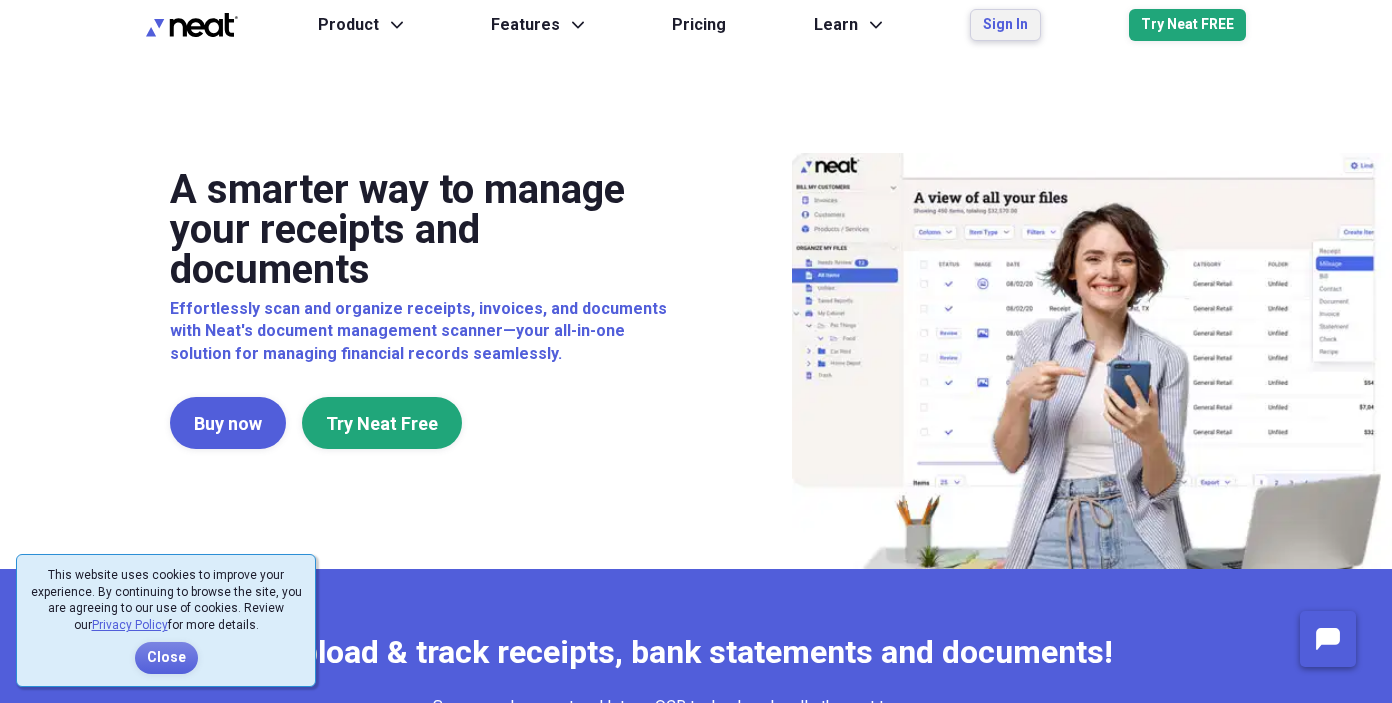 click on "Sign In" at bounding box center [1005, 25] 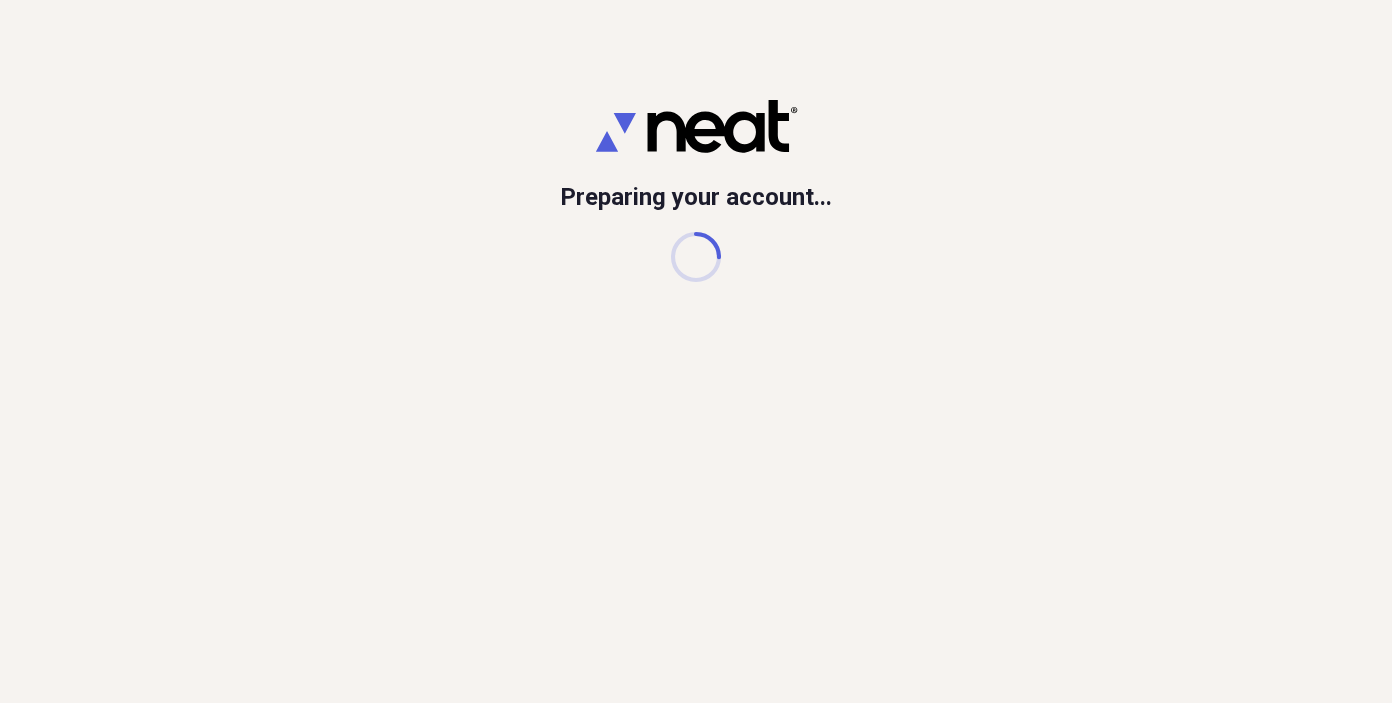 scroll, scrollTop: 0, scrollLeft: 0, axis: both 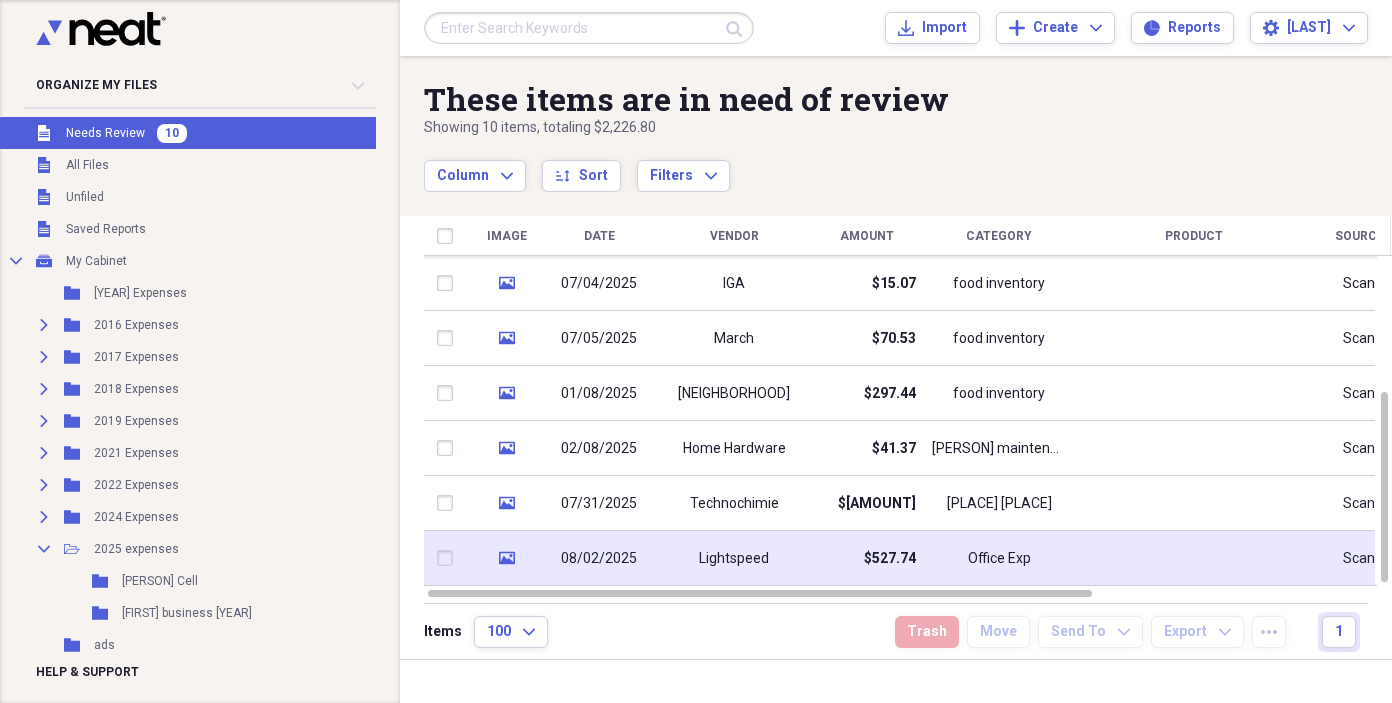click on "Lightspeed" at bounding box center (734, 559) 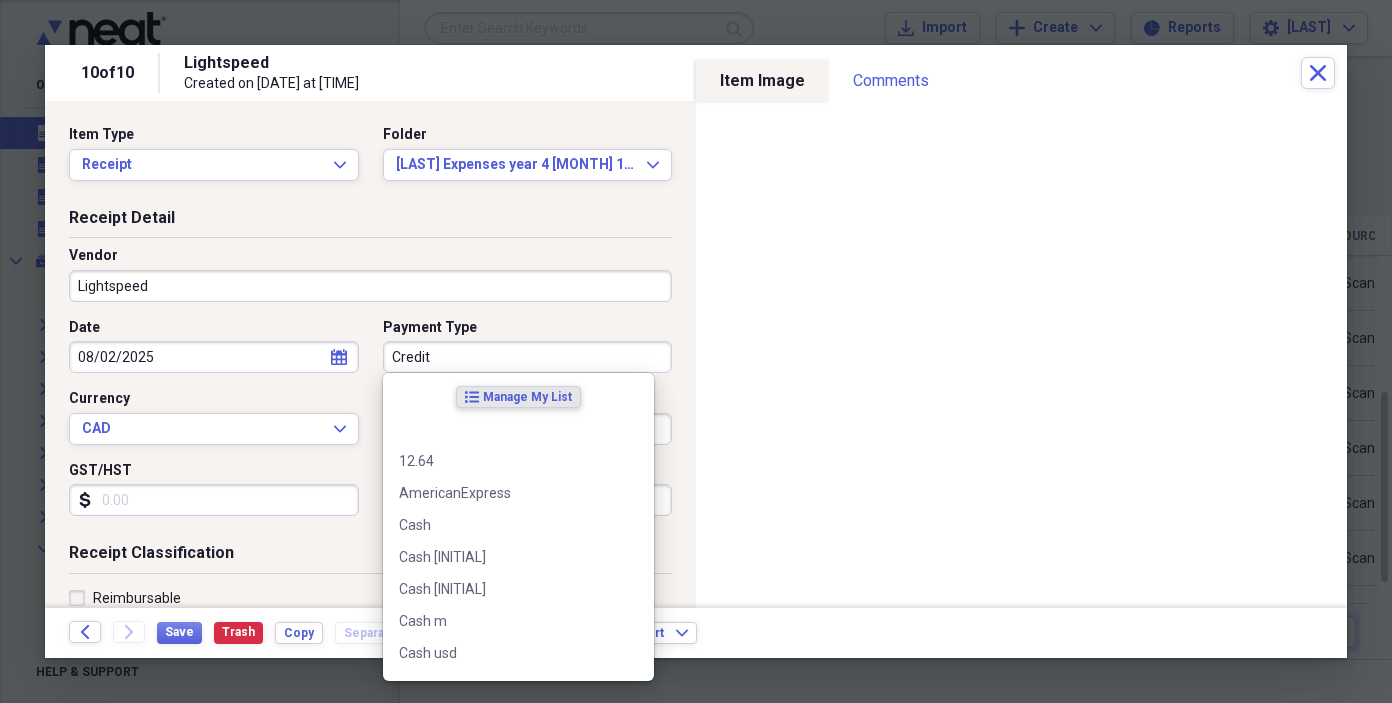click on "Credit" at bounding box center (528, 357) 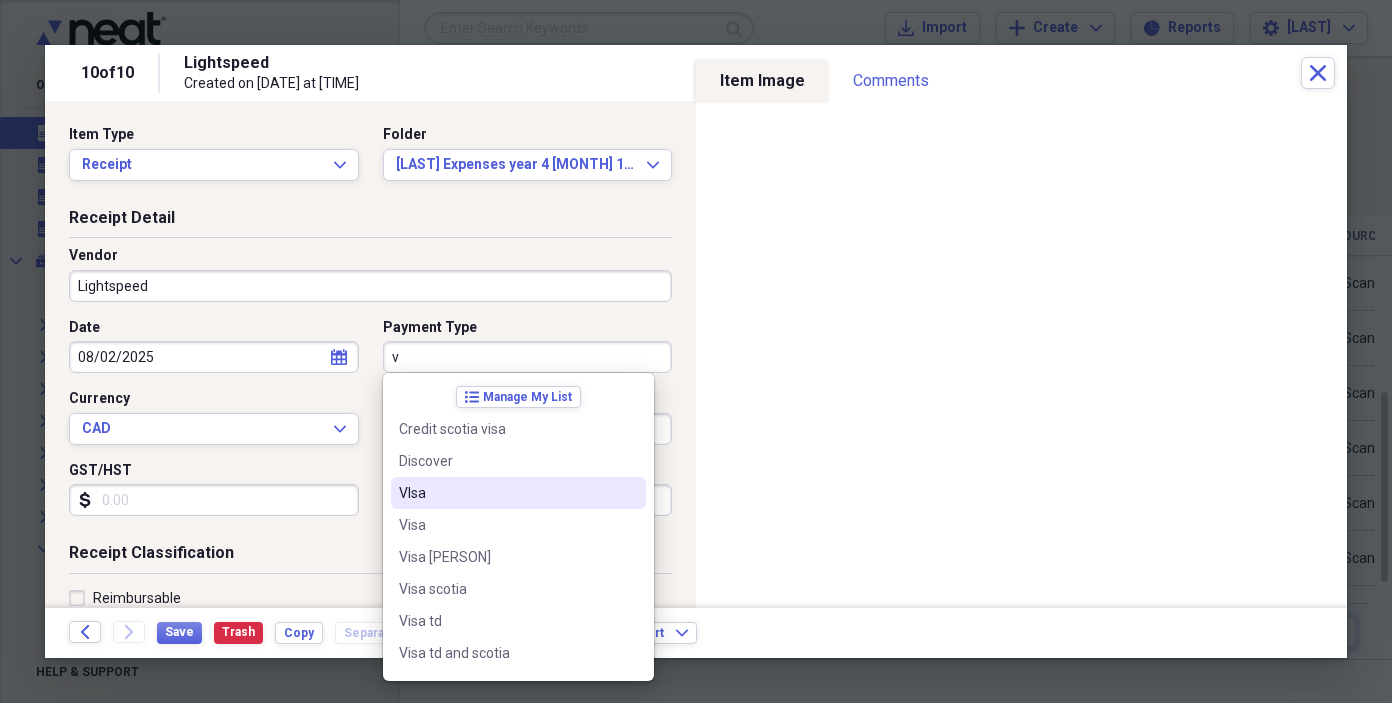 click on "VIsa" at bounding box center [518, 493] 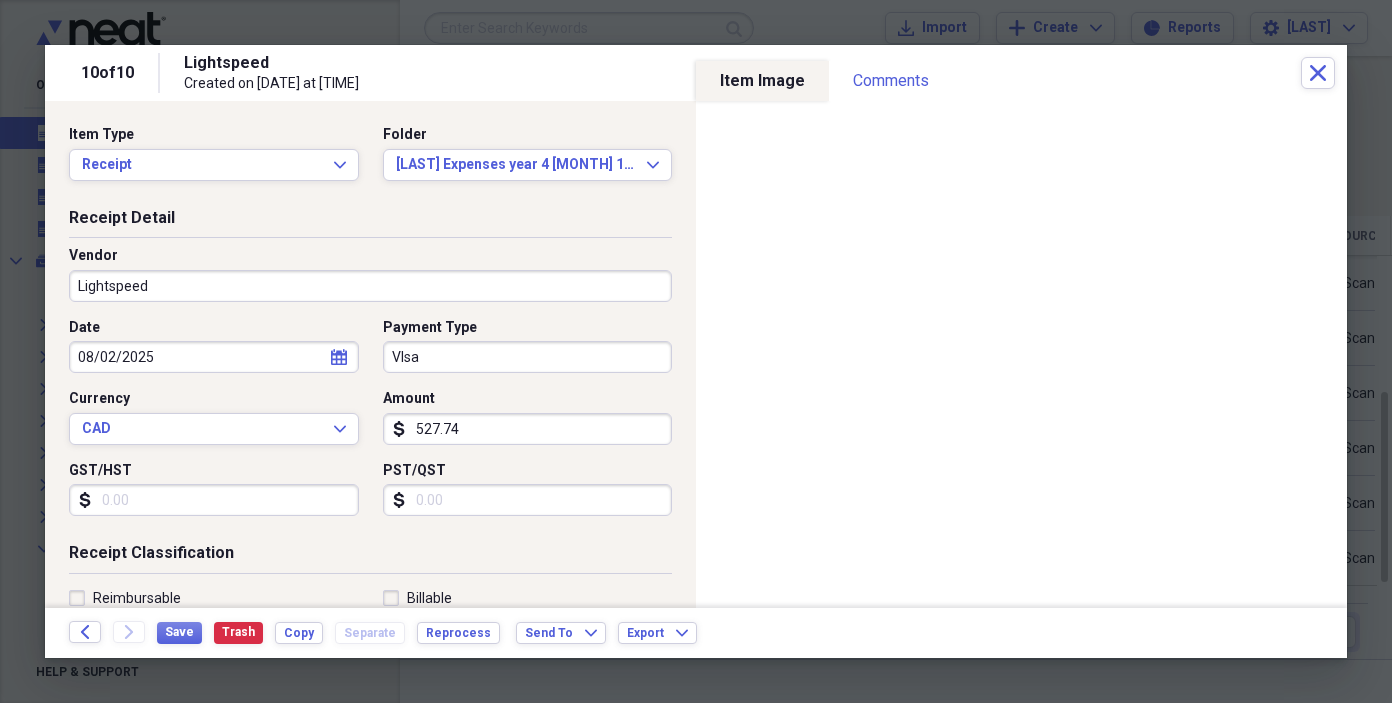 click on "GST/HST" at bounding box center (214, 500) 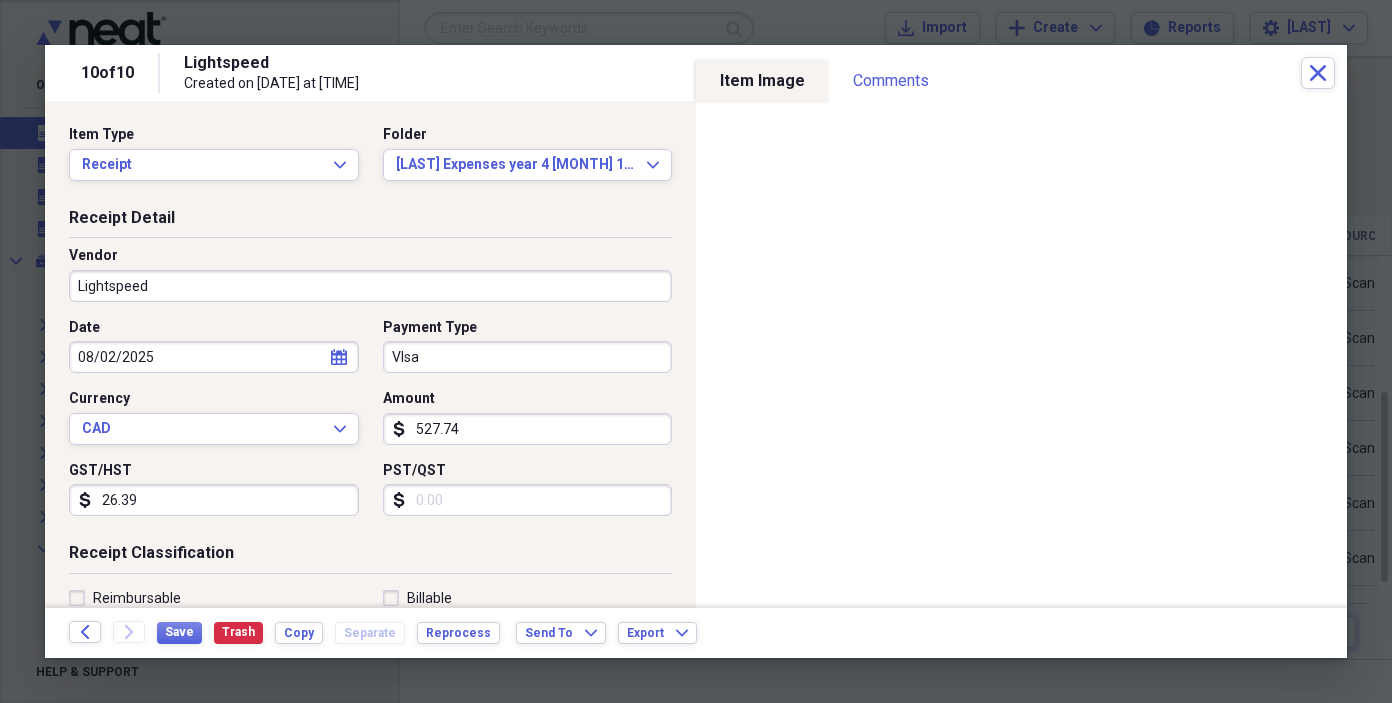 type on "26.39" 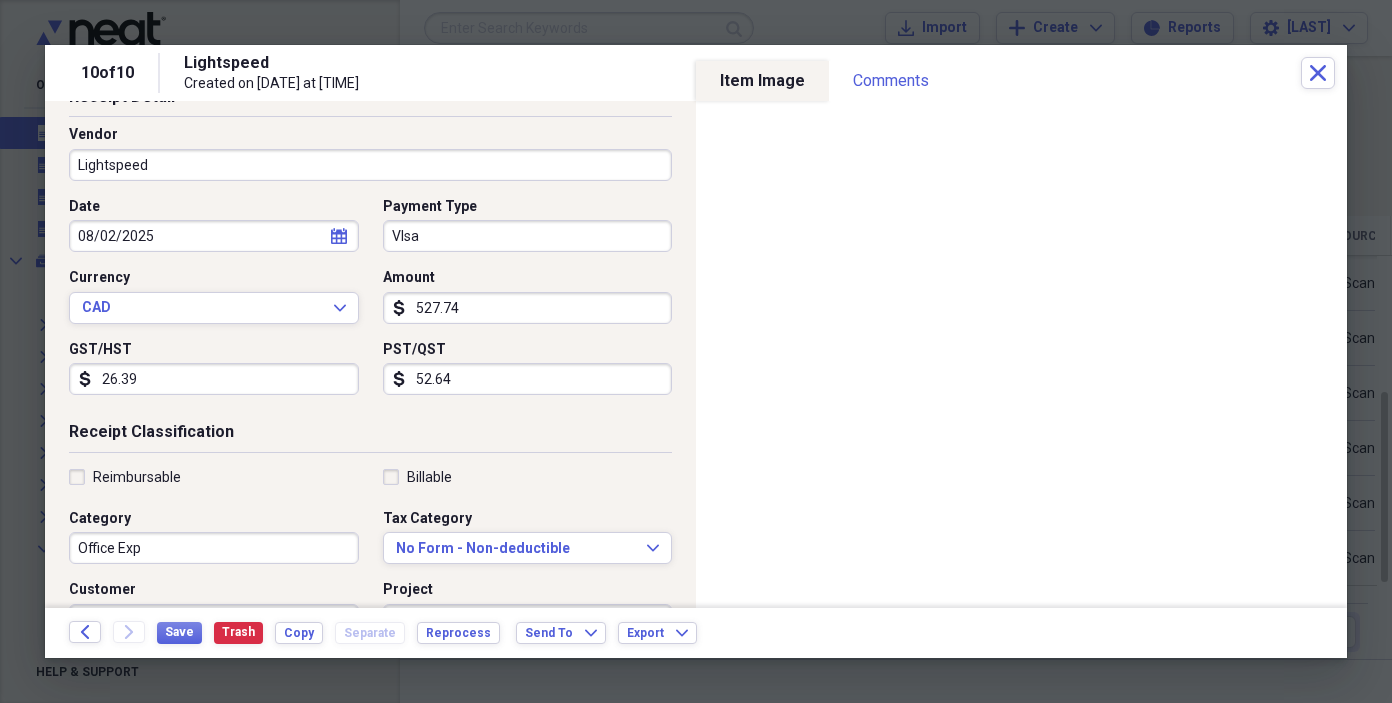 scroll, scrollTop: 134, scrollLeft: 0, axis: vertical 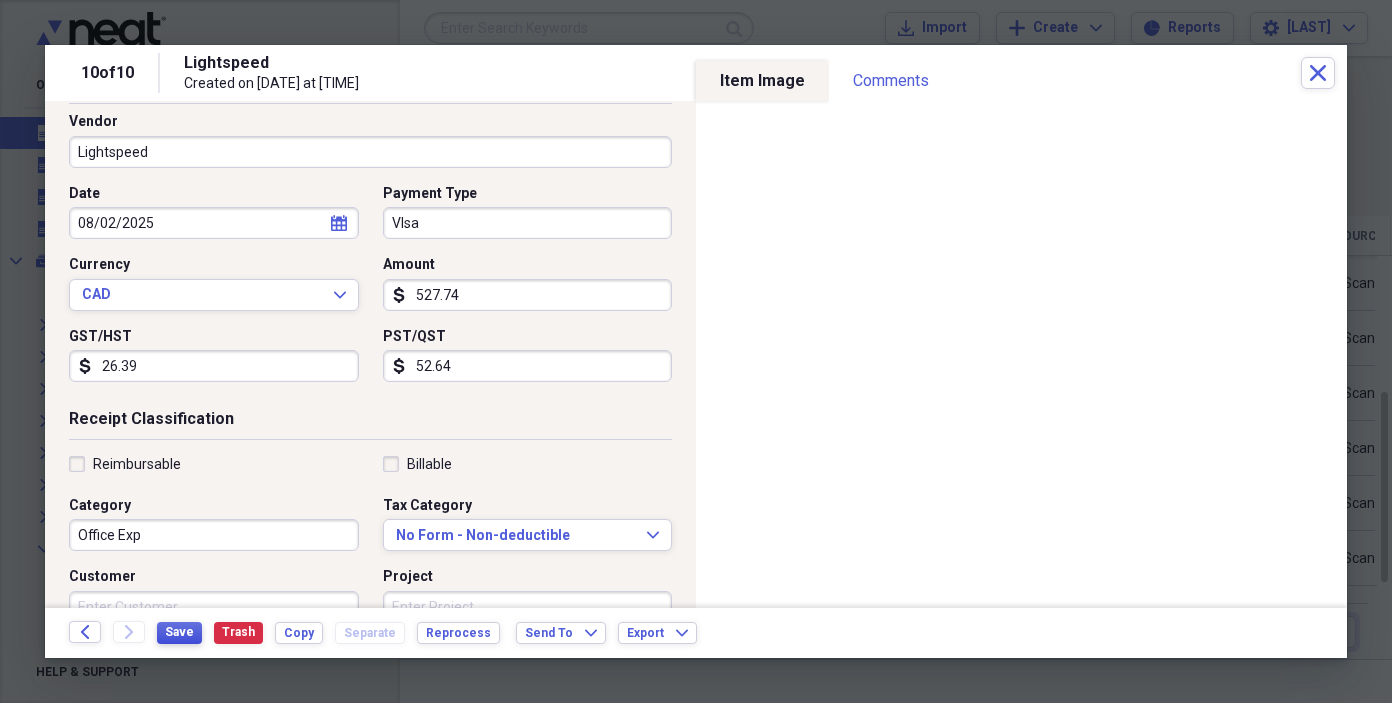 type on "52.64" 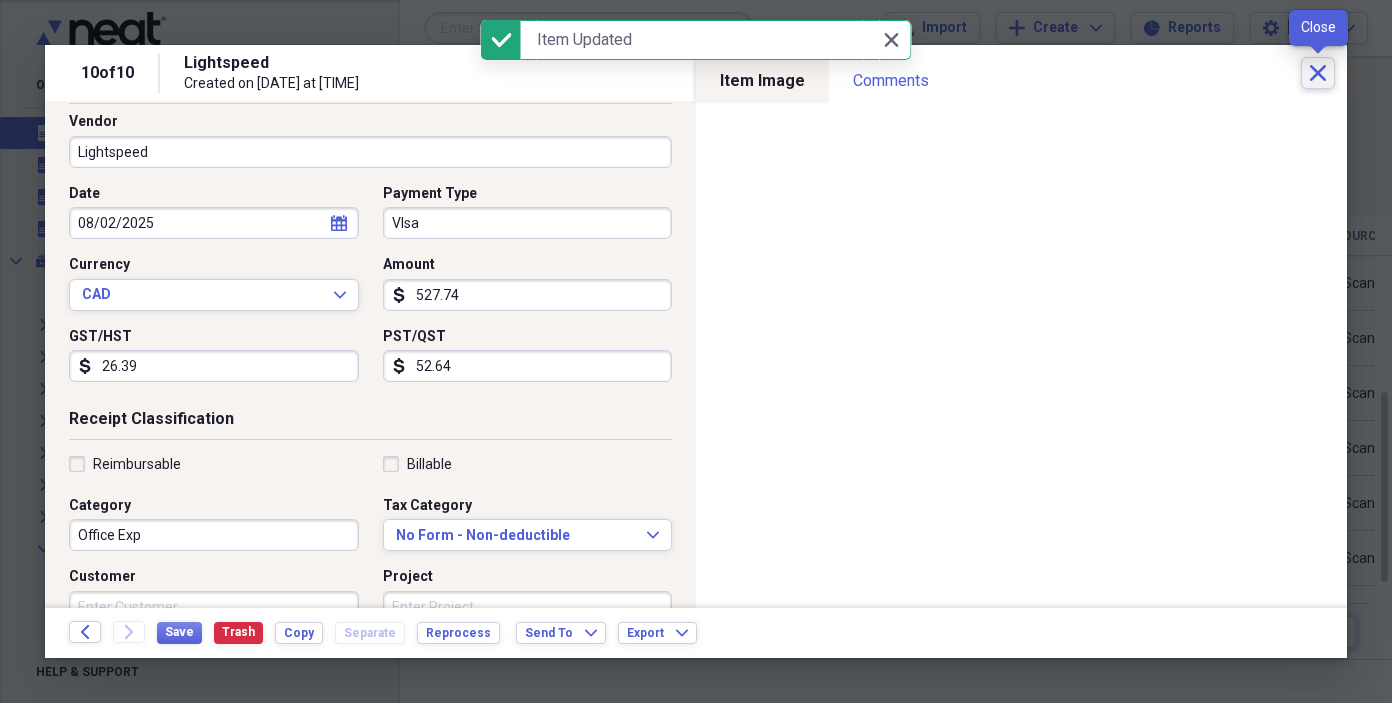 click on "Close" at bounding box center [1318, 73] 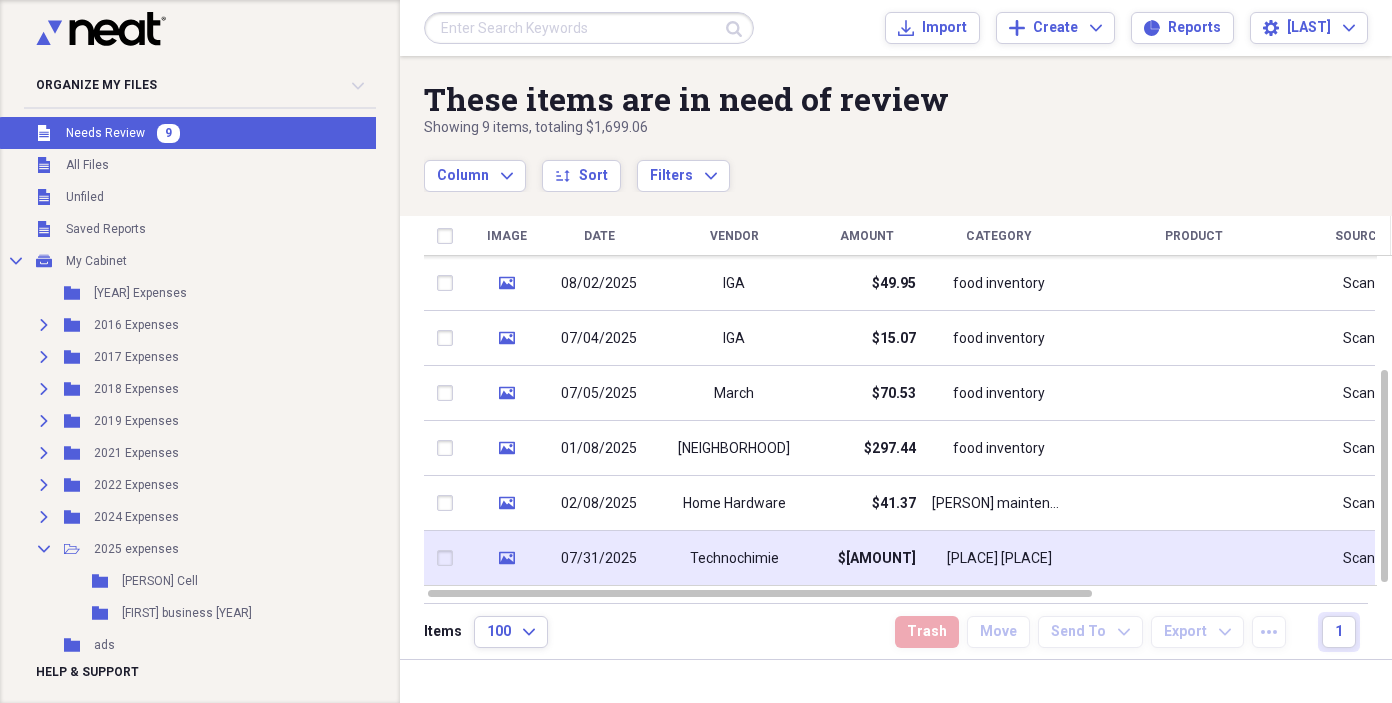 click on "Technochimie" at bounding box center (734, 559) 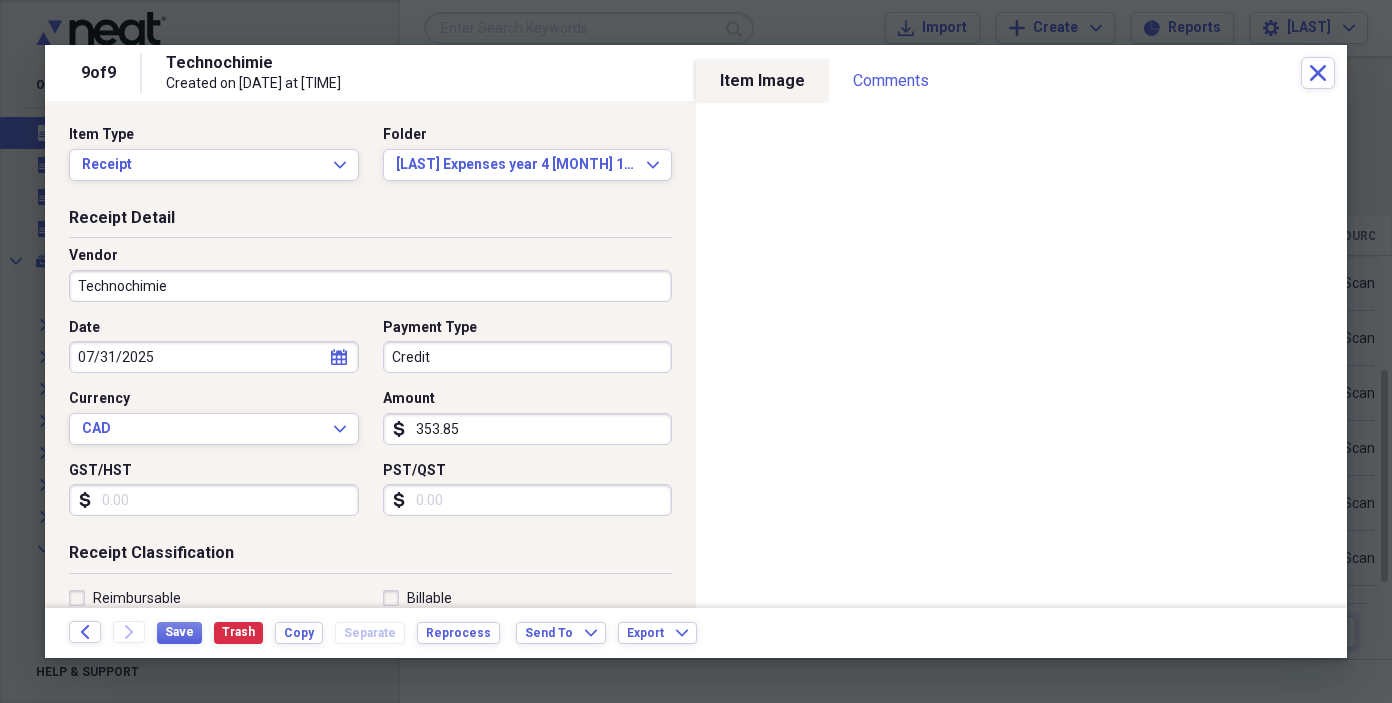 click on "Credit" at bounding box center (528, 357) 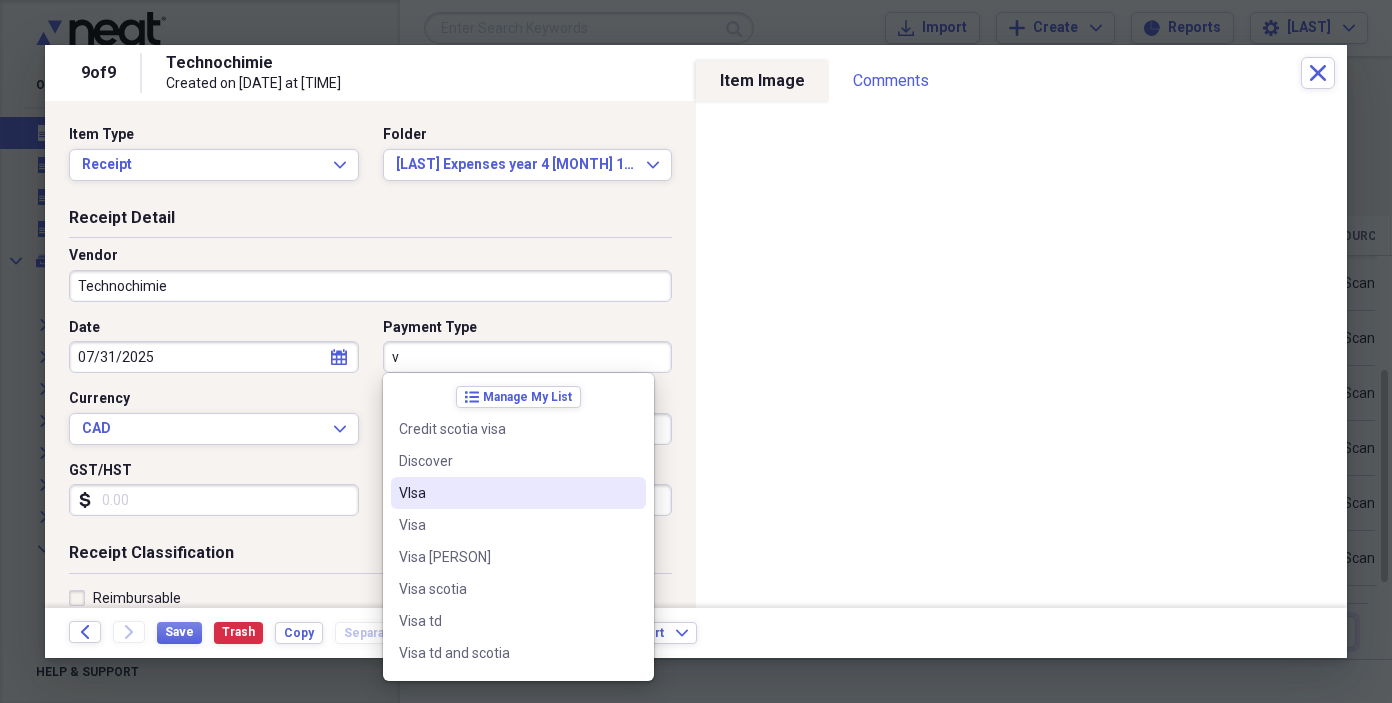 click on "VIsa" at bounding box center (506, 493) 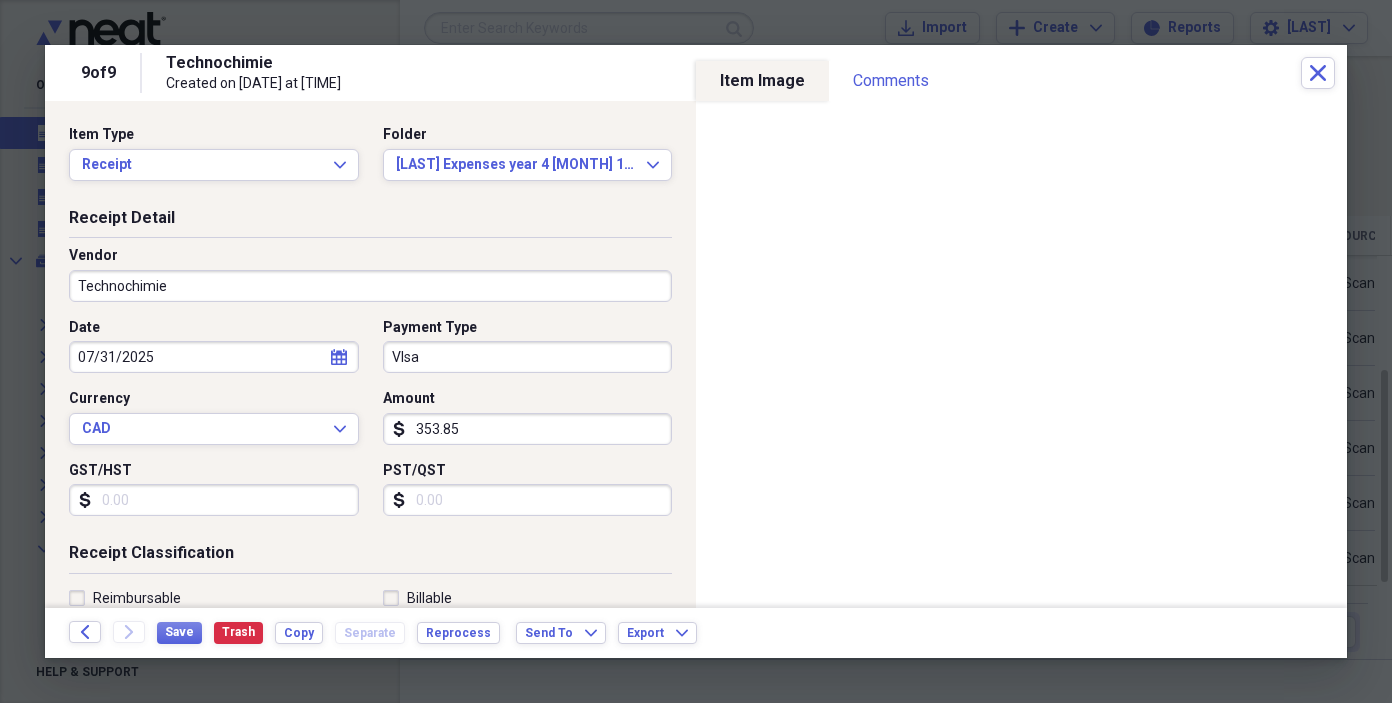 click on "GST/HST" at bounding box center [214, 500] 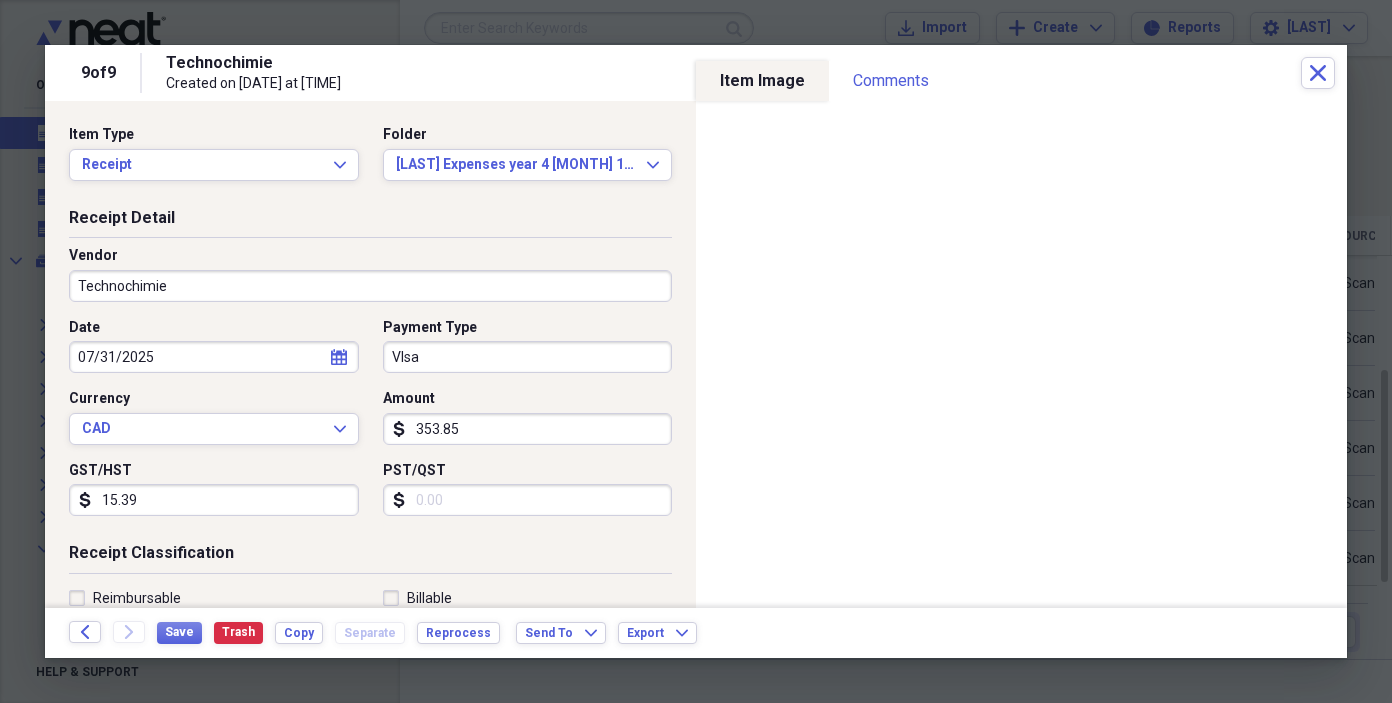 type on "15.39" 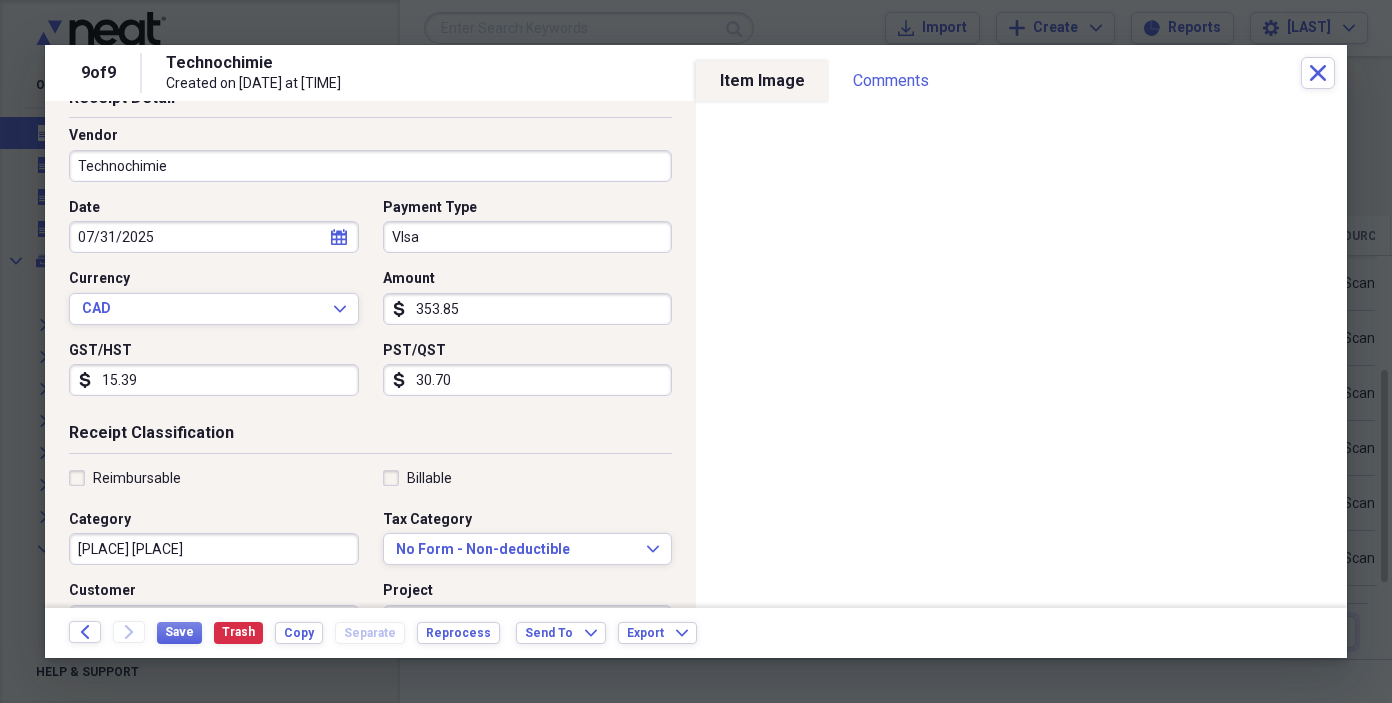 scroll, scrollTop: 122, scrollLeft: 0, axis: vertical 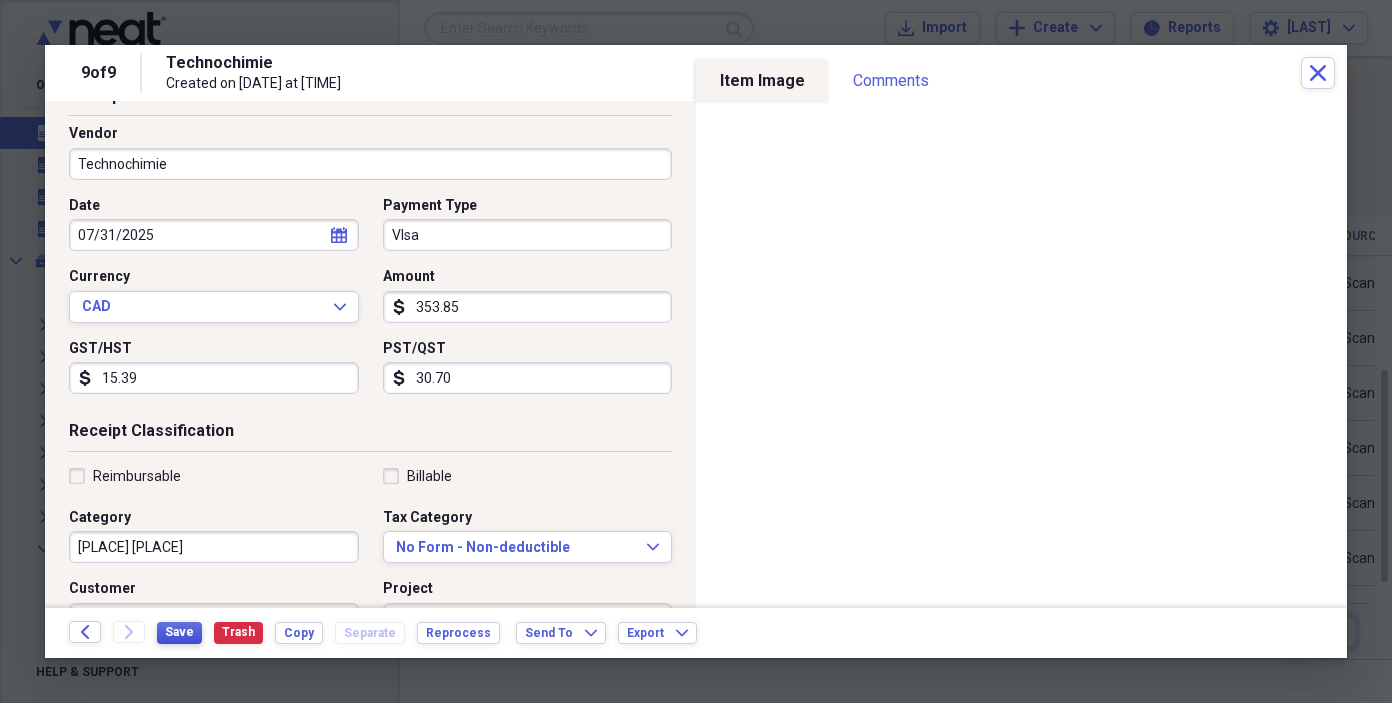 type on "30.70" 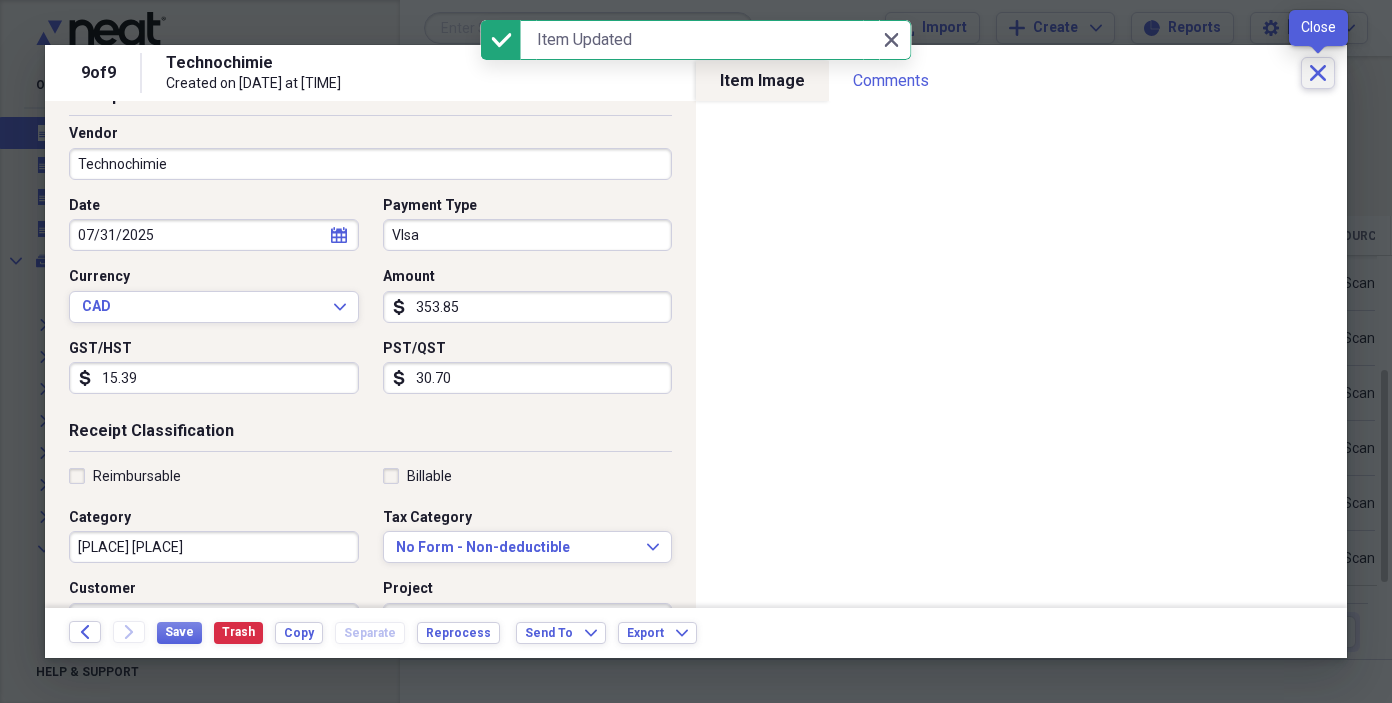 click on "Close" 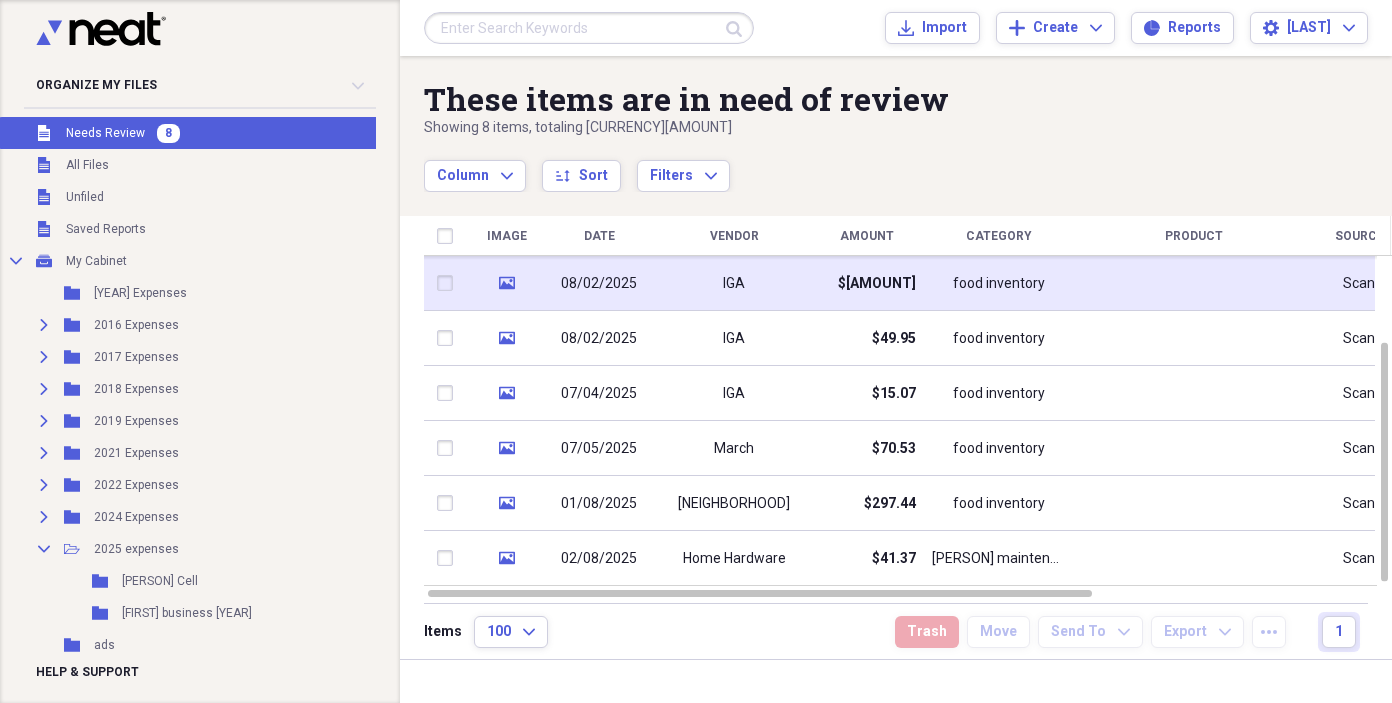 click on "$[AMOUNT]" at bounding box center (866, 283) 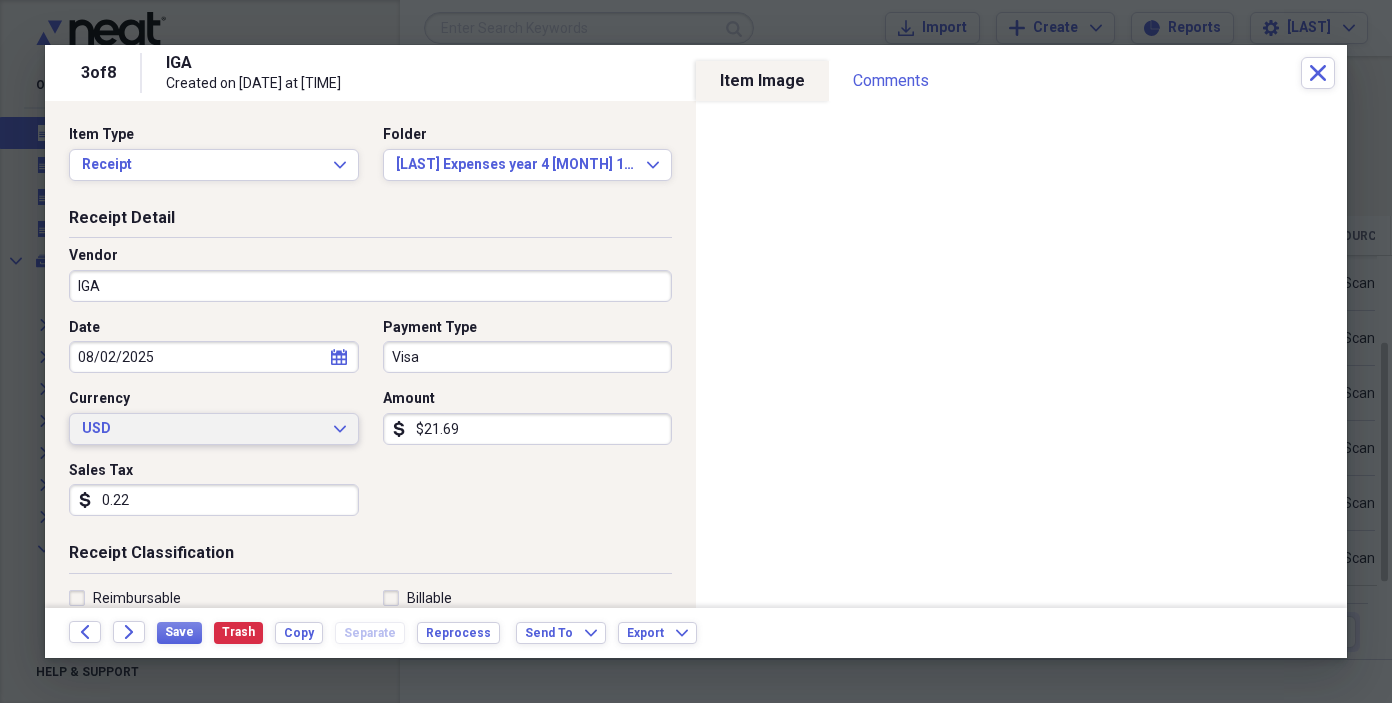 click on "Expand" 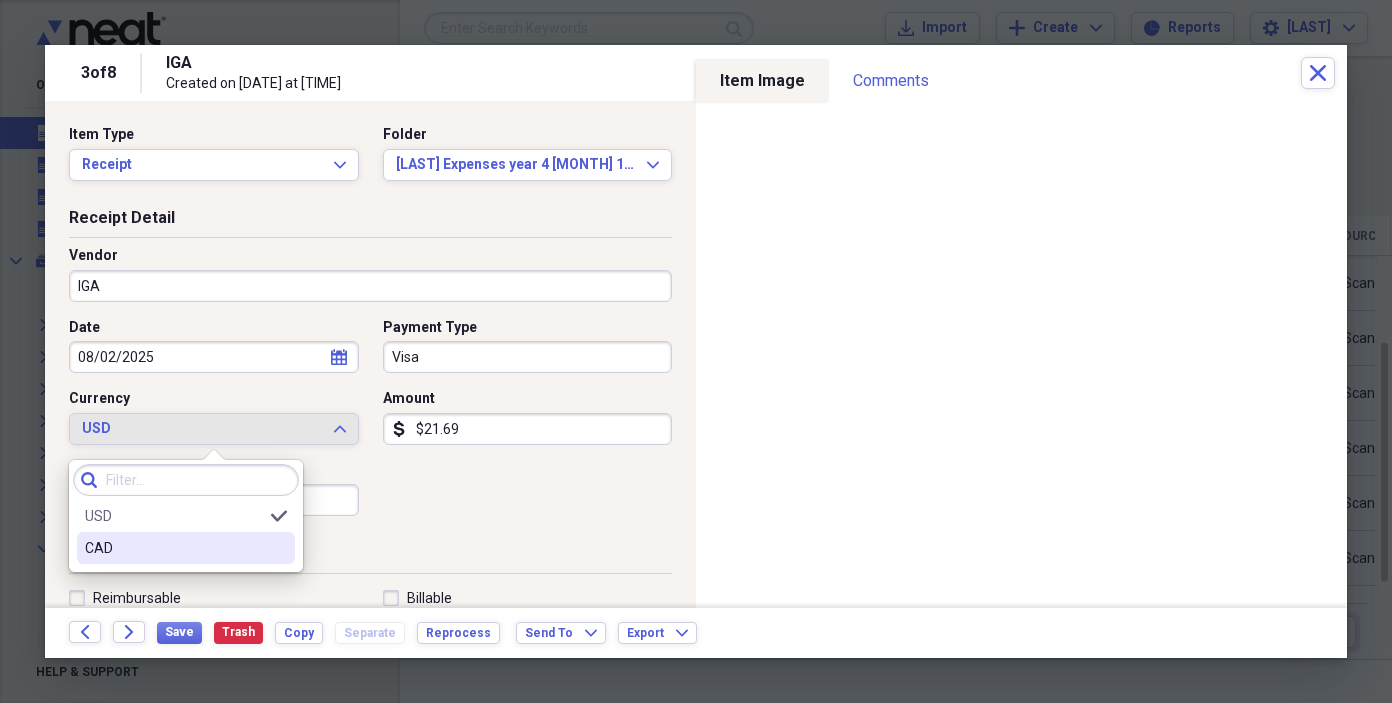 click on "CAD" at bounding box center [186, 548] 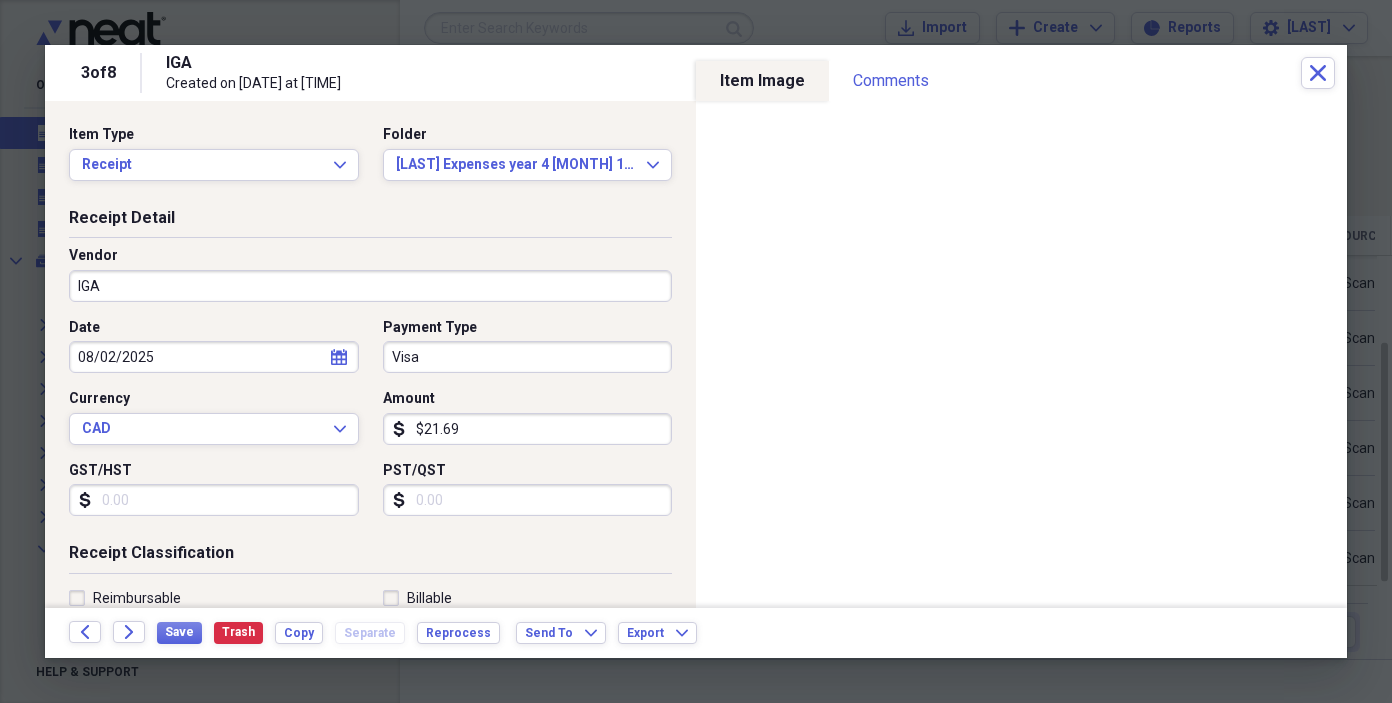 click on "$21.69" at bounding box center (528, 429) 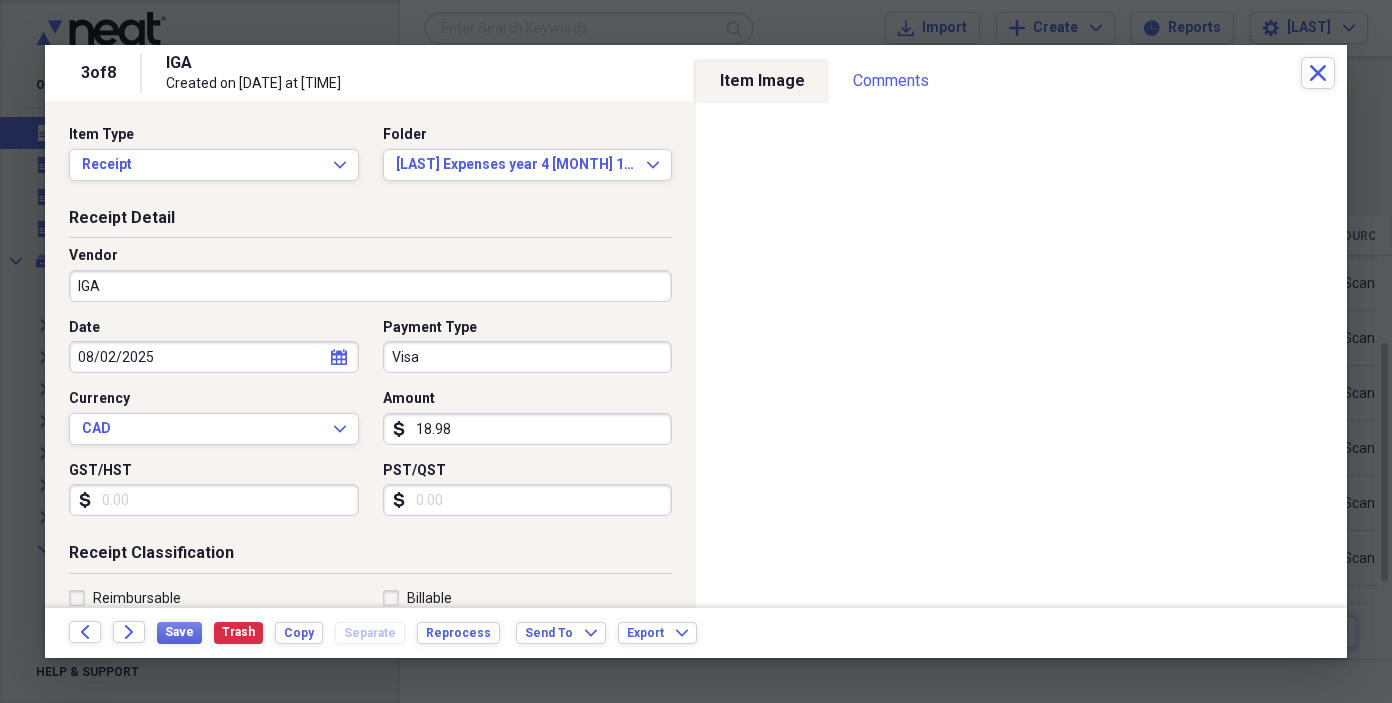 type on "18.98" 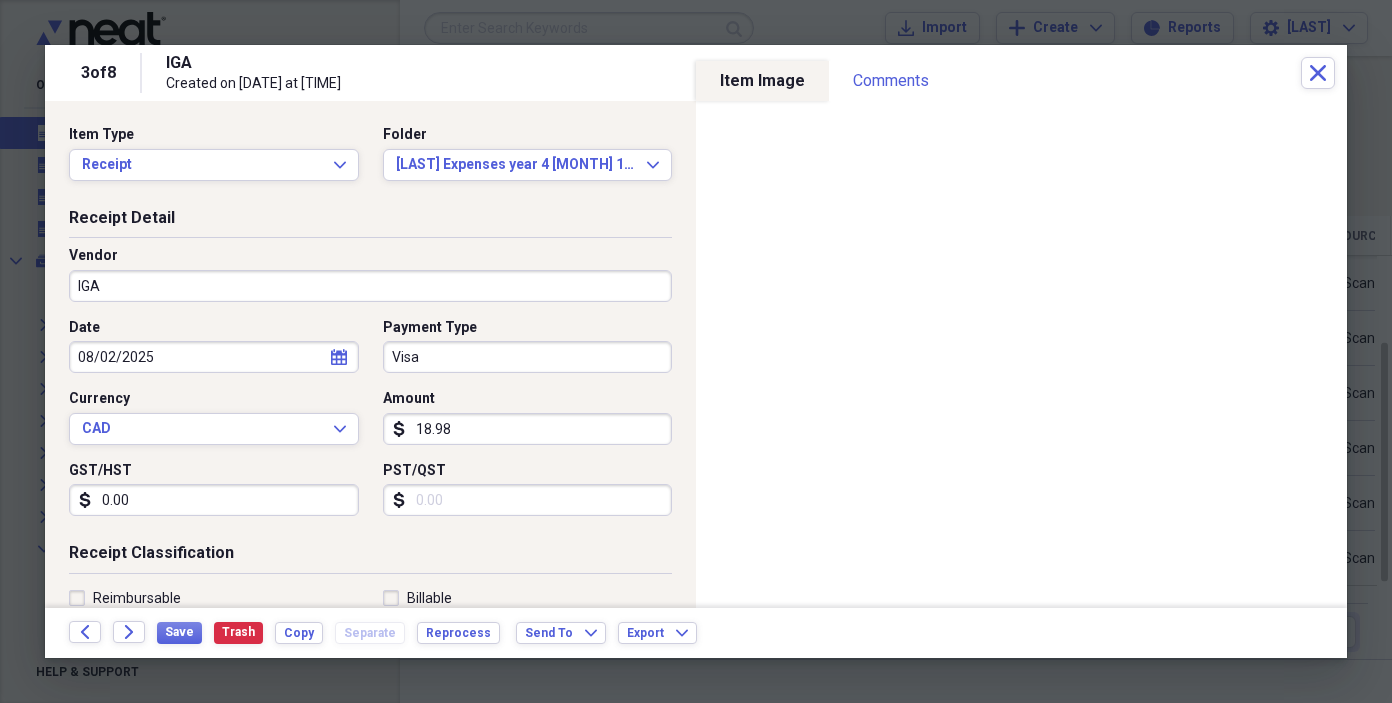type on "0.00" 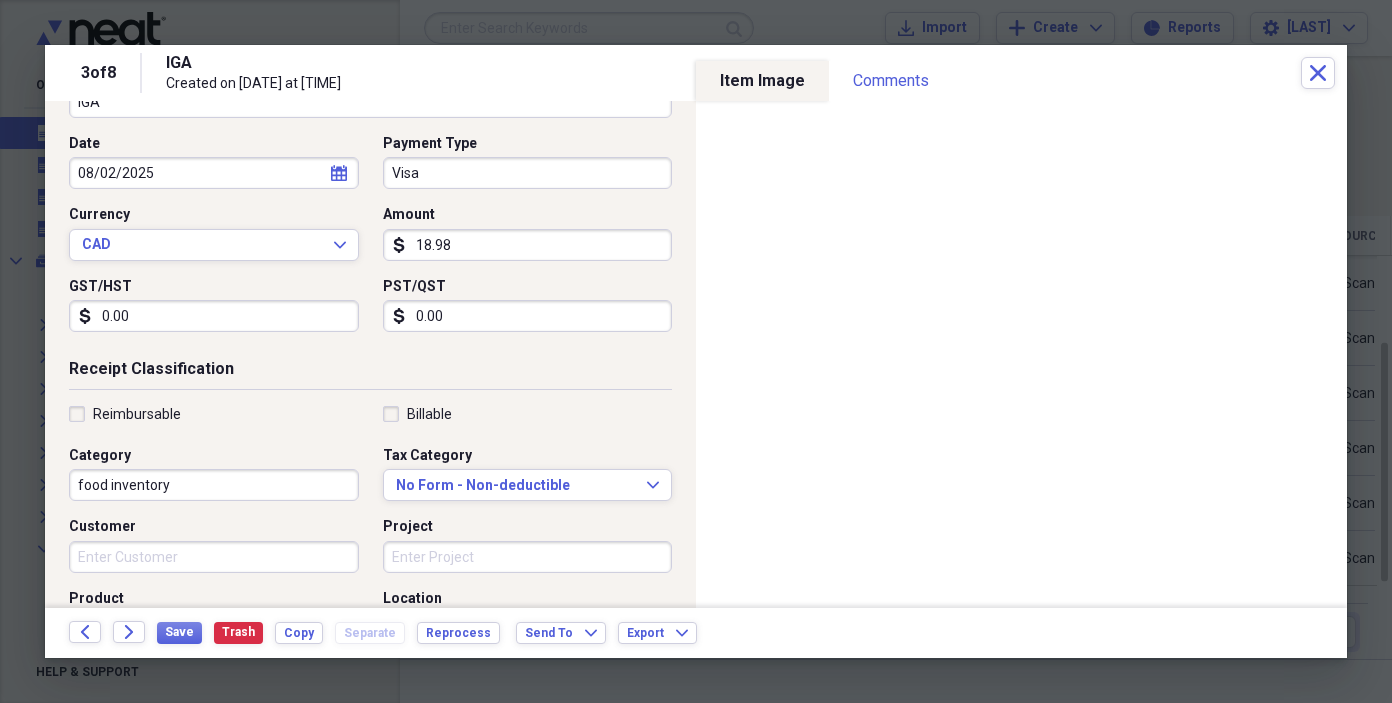 scroll, scrollTop: 193, scrollLeft: 0, axis: vertical 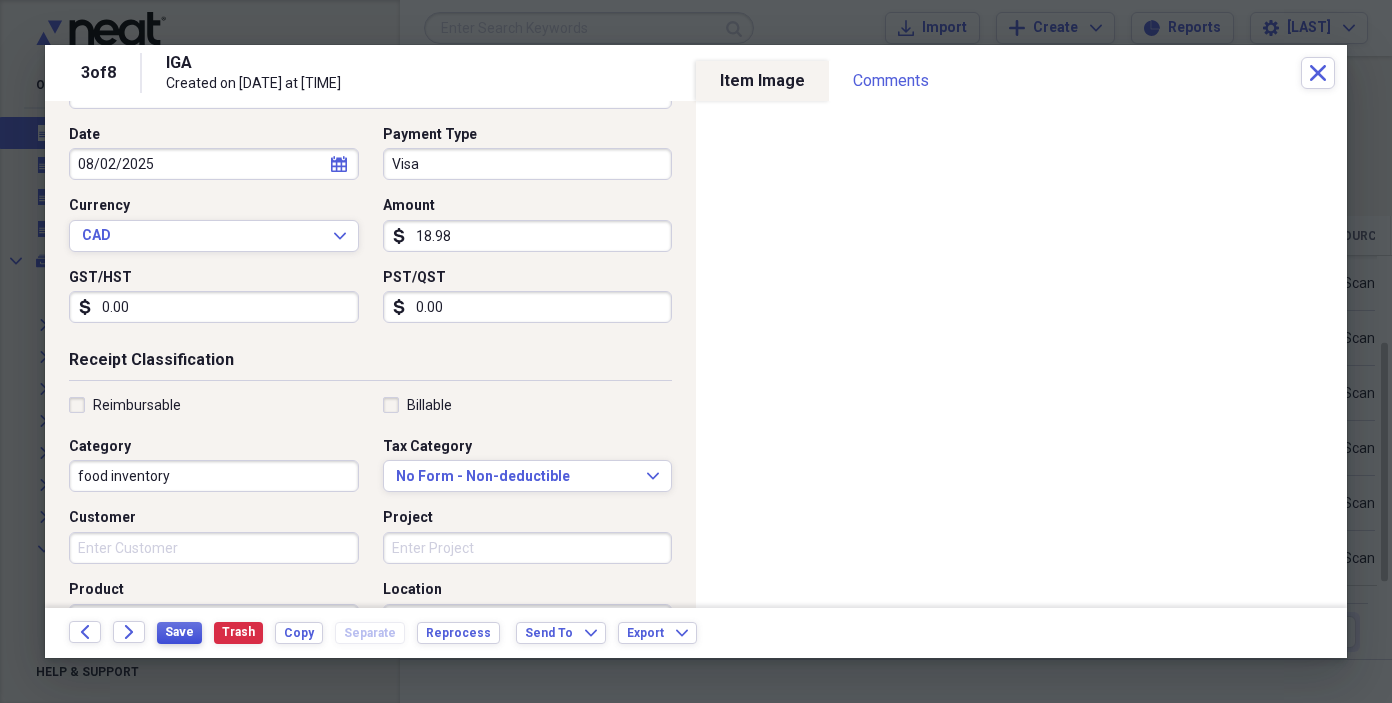 type on "0.00" 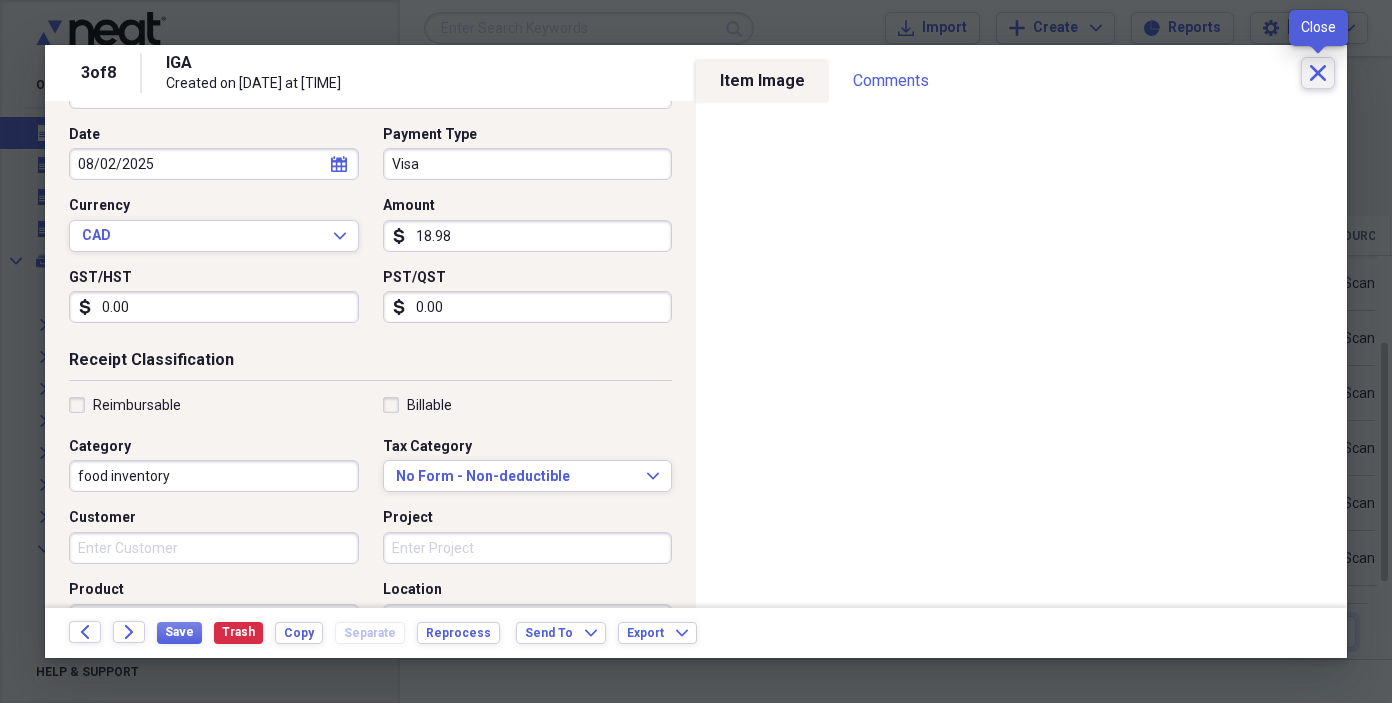 click on "Close" 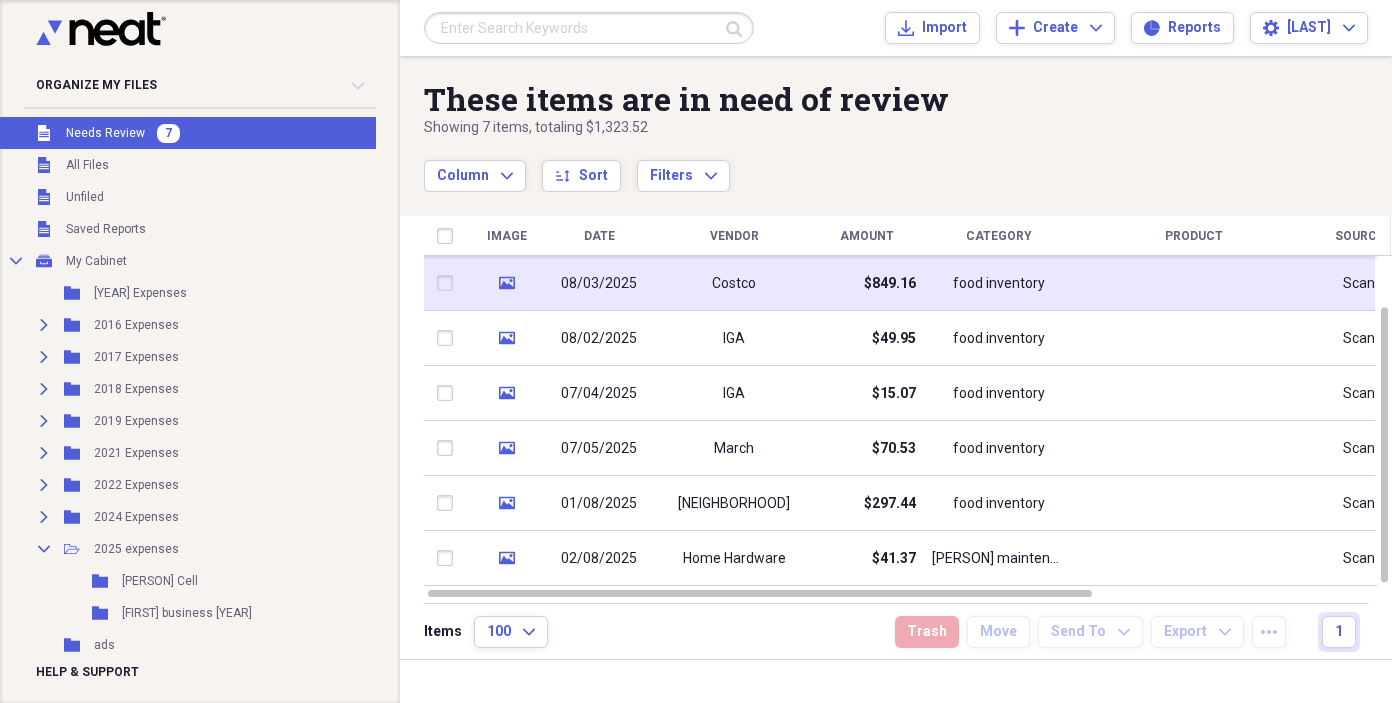 click on "Costco" at bounding box center (734, 283) 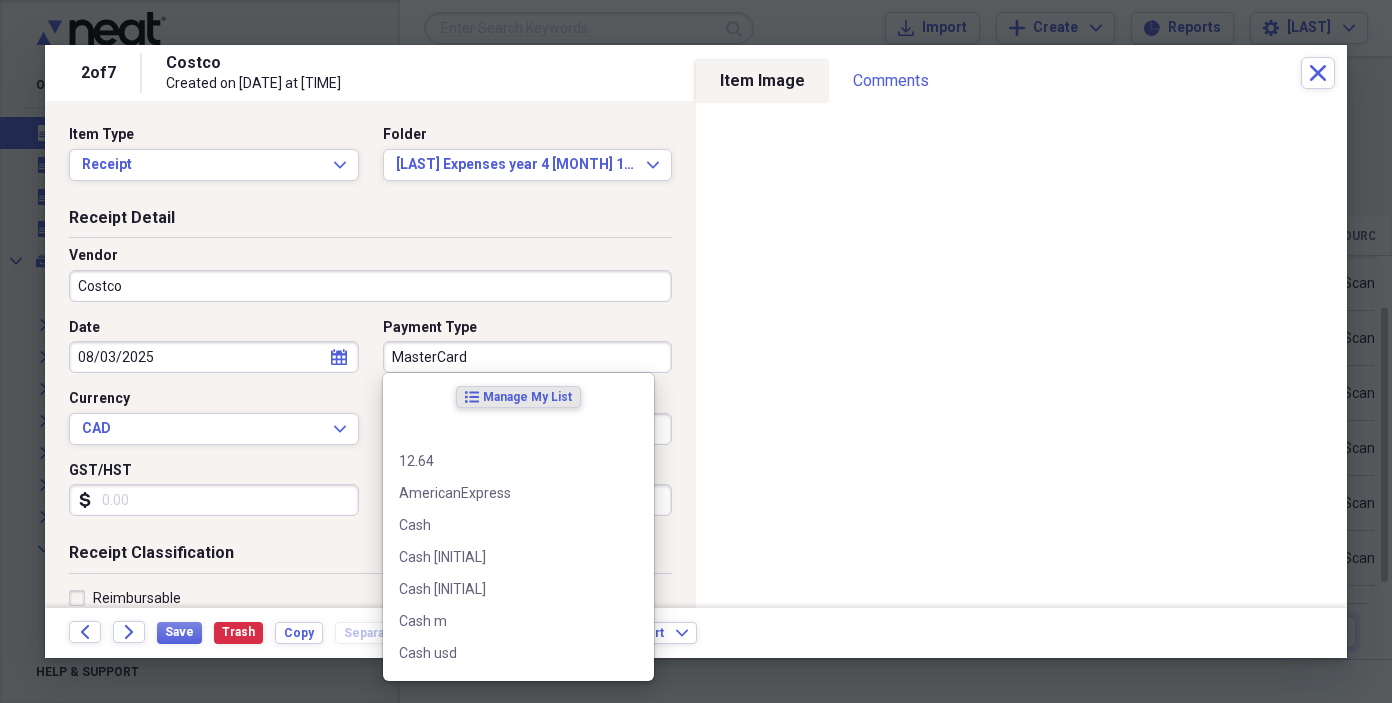 click on "MasterCard" at bounding box center (528, 357) 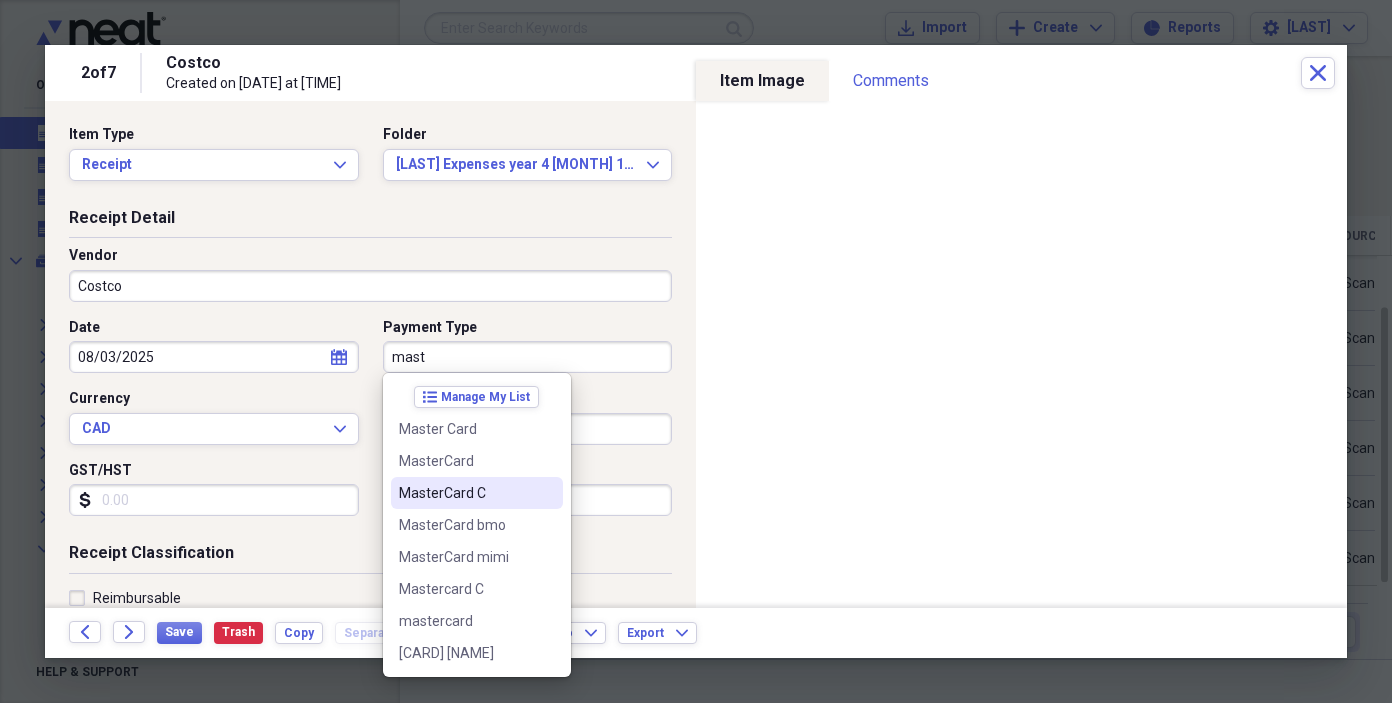 click on "MasterCard C" at bounding box center [477, 493] 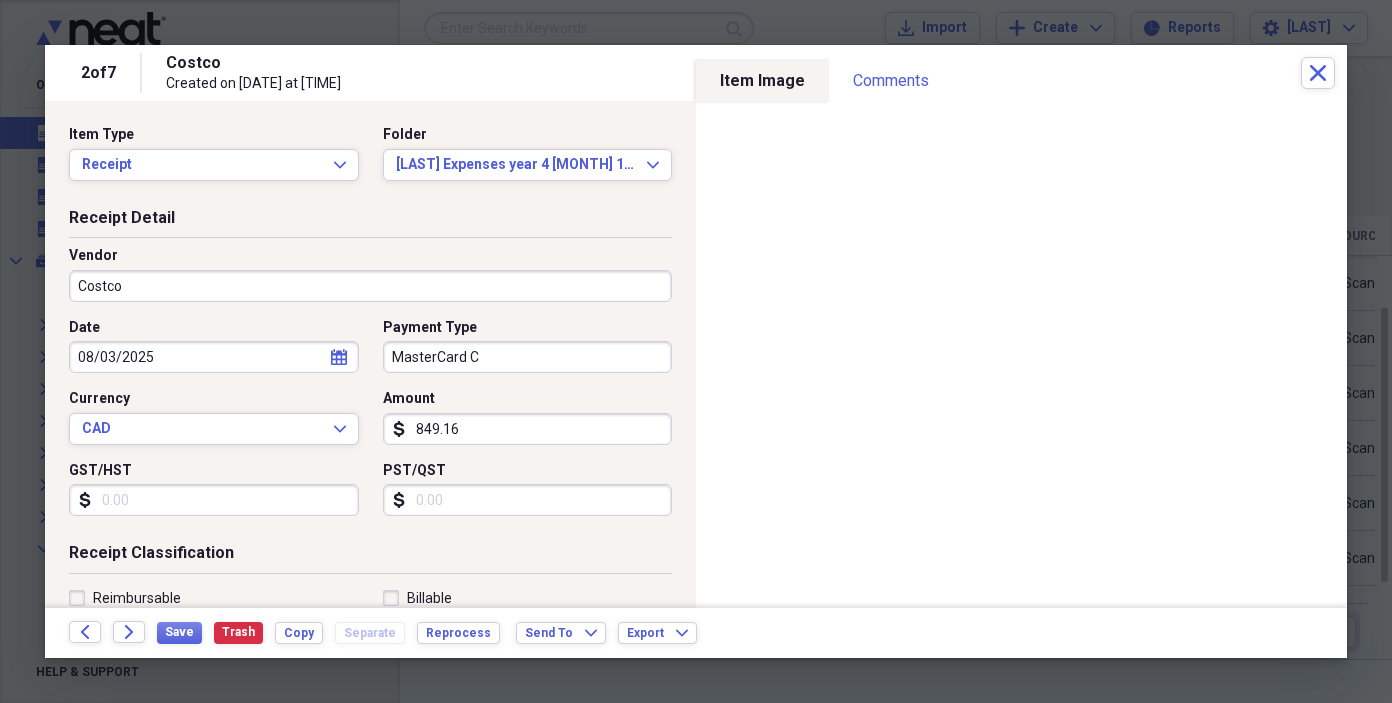 click on "GST/HST" at bounding box center [214, 500] 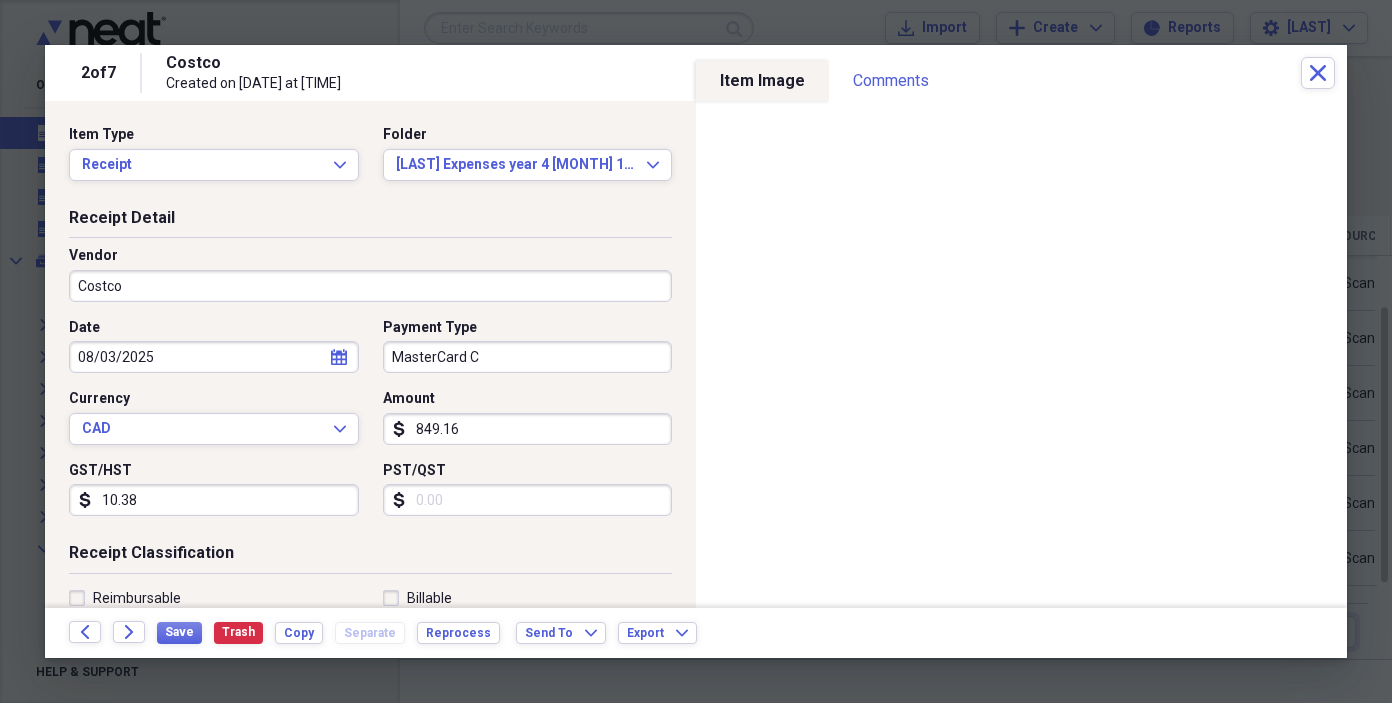 type on "10.38" 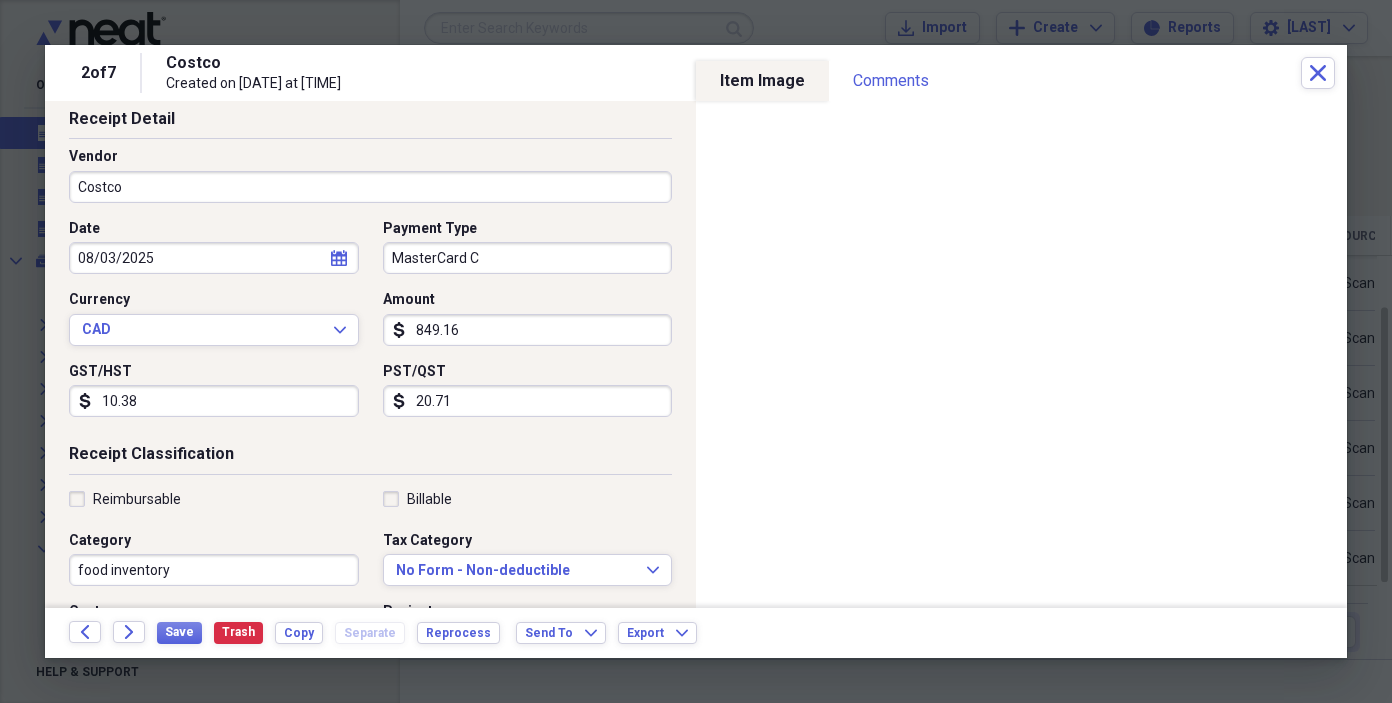 scroll, scrollTop: 0, scrollLeft: 0, axis: both 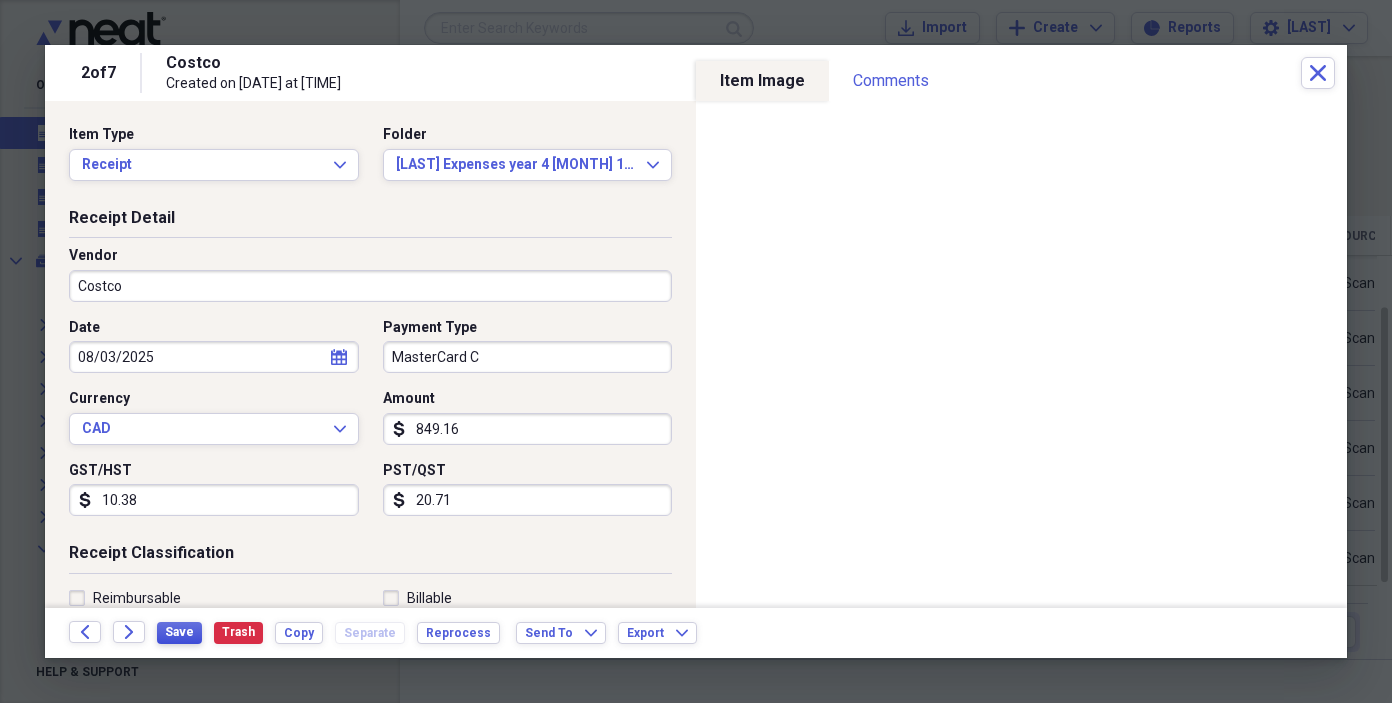 type on "20.71" 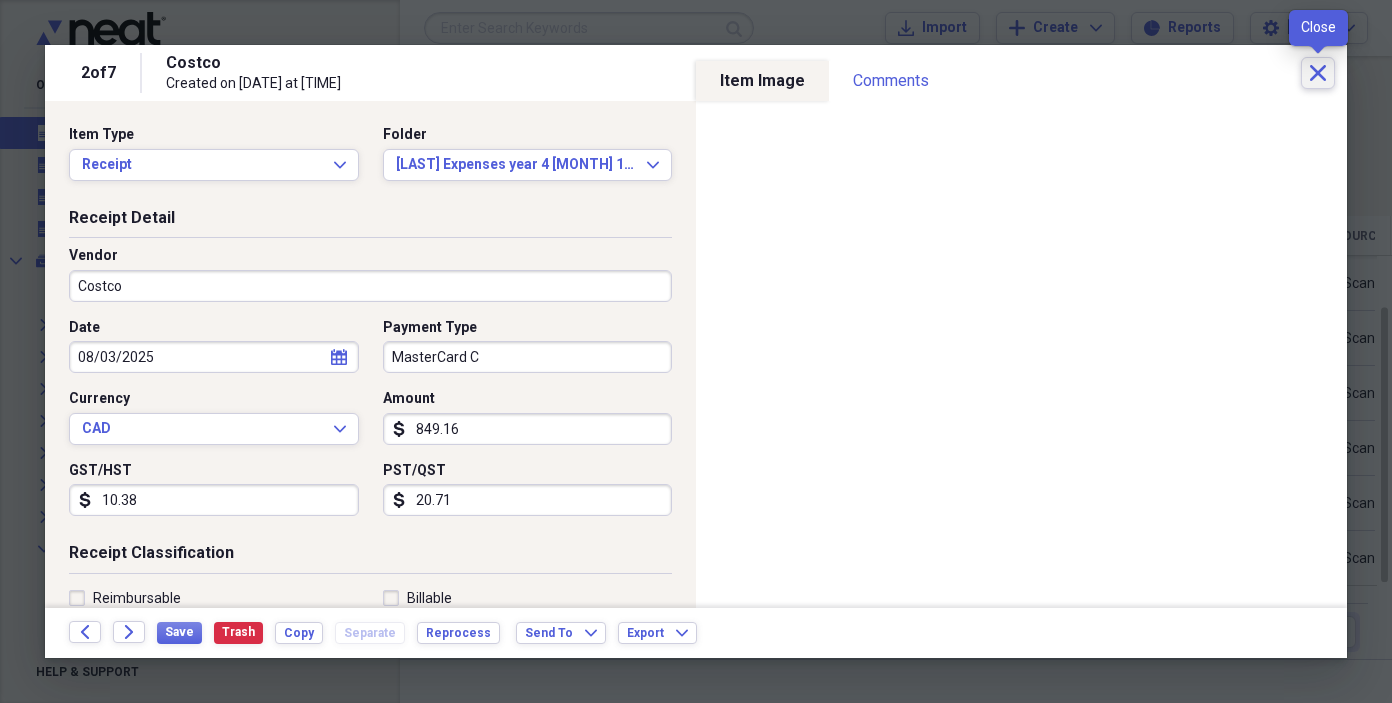 click 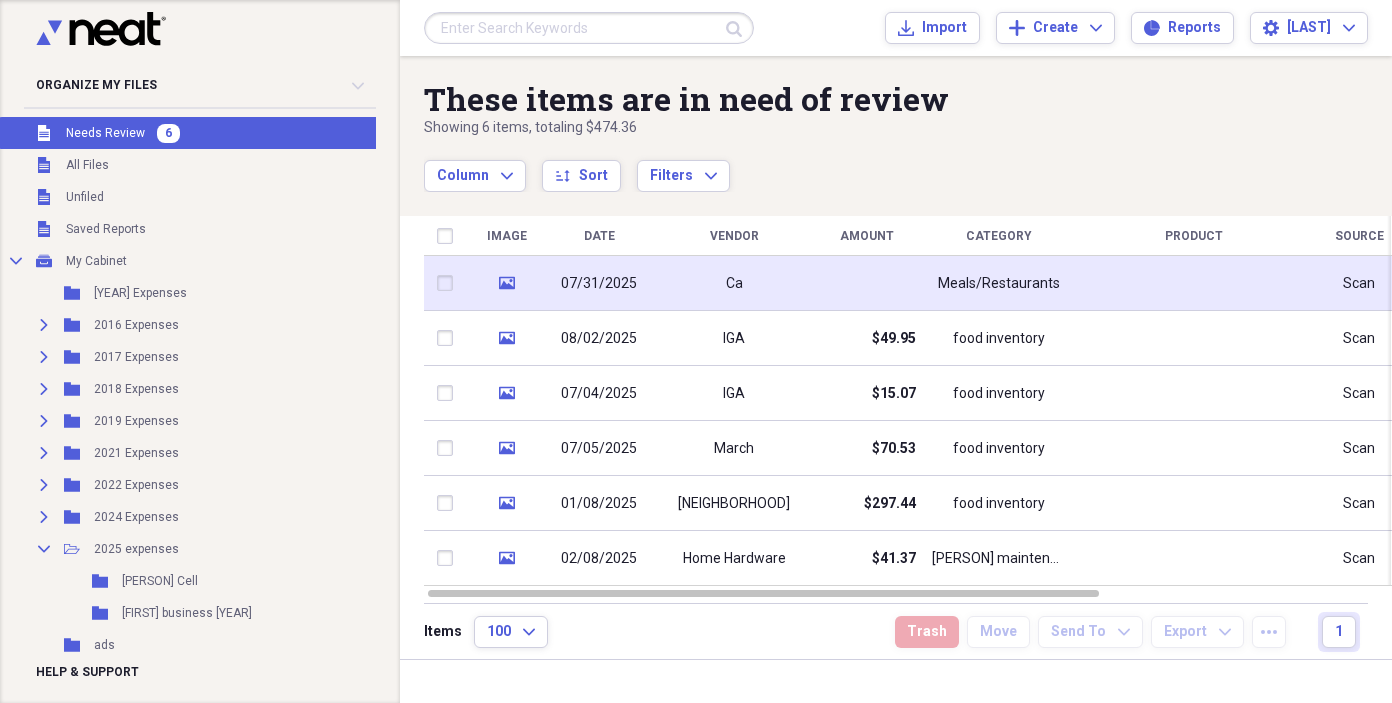 click on "Ca" at bounding box center (734, 283) 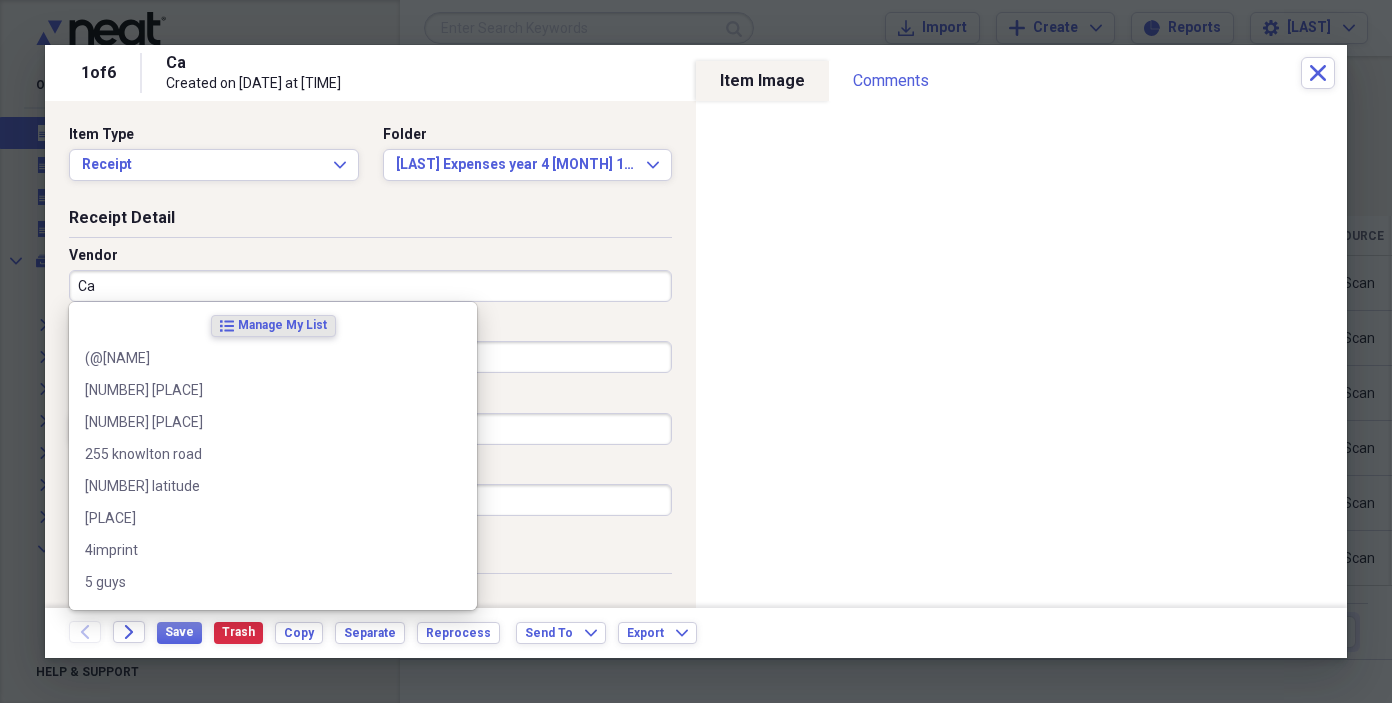 click on "Ca" at bounding box center (370, 286) 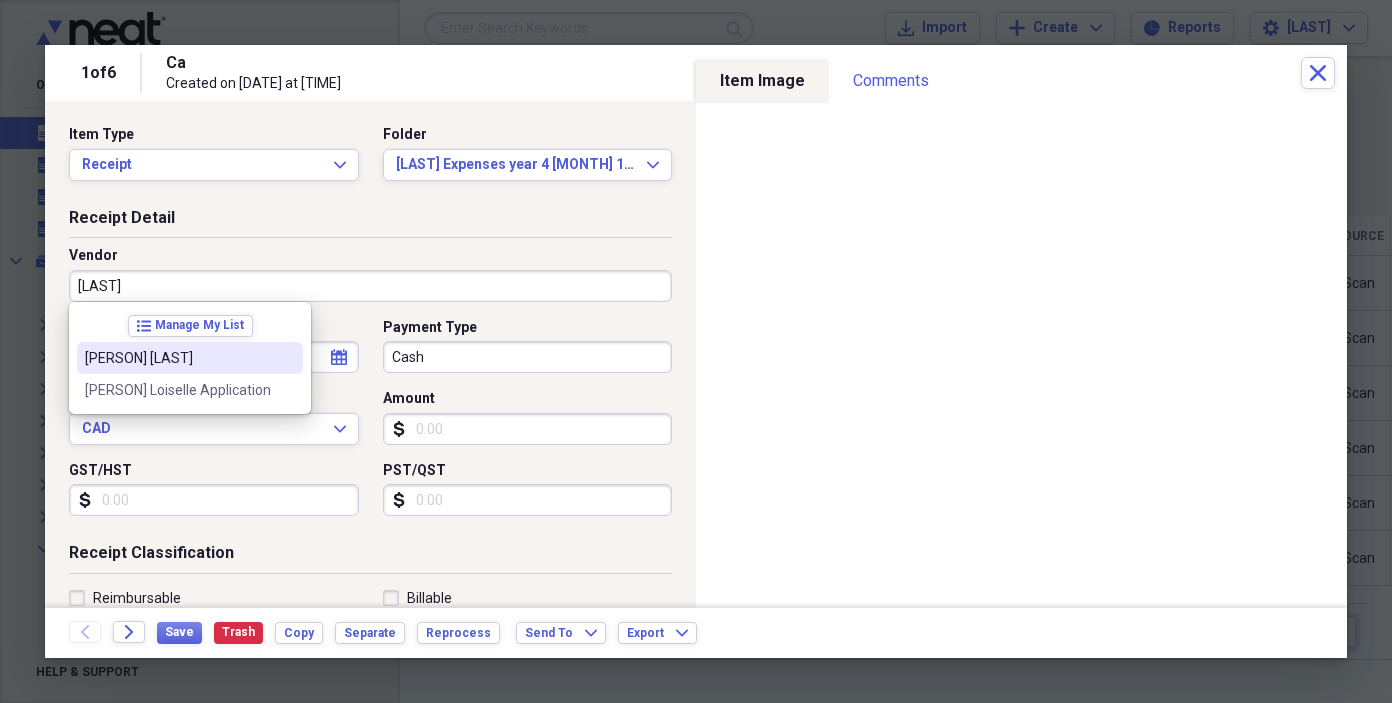 click on "[PERSON] [LAST]" at bounding box center [190, 358] 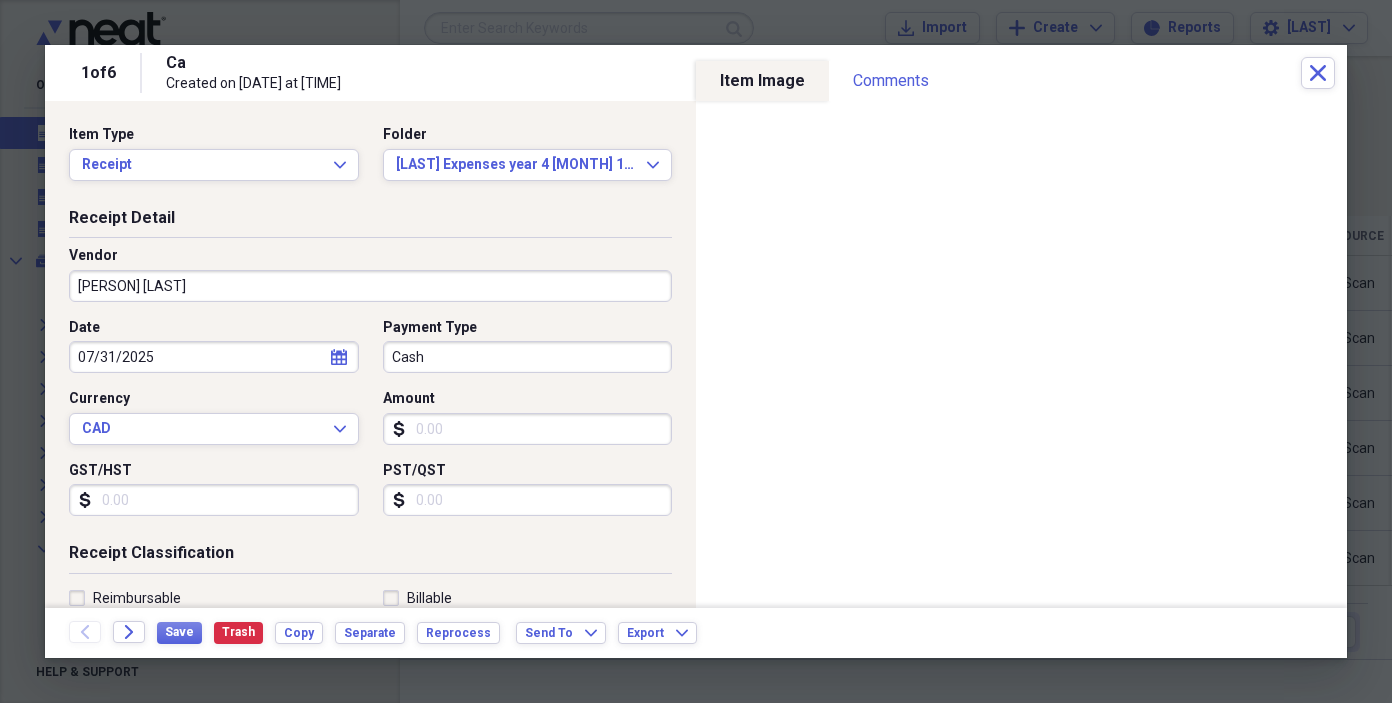 type on "food inventory" 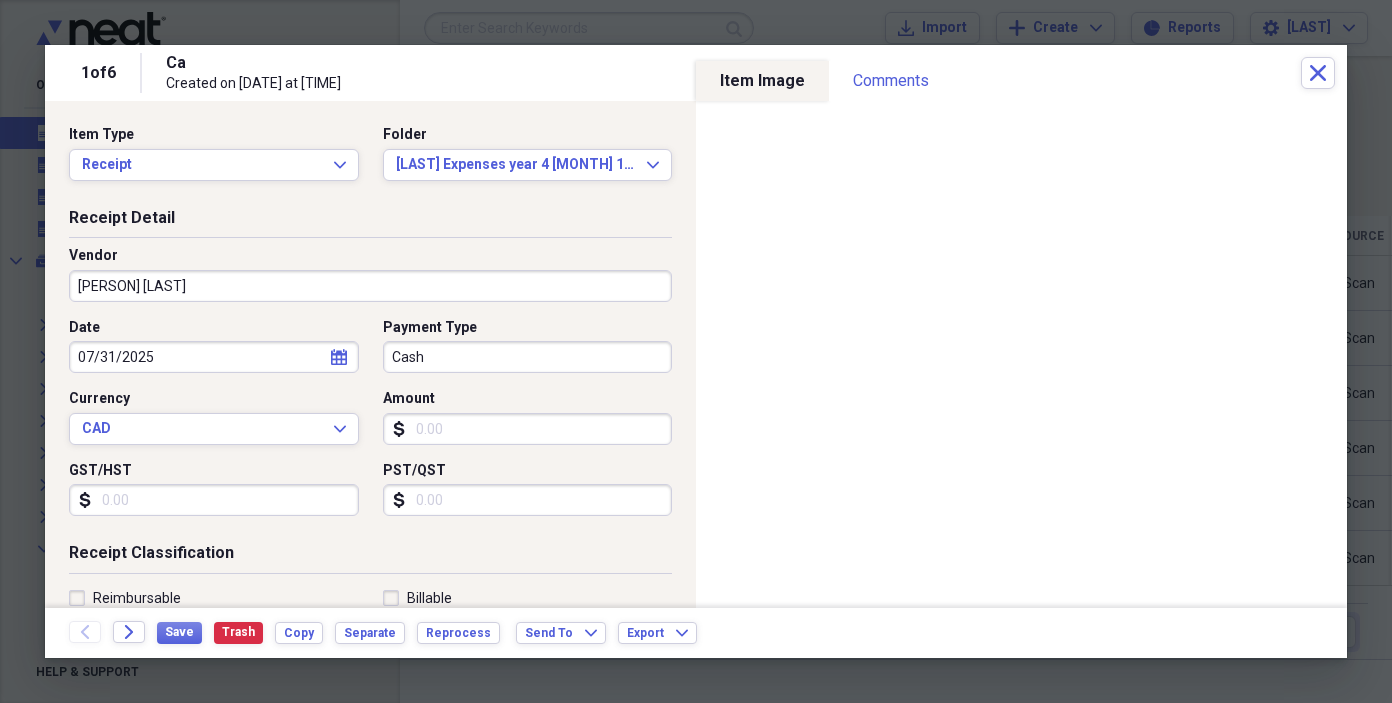 click on "Cash" at bounding box center (528, 357) 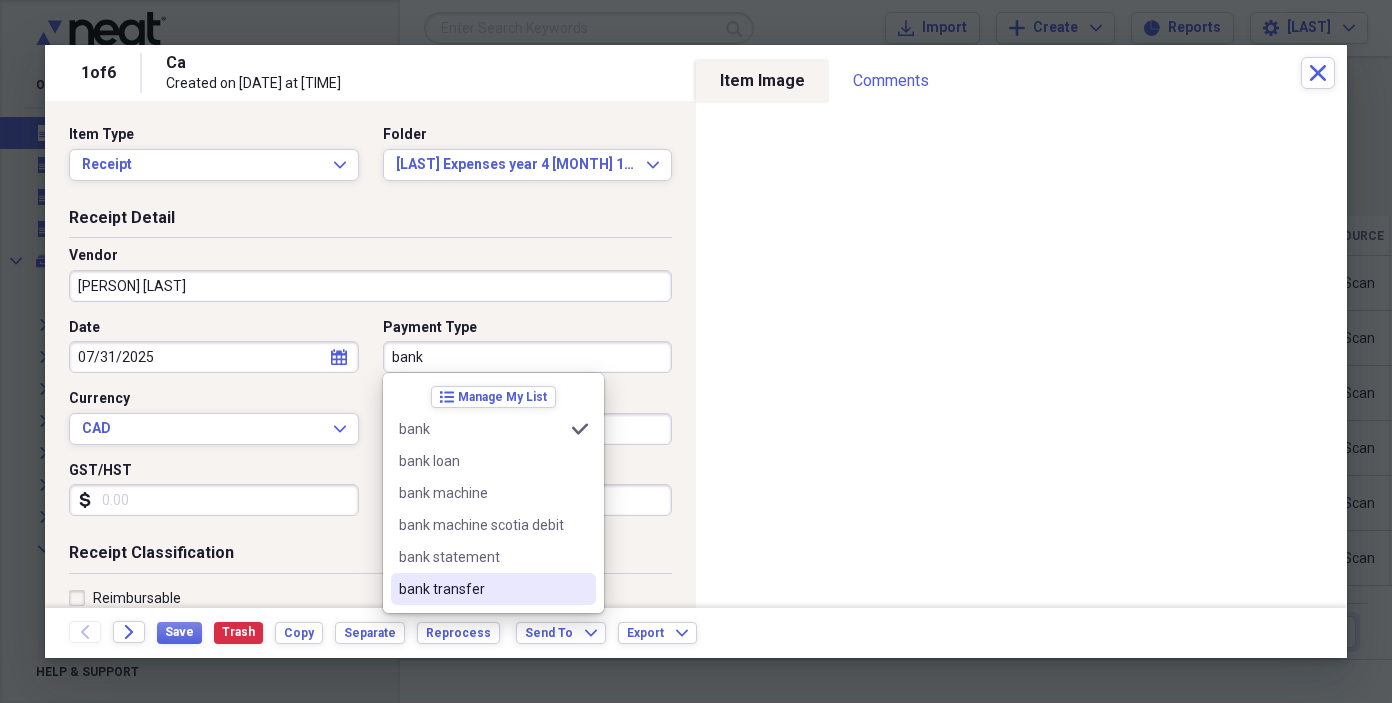 click on "bank transfer" at bounding box center (481, 589) 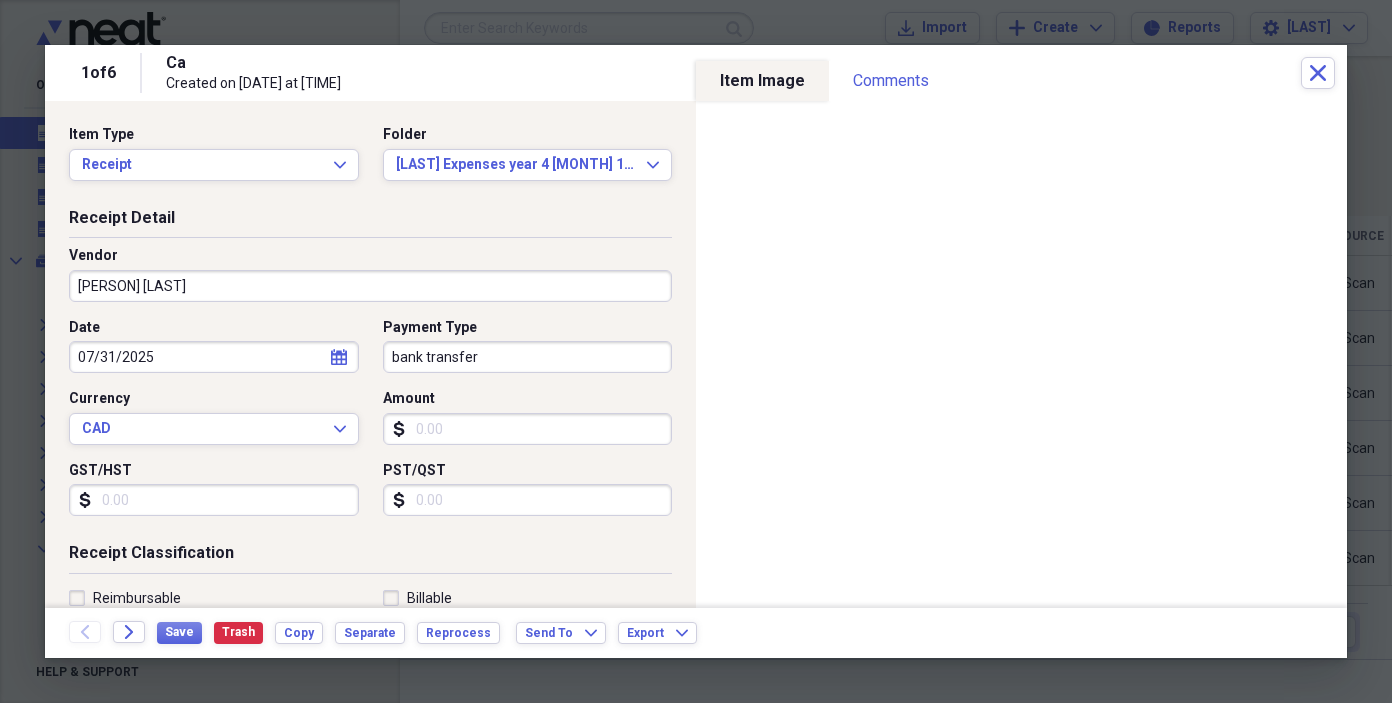 click on "Amount" at bounding box center [528, 429] 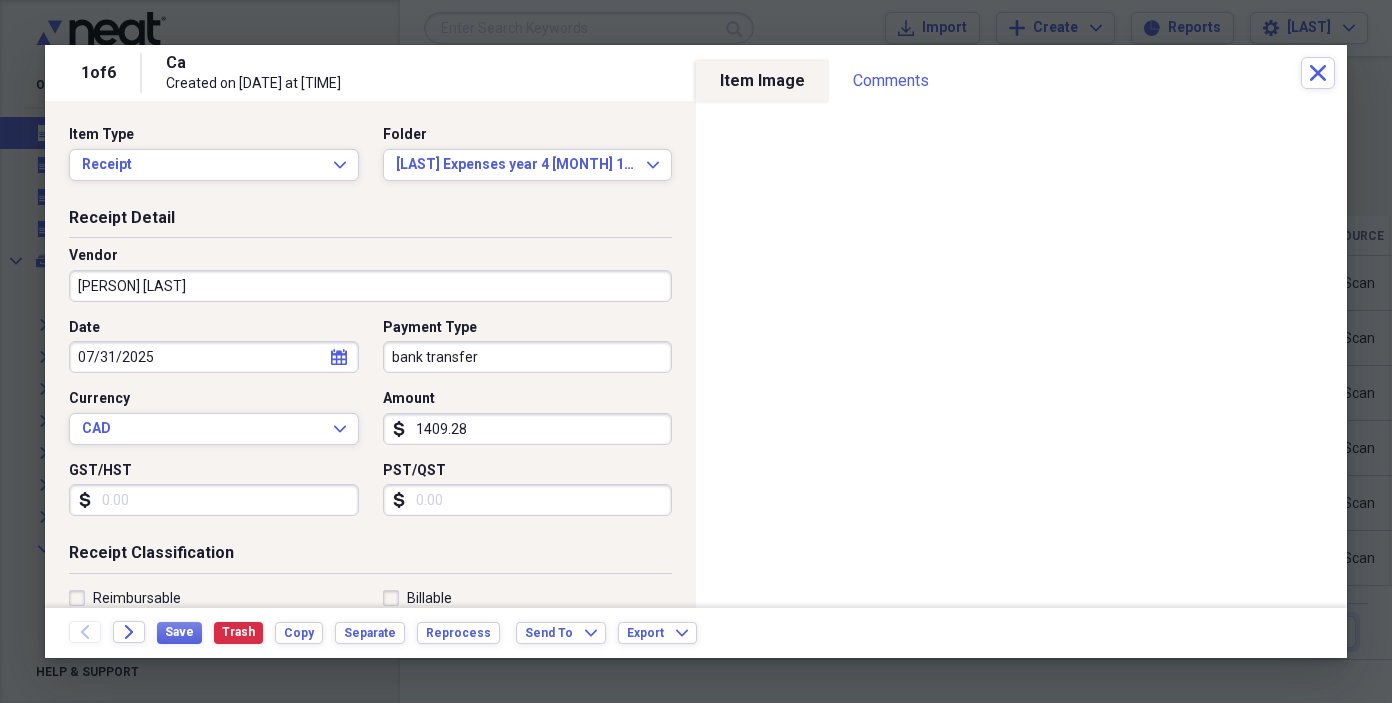 type on "1409.28" 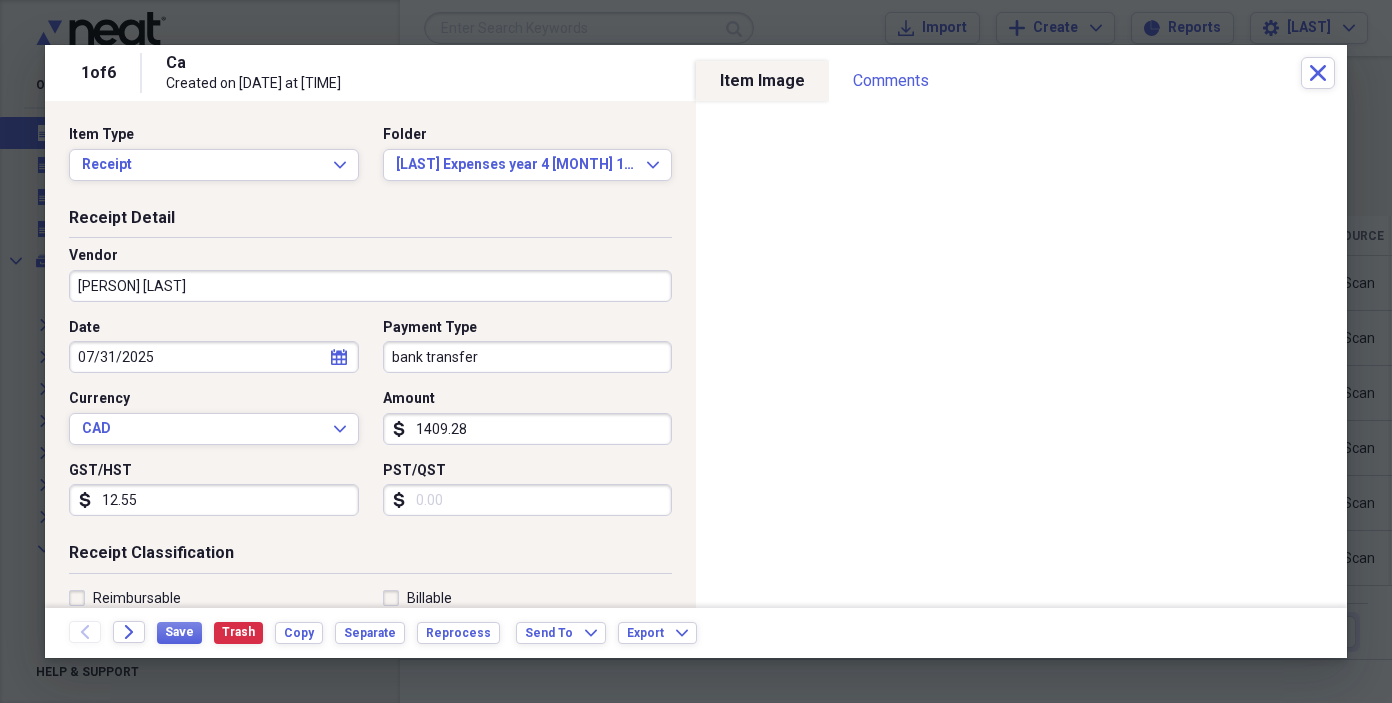 type on "12.55" 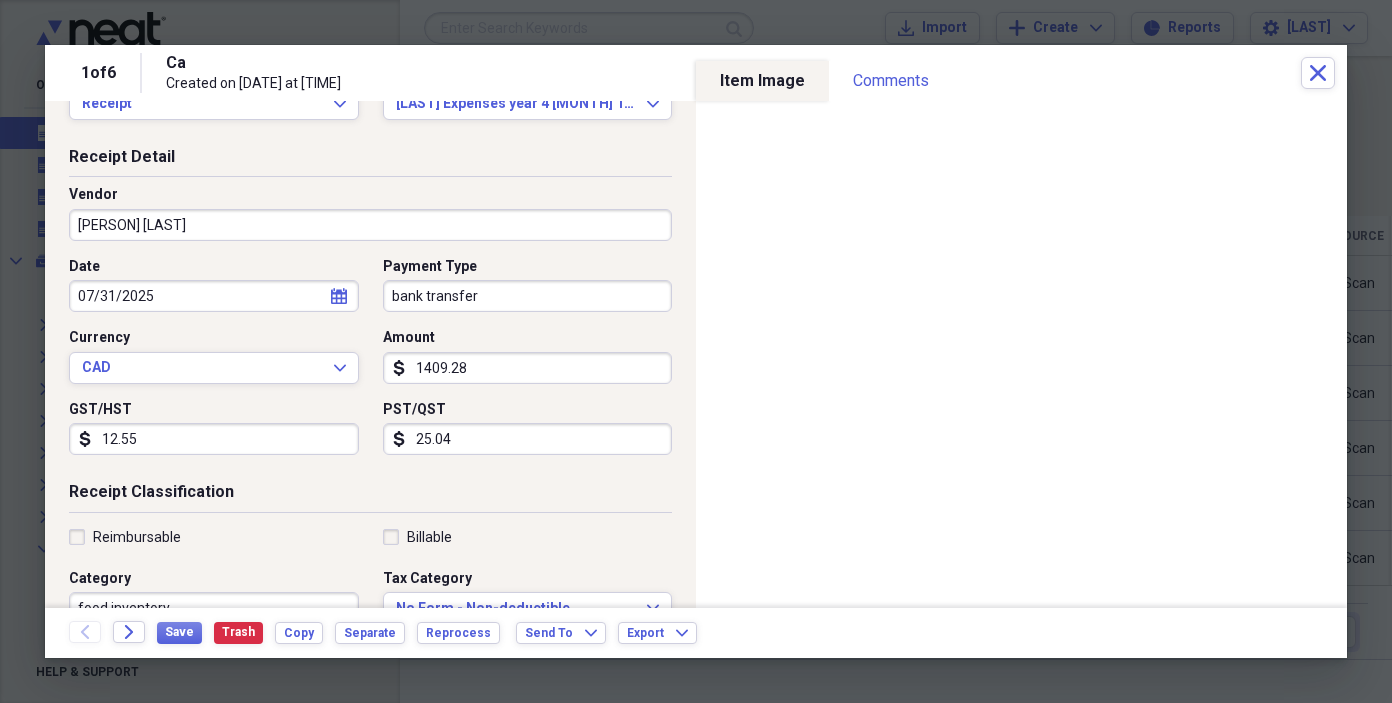 scroll, scrollTop: 0, scrollLeft: 0, axis: both 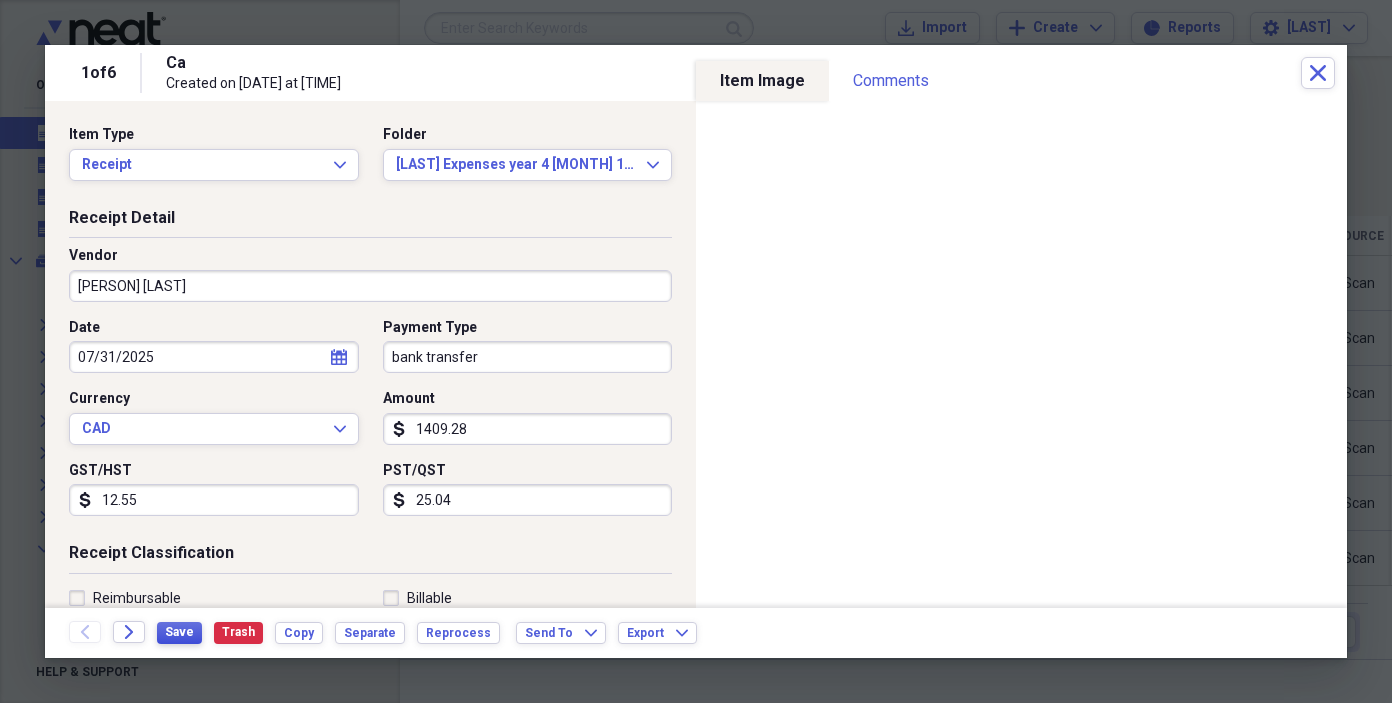type on "25.04" 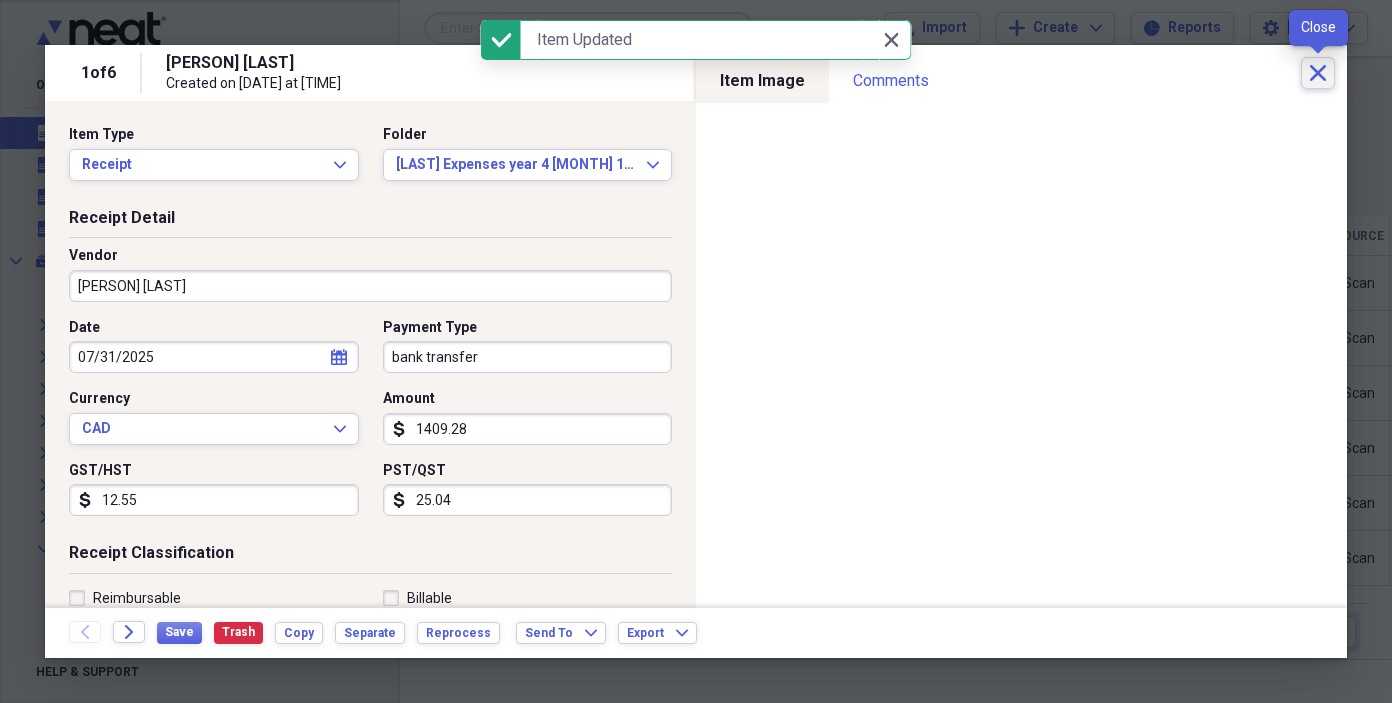 click 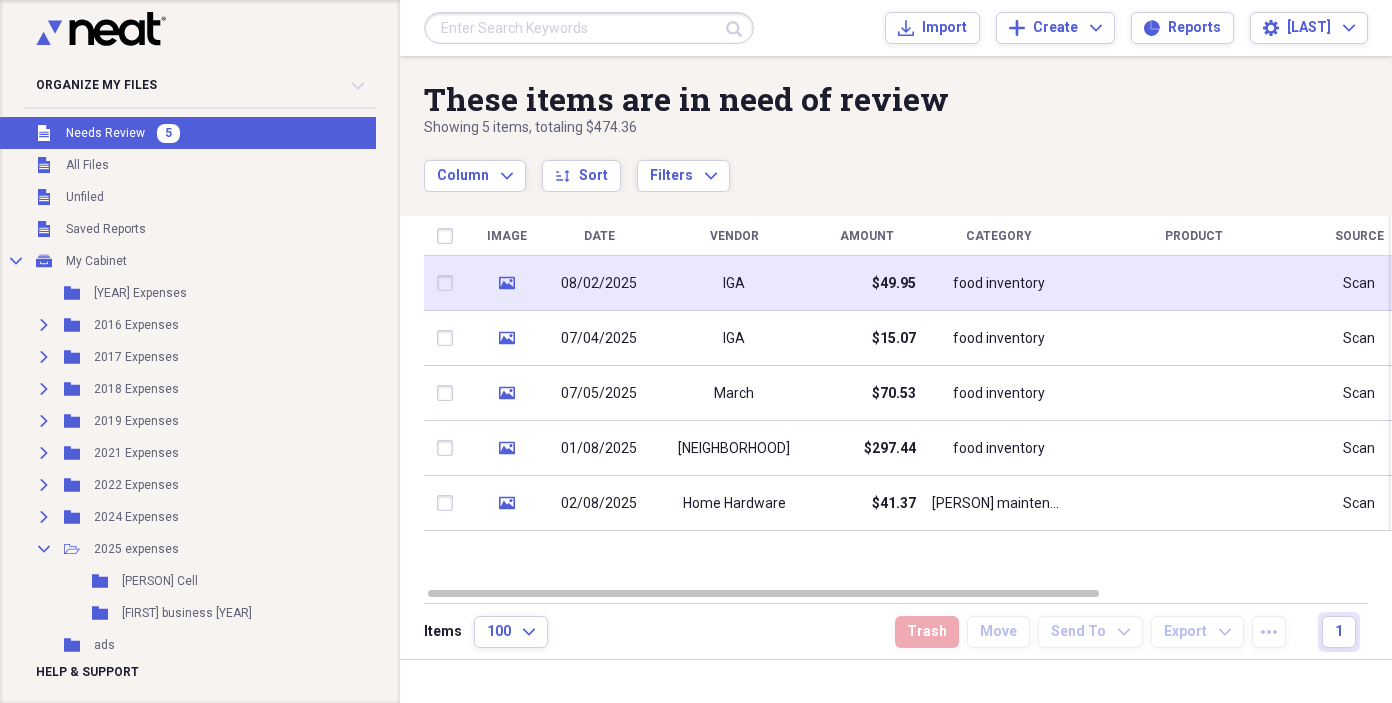 click on "IGA" at bounding box center [734, 283] 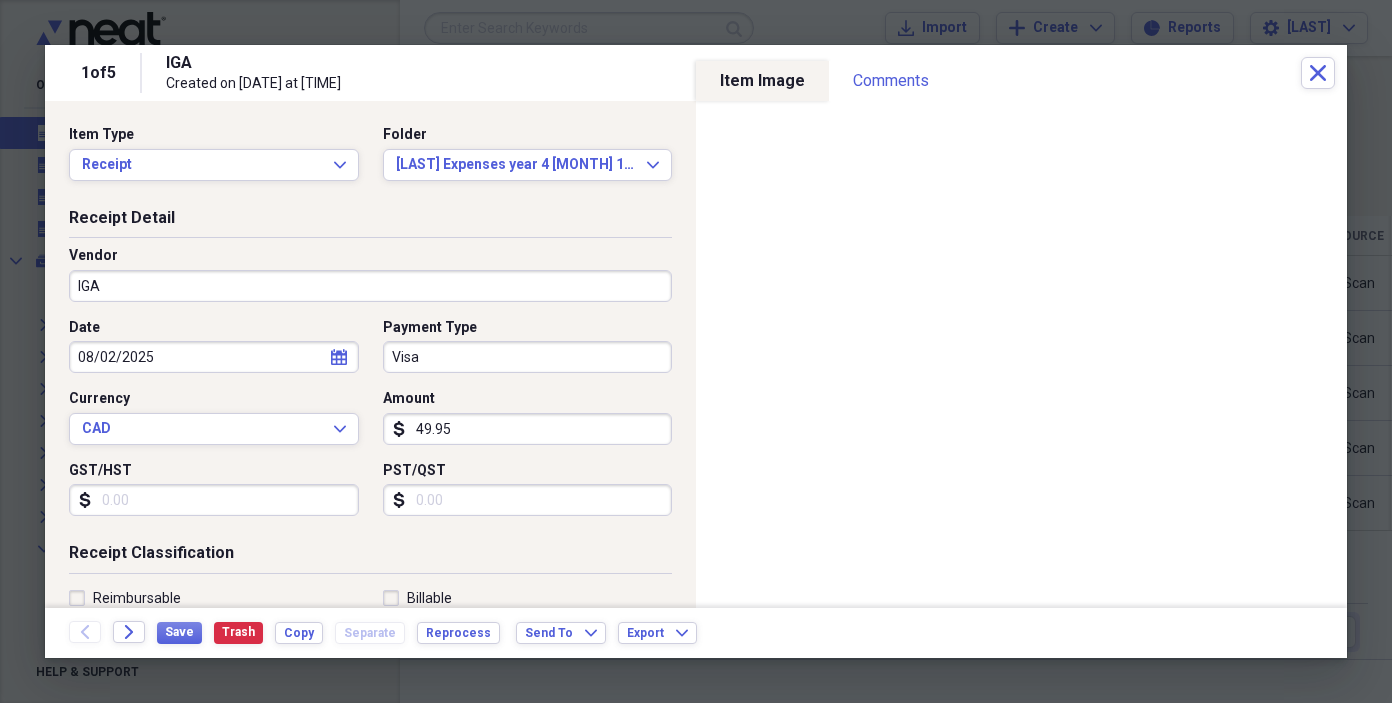 click on "GST/HST" at bounding box center [214, 500] 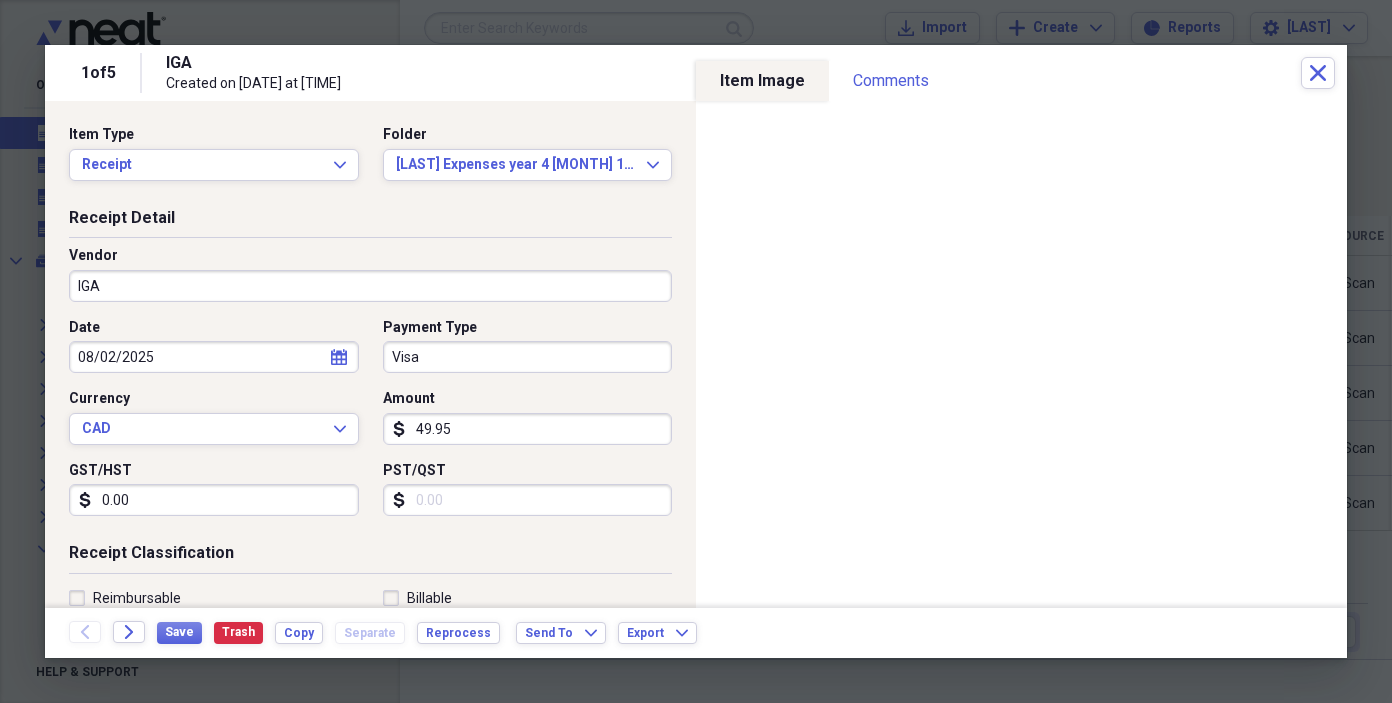 type on "0.00" 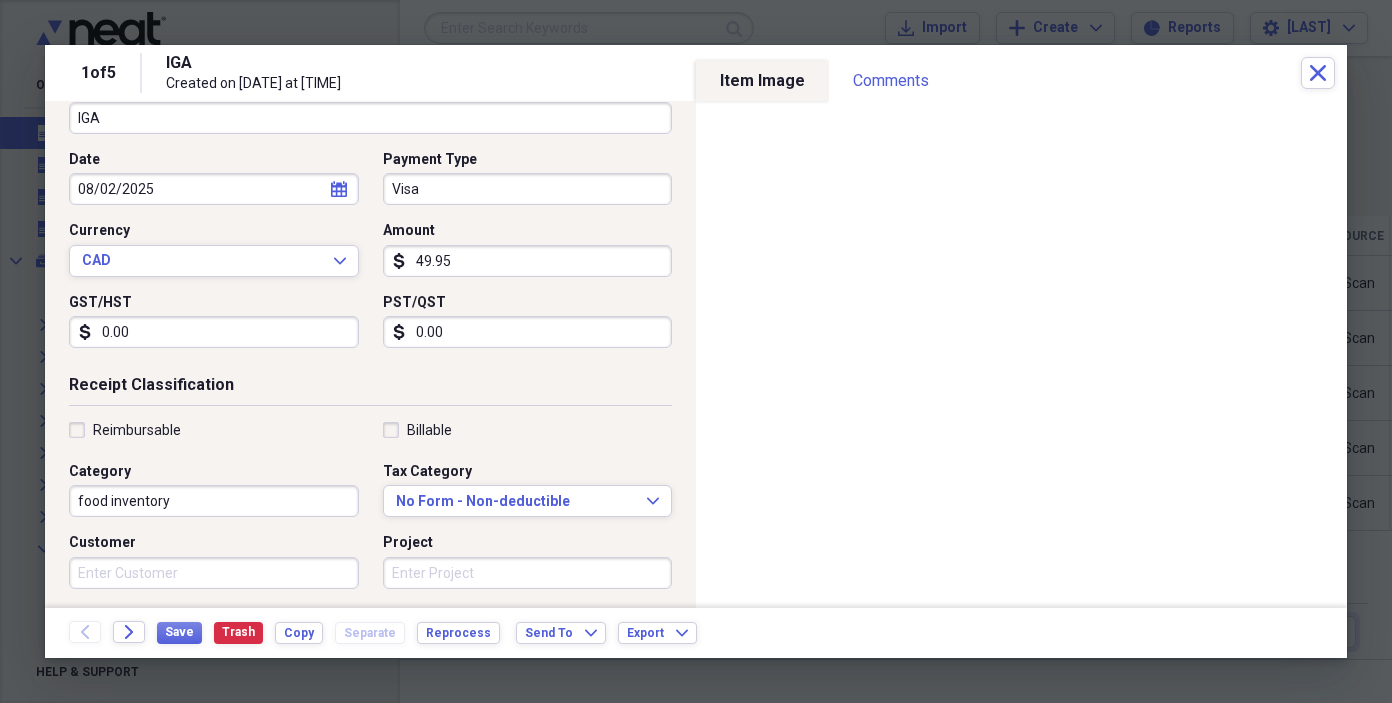 scroll, scrollTop: 171, scrollLeft: 0, axis: vertical 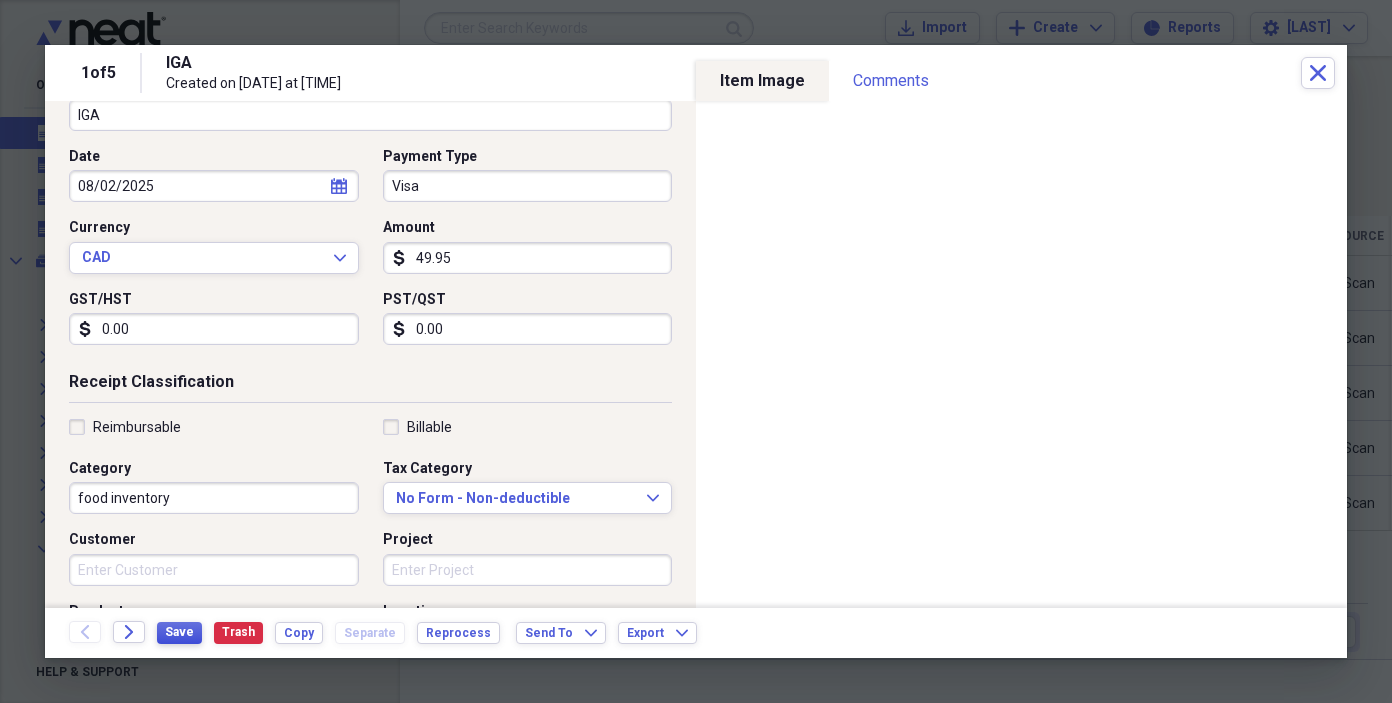 type on "0.00" 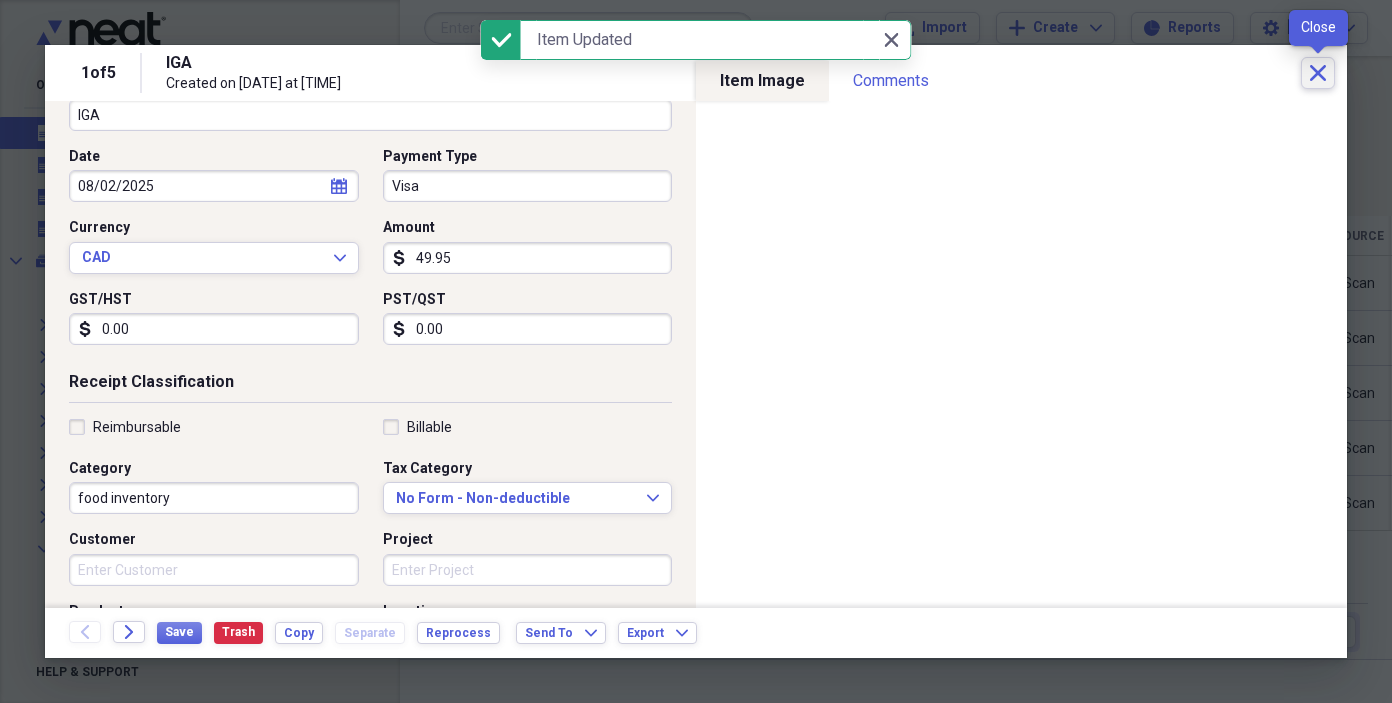 click 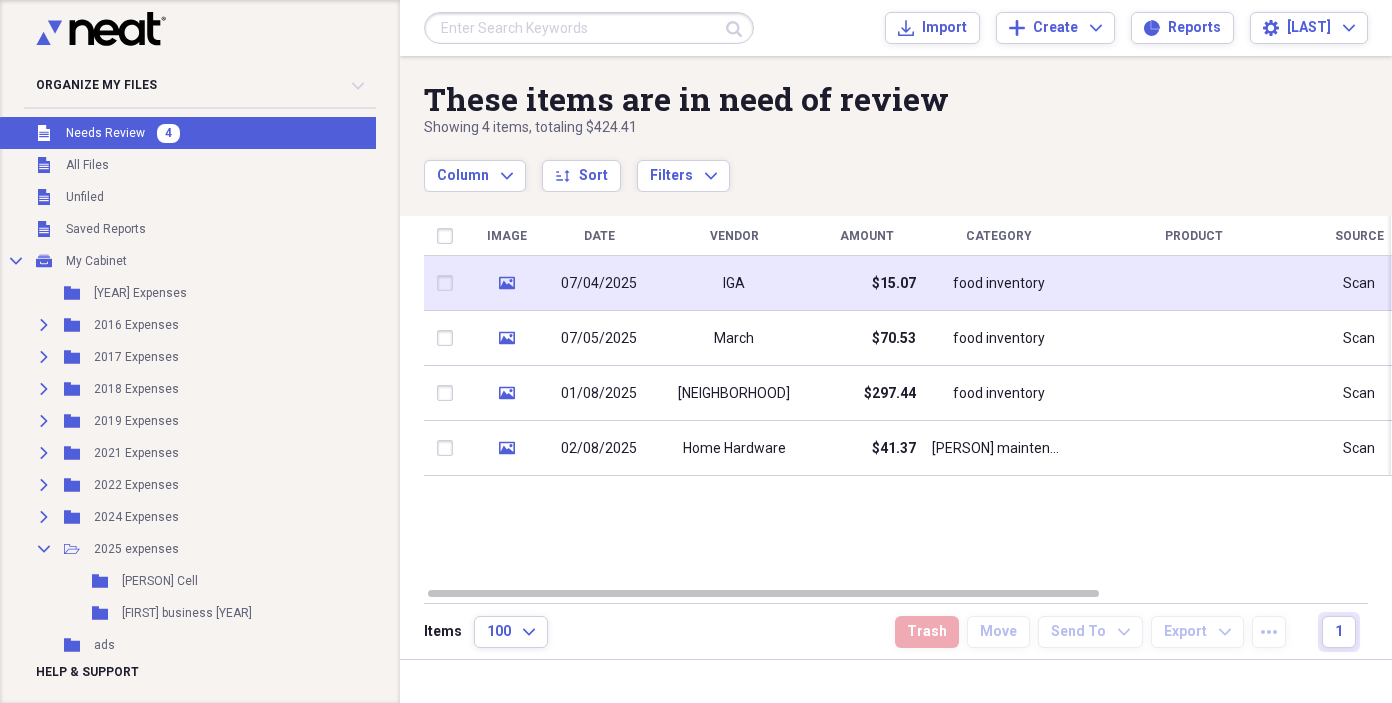 click on "IGA" at bounding box center (734, 283) 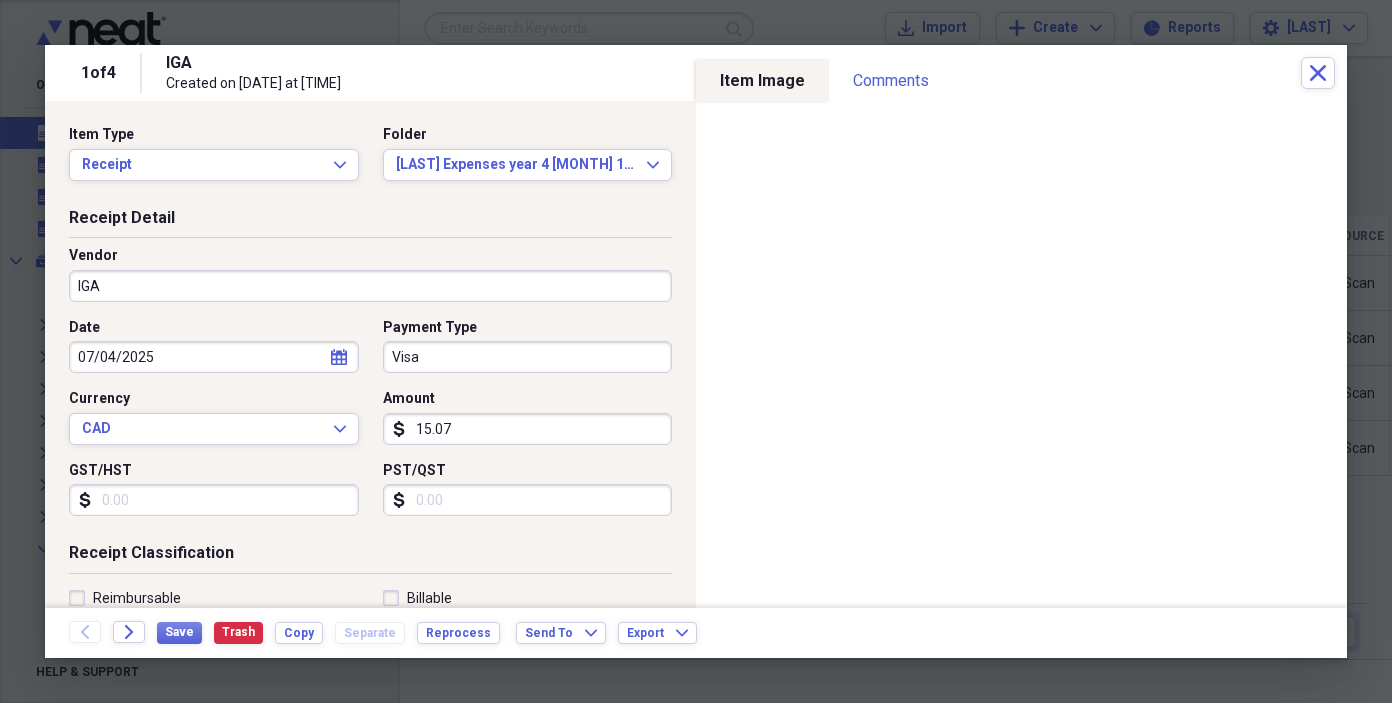 click on "GST/HST" at bounding box center (214, 500) 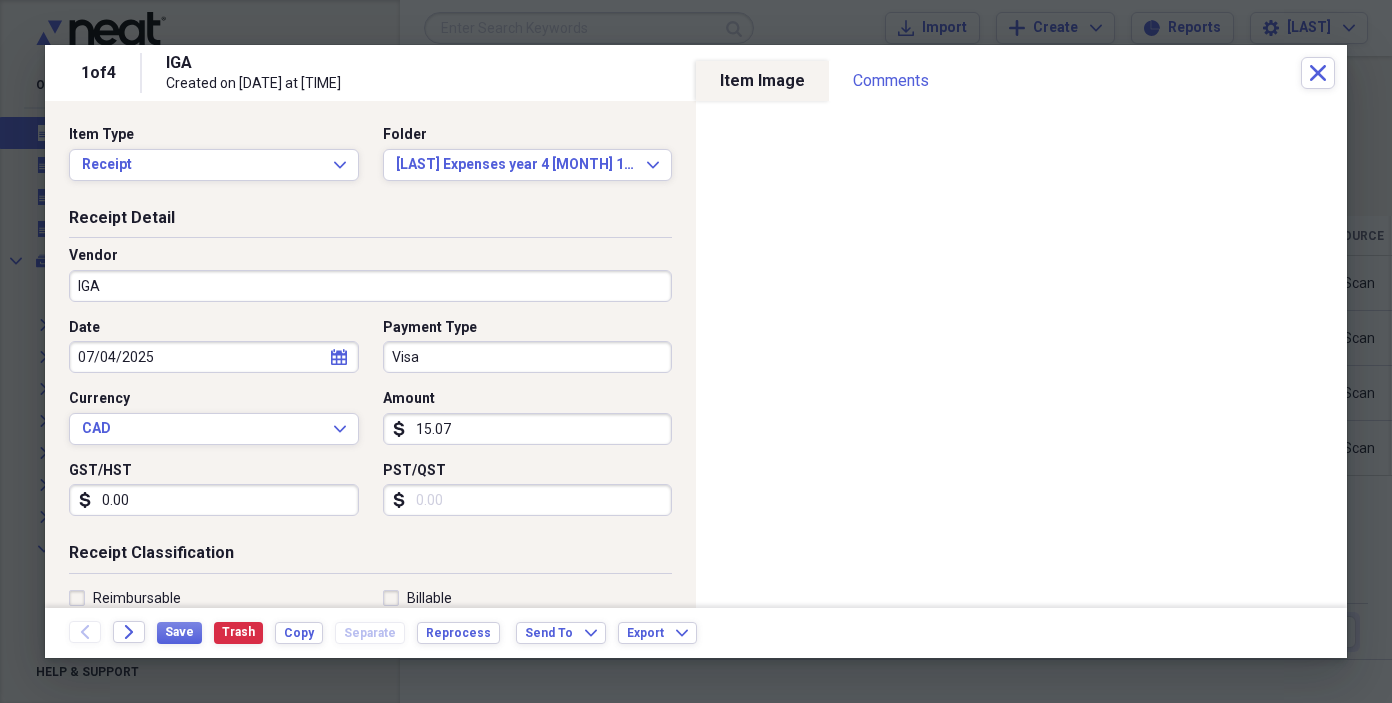 type on "0.00" 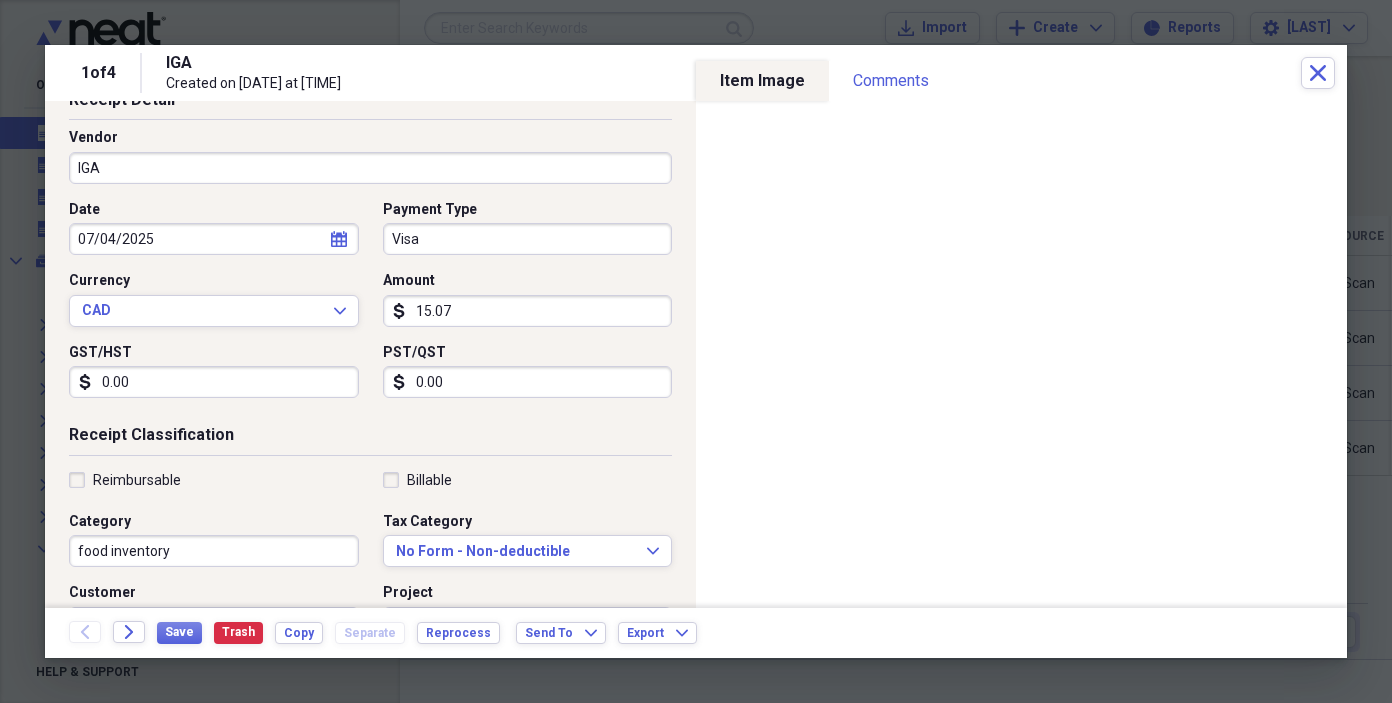 scroll, scrollTop: 127, scrollLeft: 0, axis: vertical 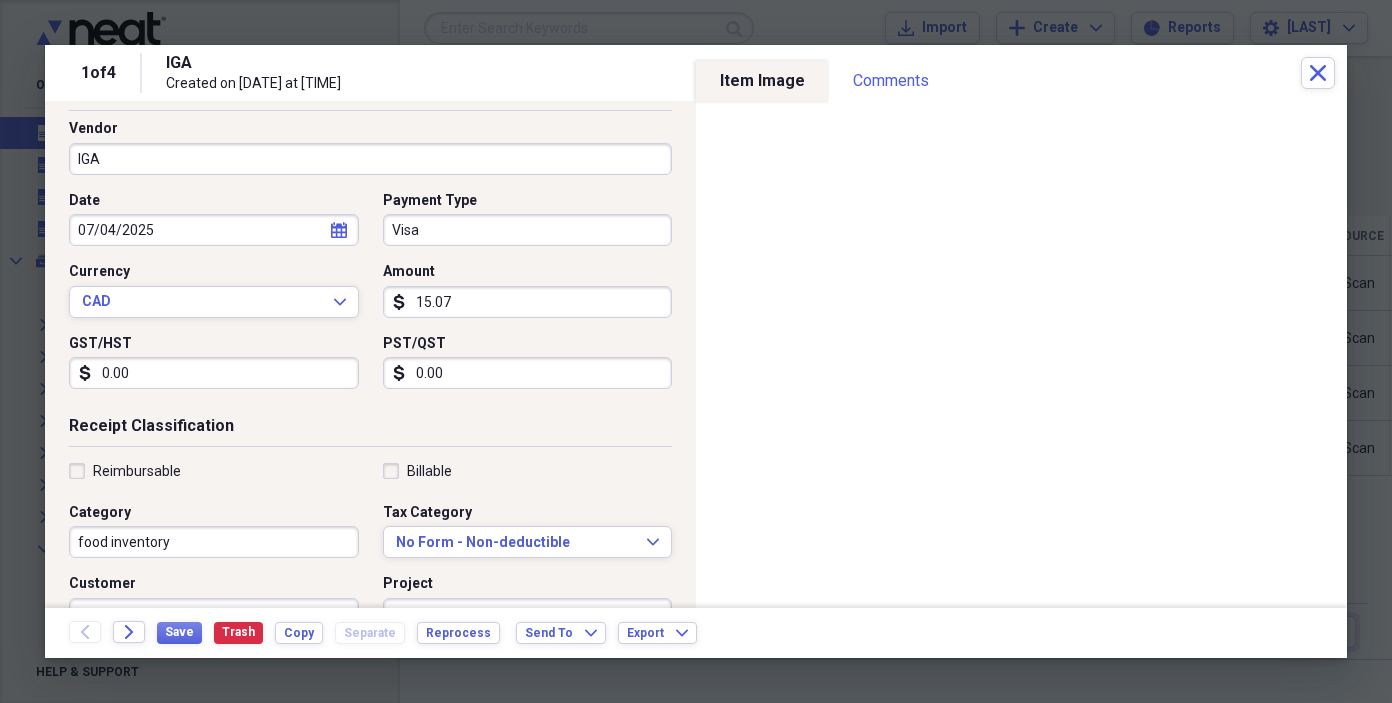 type on "0.00" 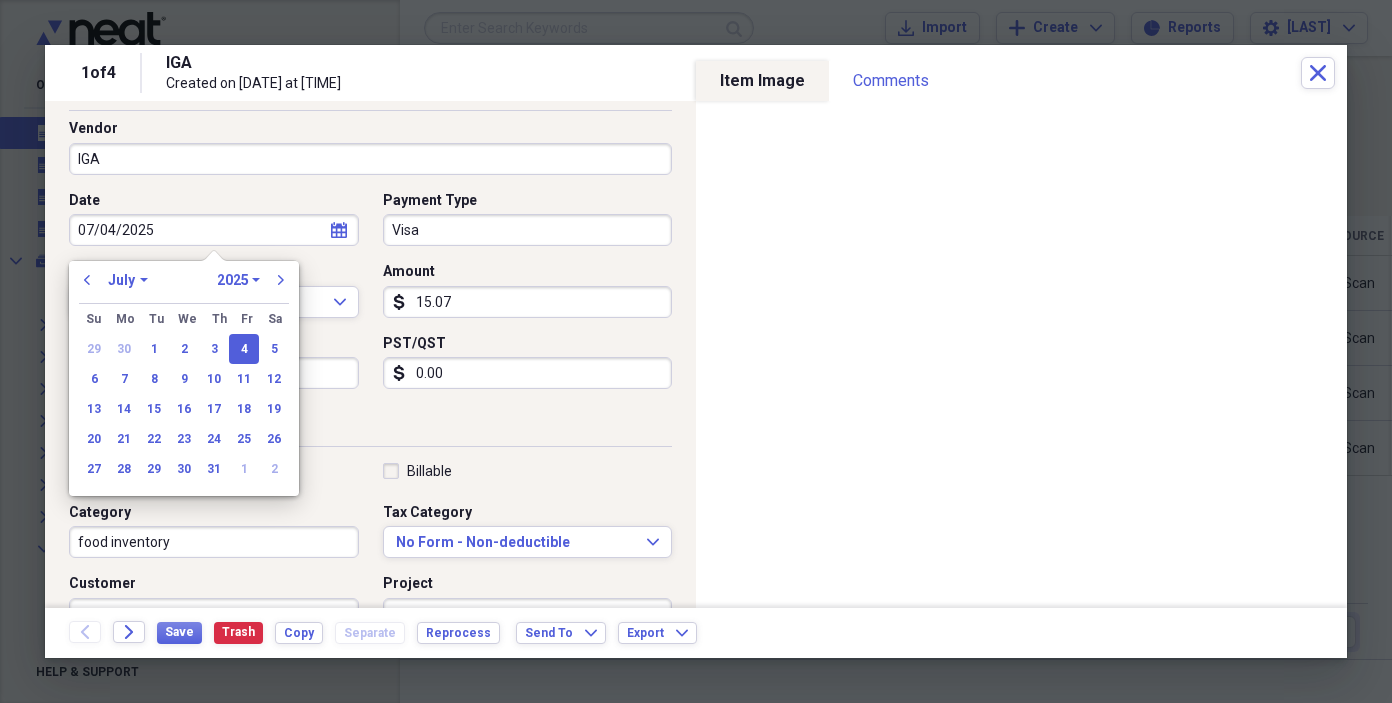 click on "Date" at bounding box center (214, 201) 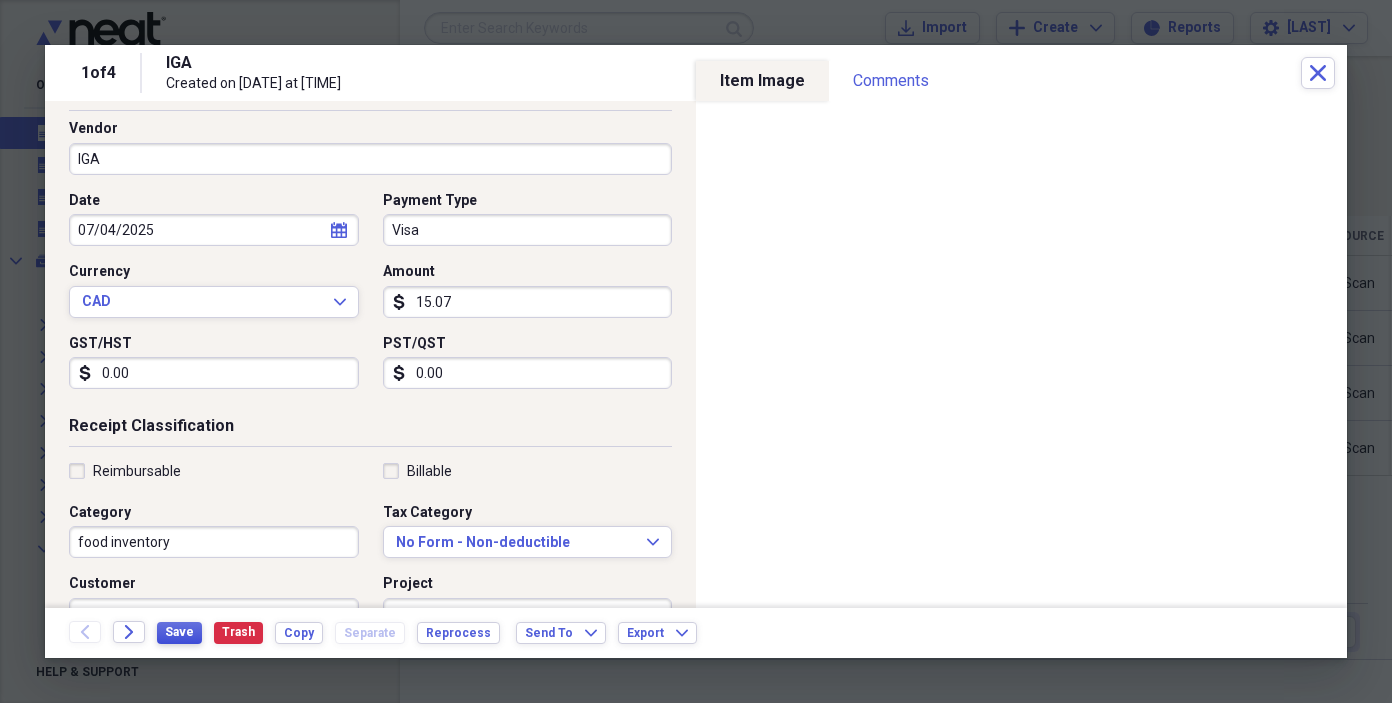 click on "Save" at bounding box center [179, 632] 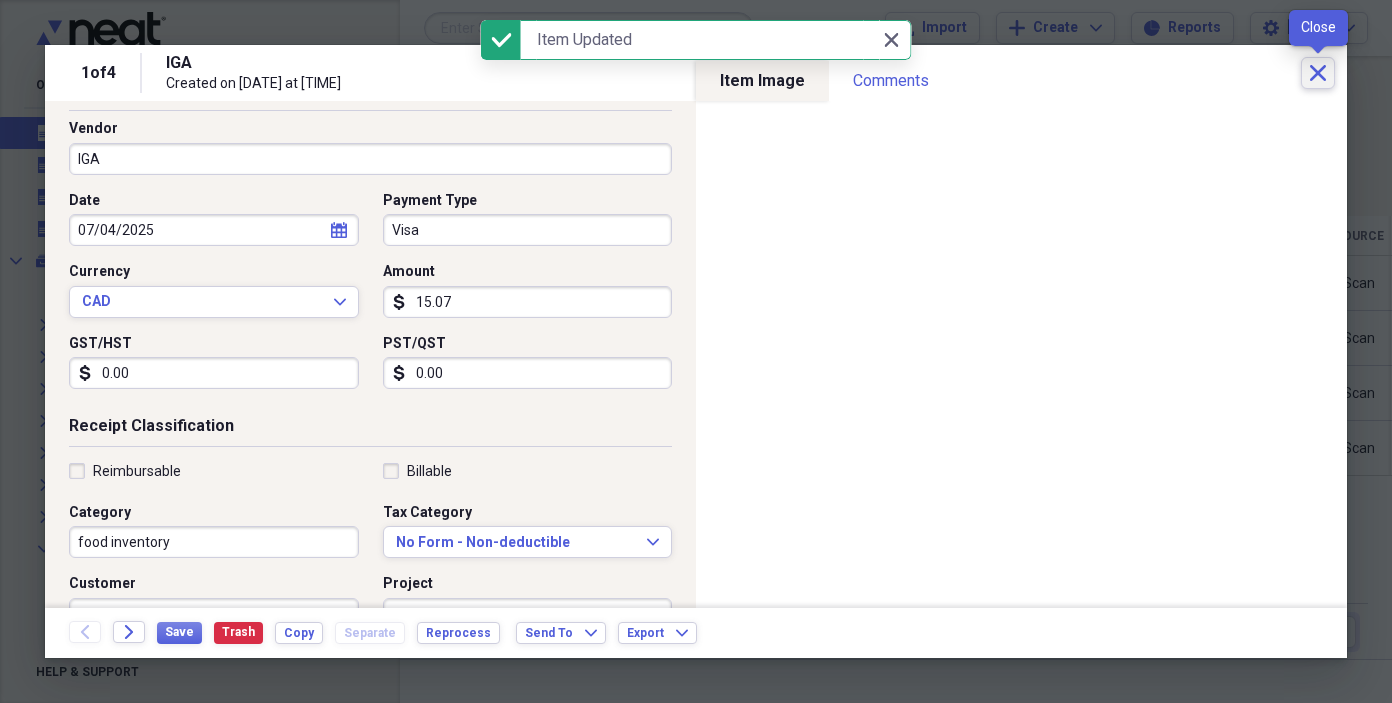 click on "Close" at bounding box center (1318, 73) 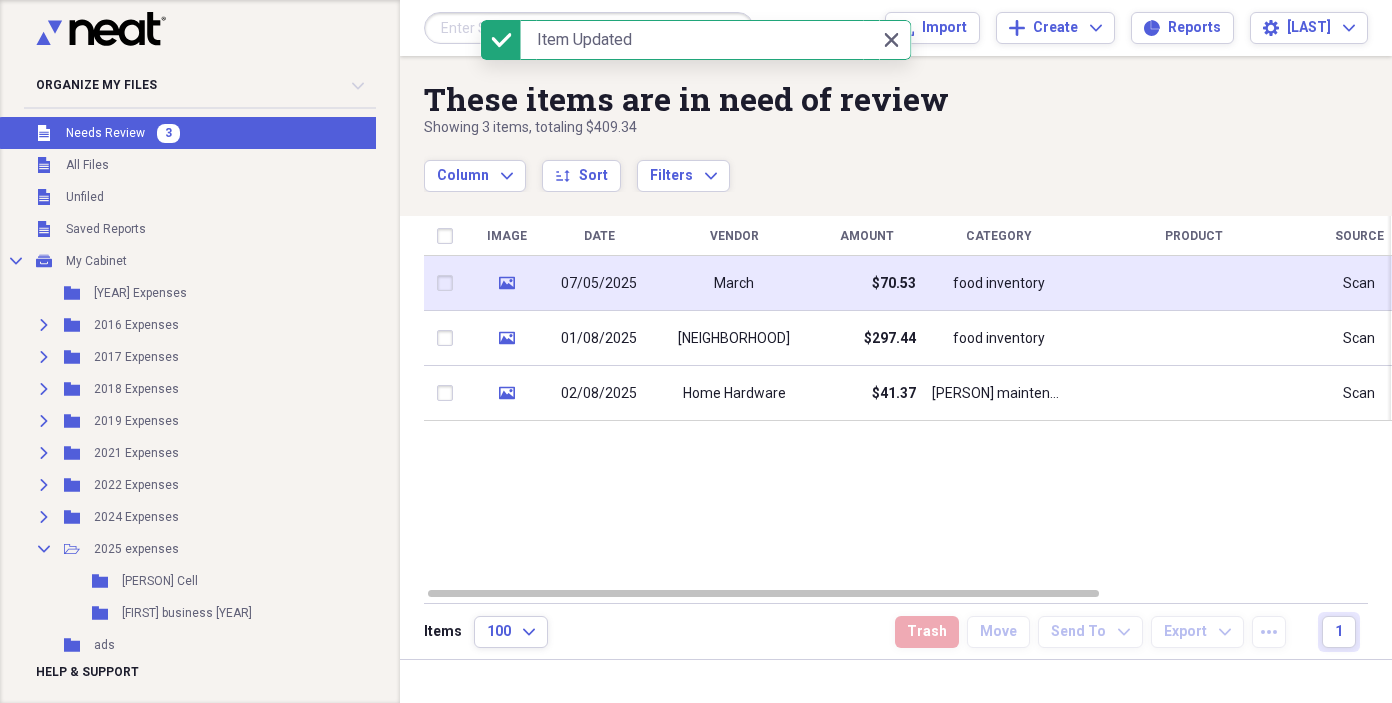 click on "March" at bounding box center (734, 283) 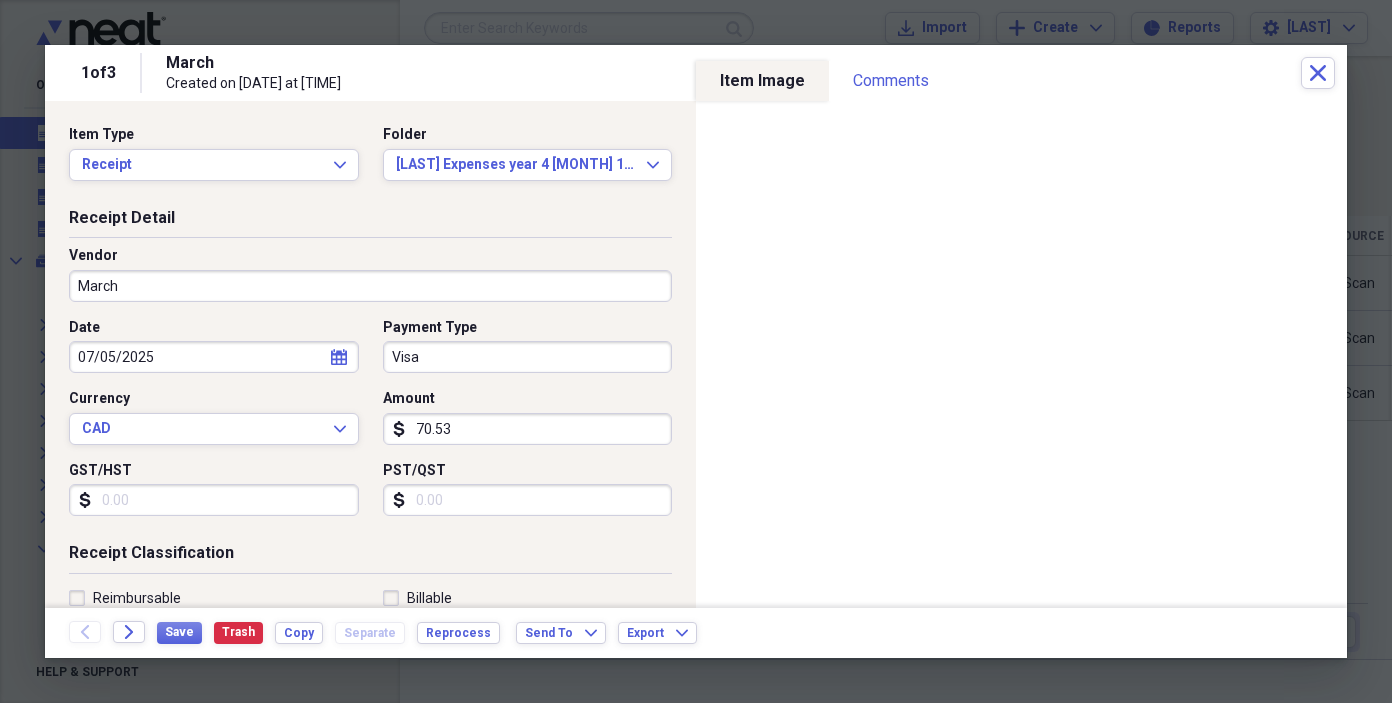 click on "GST/HST" at bounding box center [214, 500] 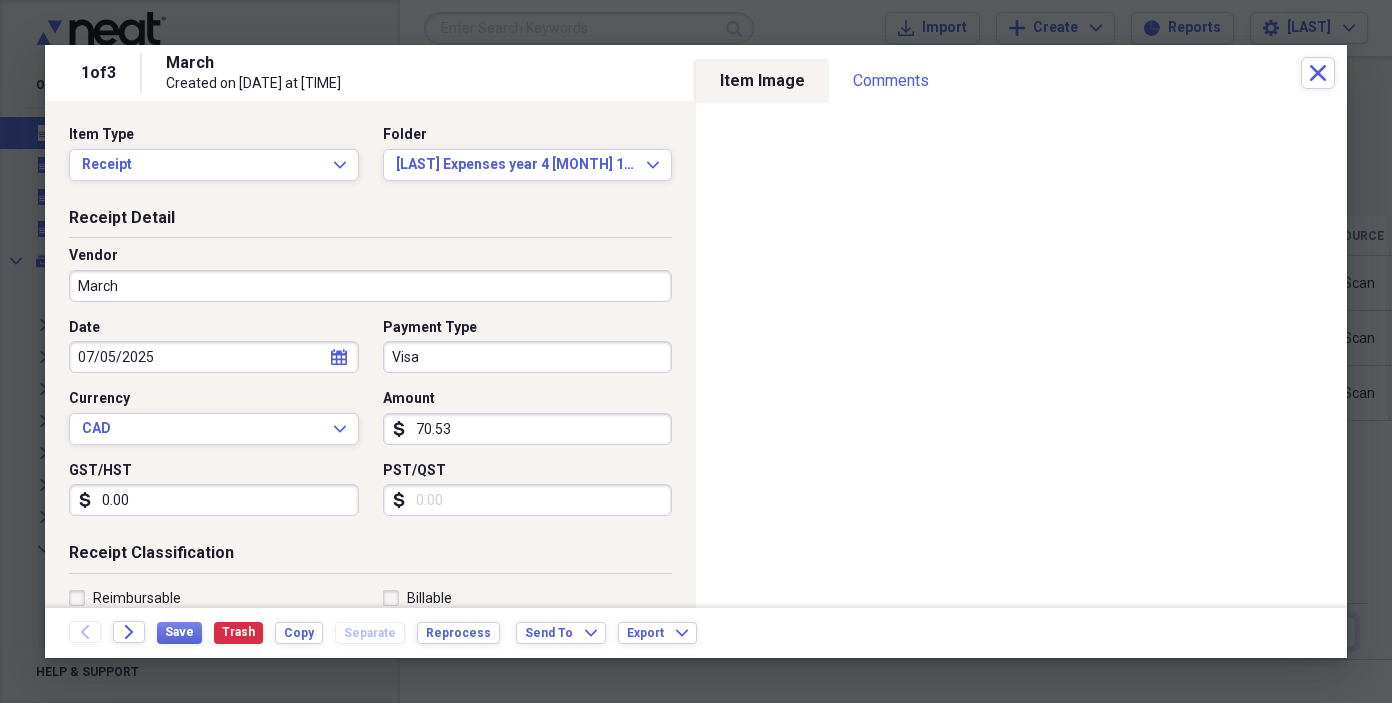 type on "0.00" 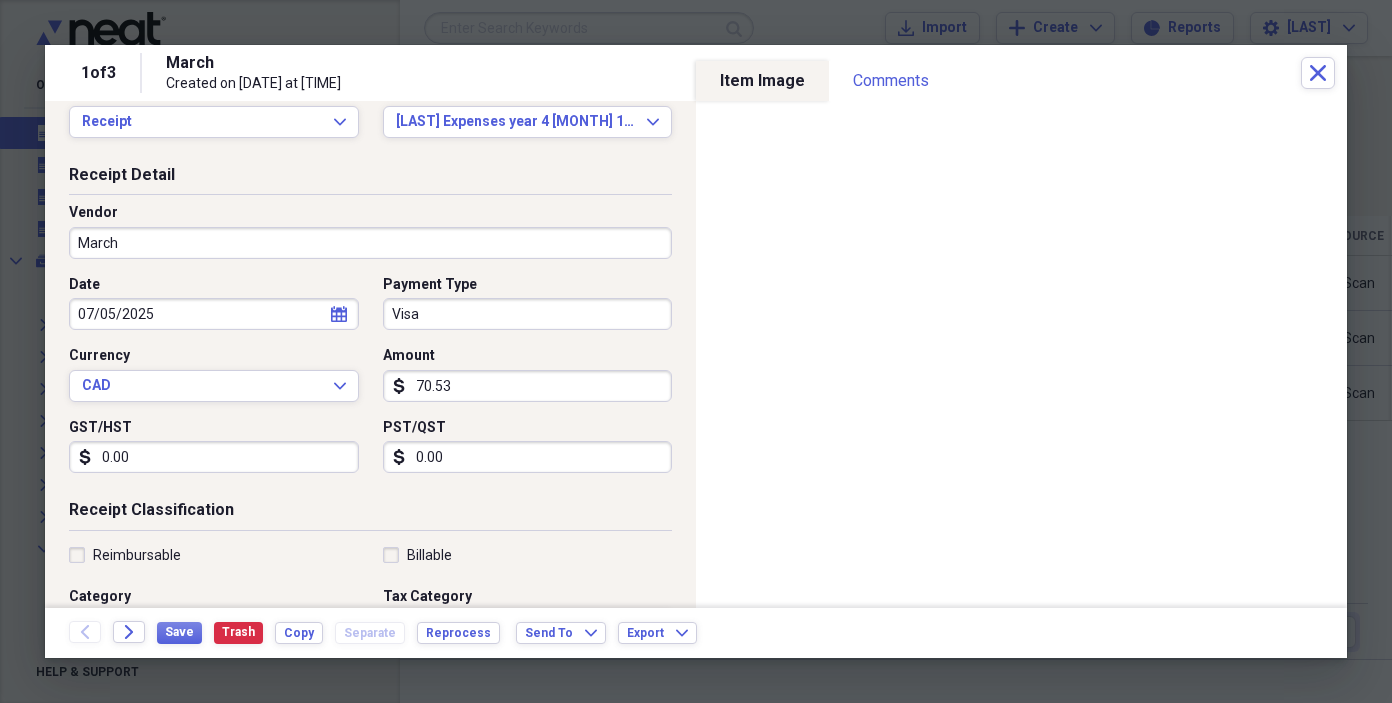 scroll, scrollTop: 0, scrollLeft: 0, axis: both 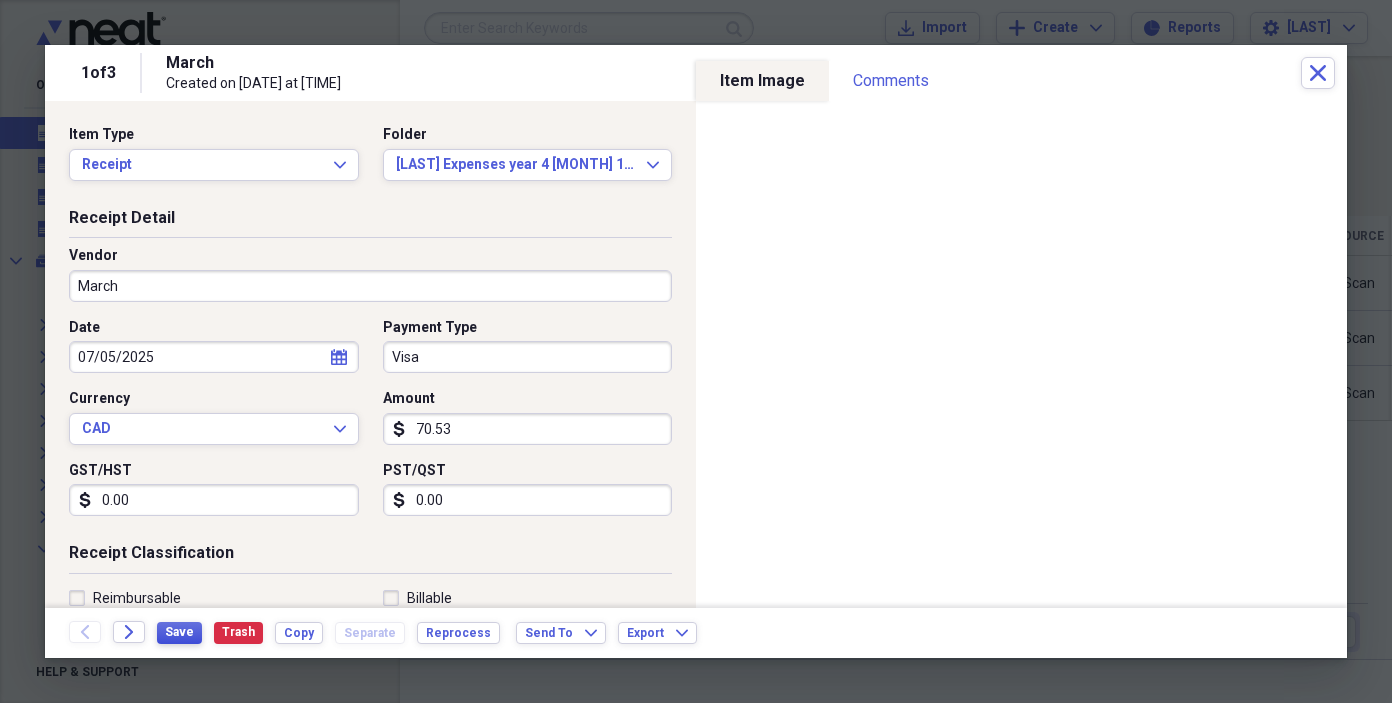 type on "0.00" 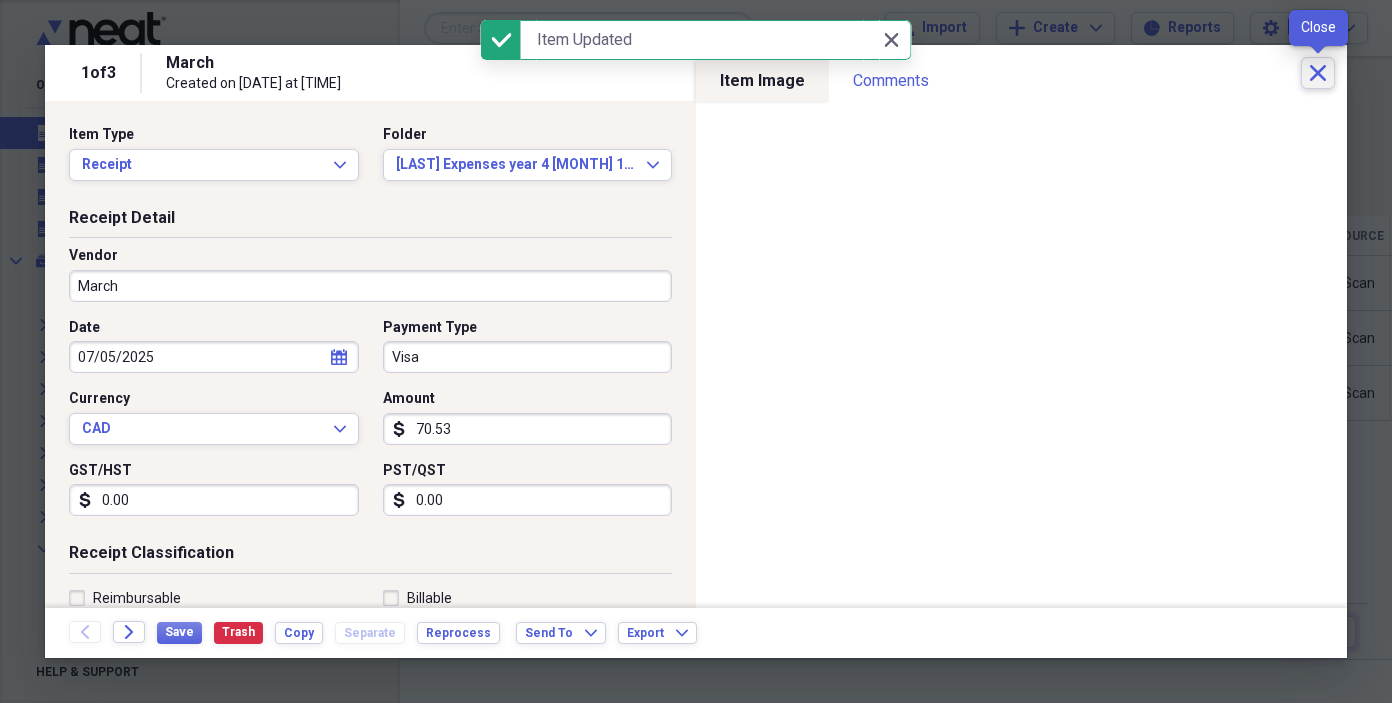 click 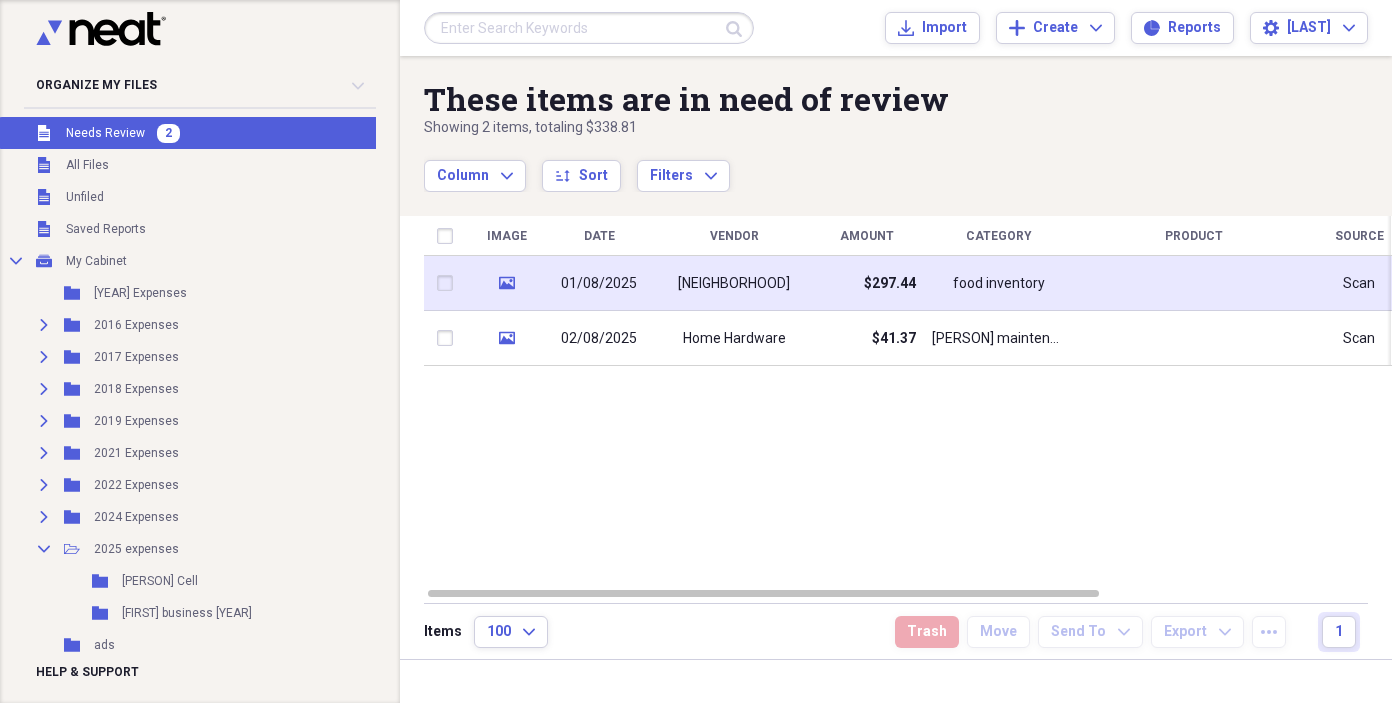 click on "food inventory" at bounding box center (999, 284) 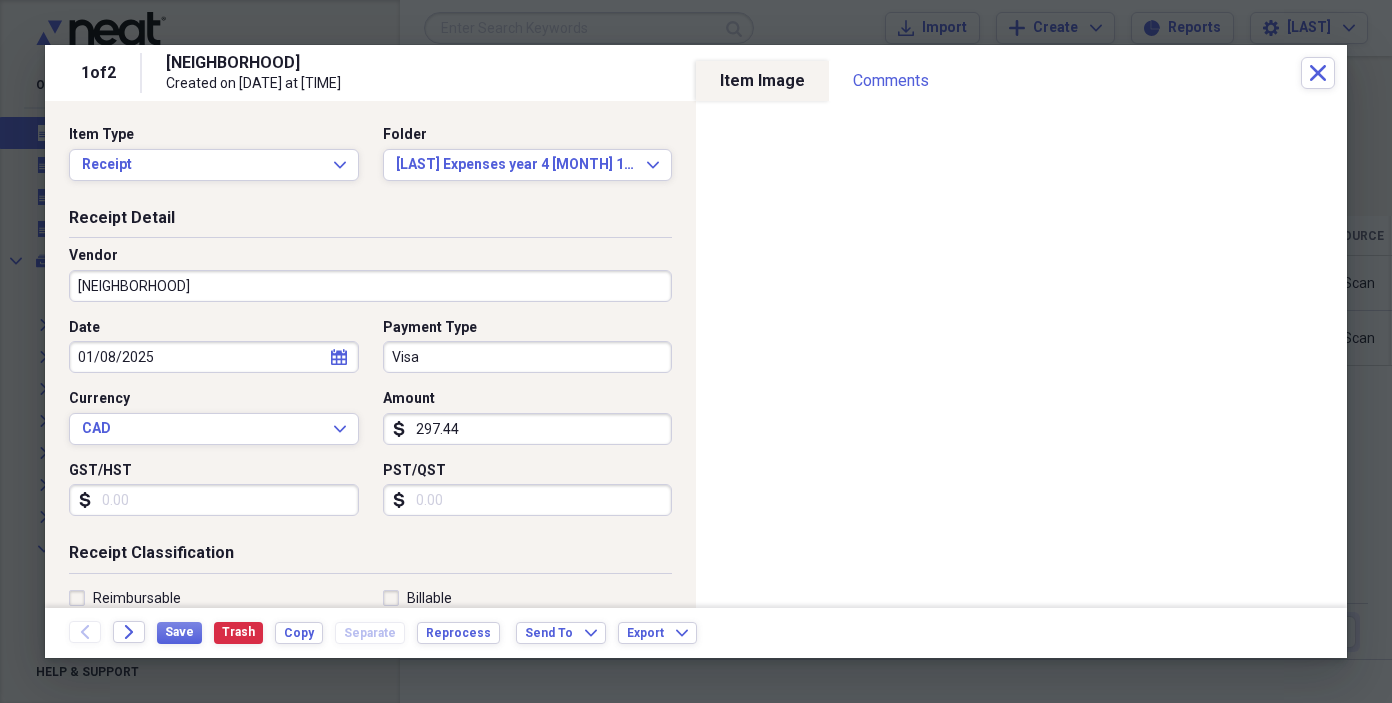 click 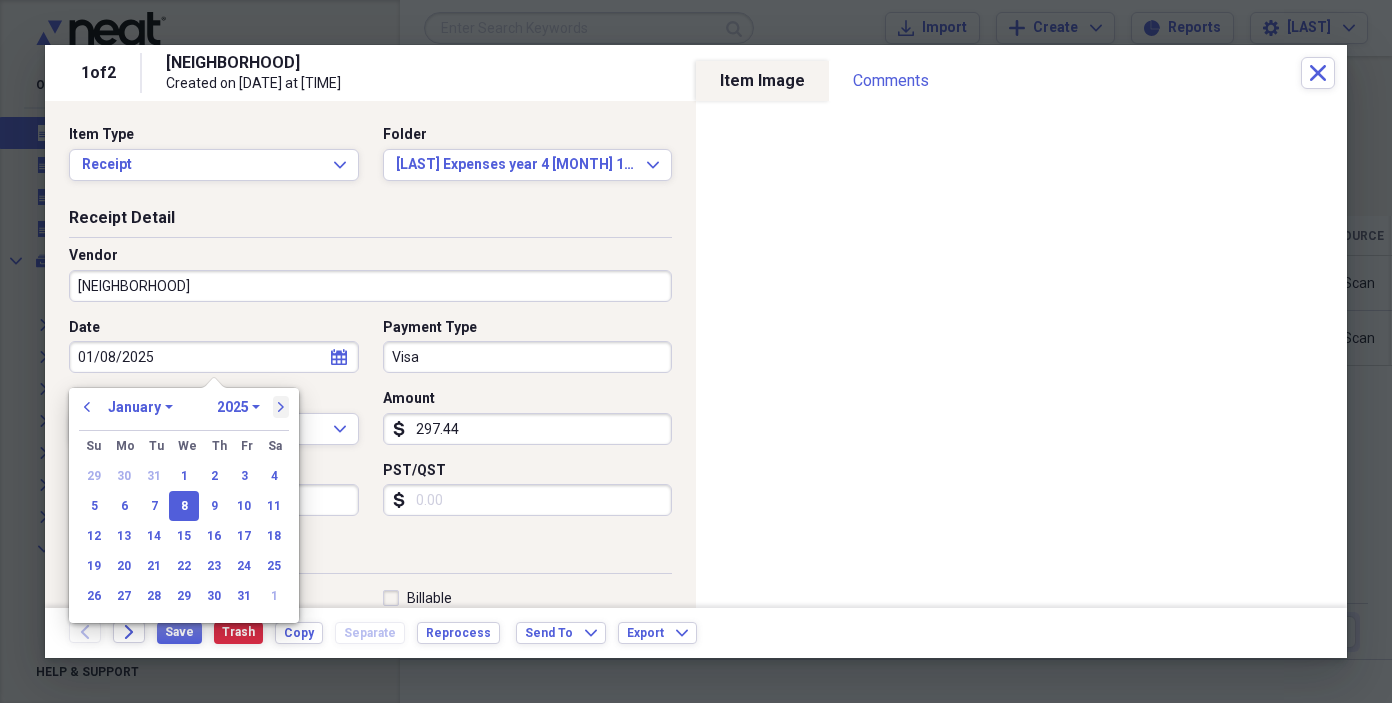 click on "next" at bounding box center [281, 407] 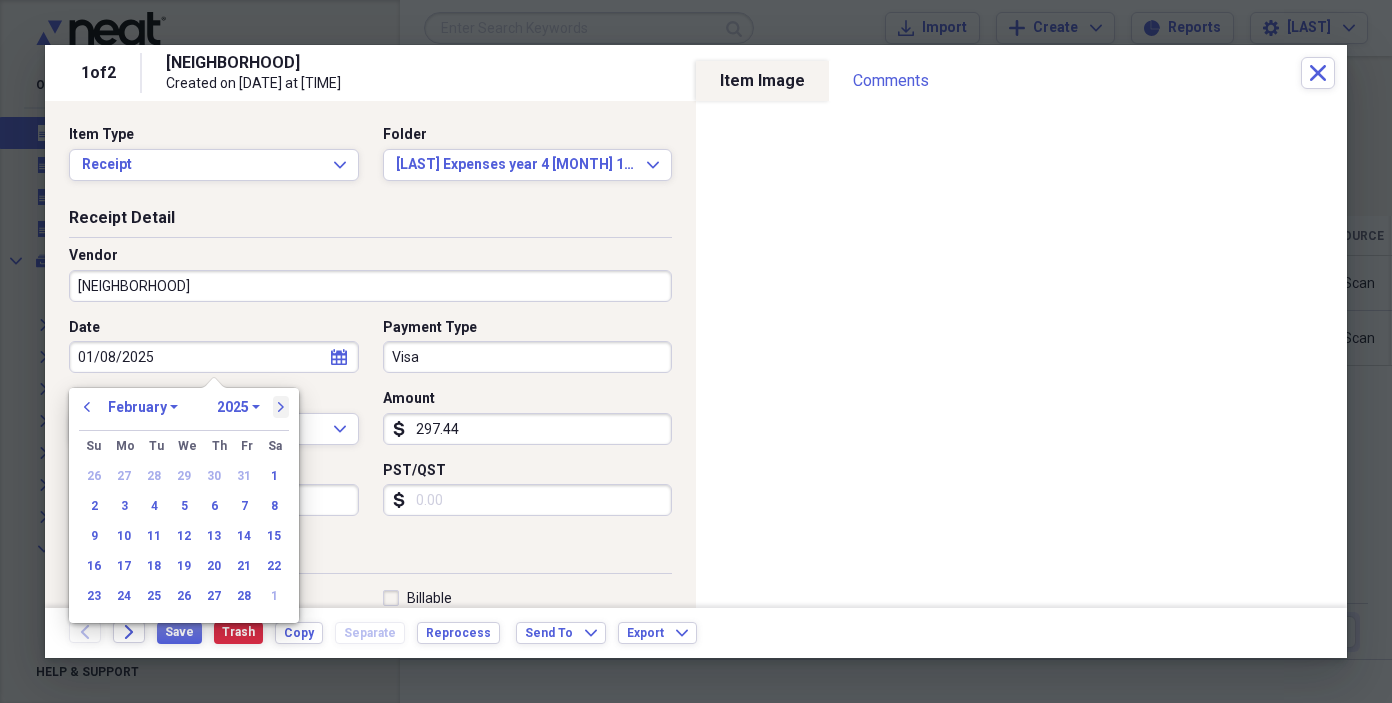 click on "next" at bounding box center (281, 407) 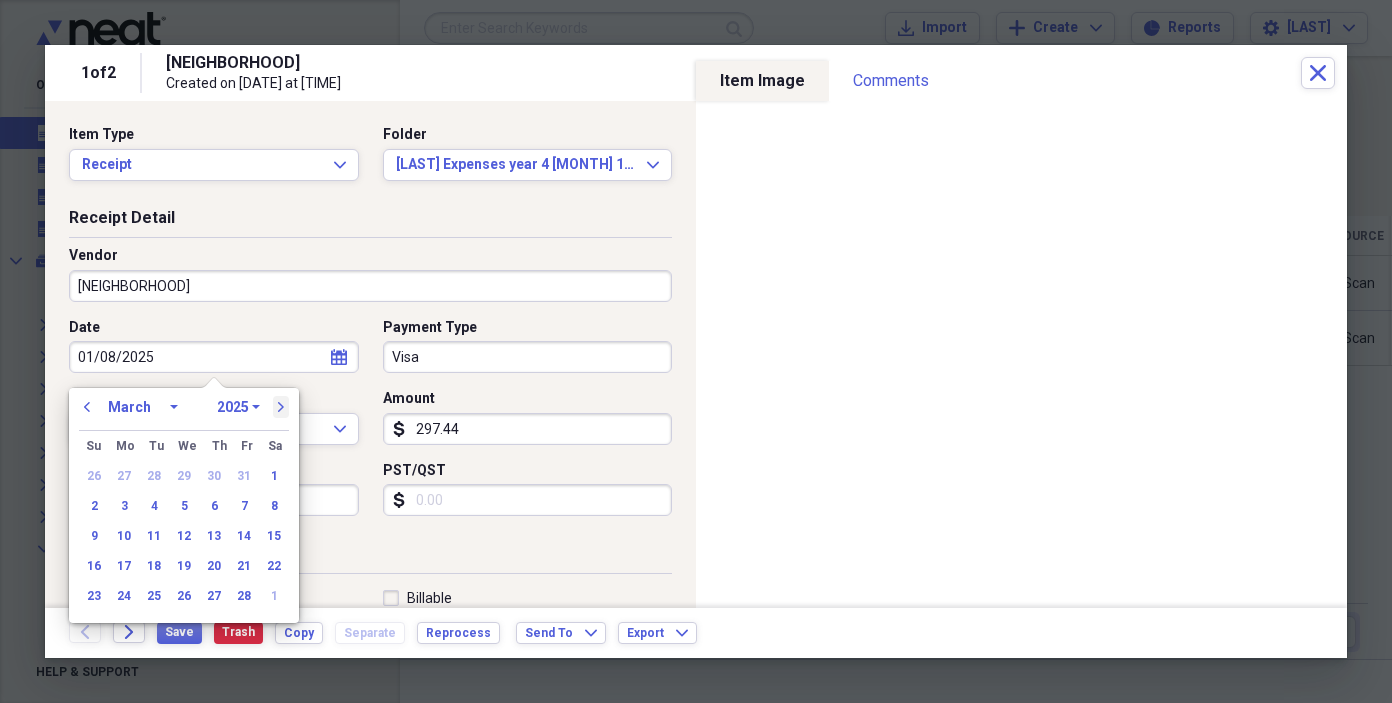 click on "next" at bounding box center (281, 407) 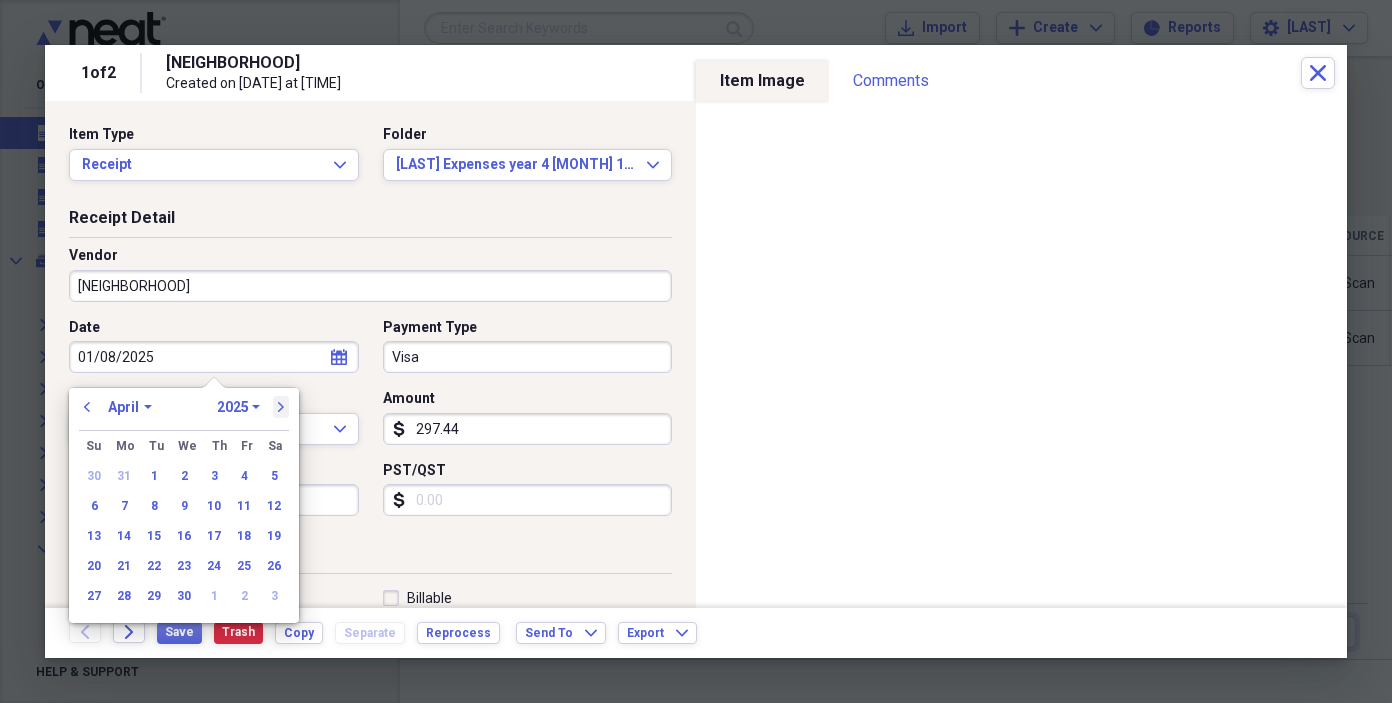click on "next" at bounding box center [281, 407] 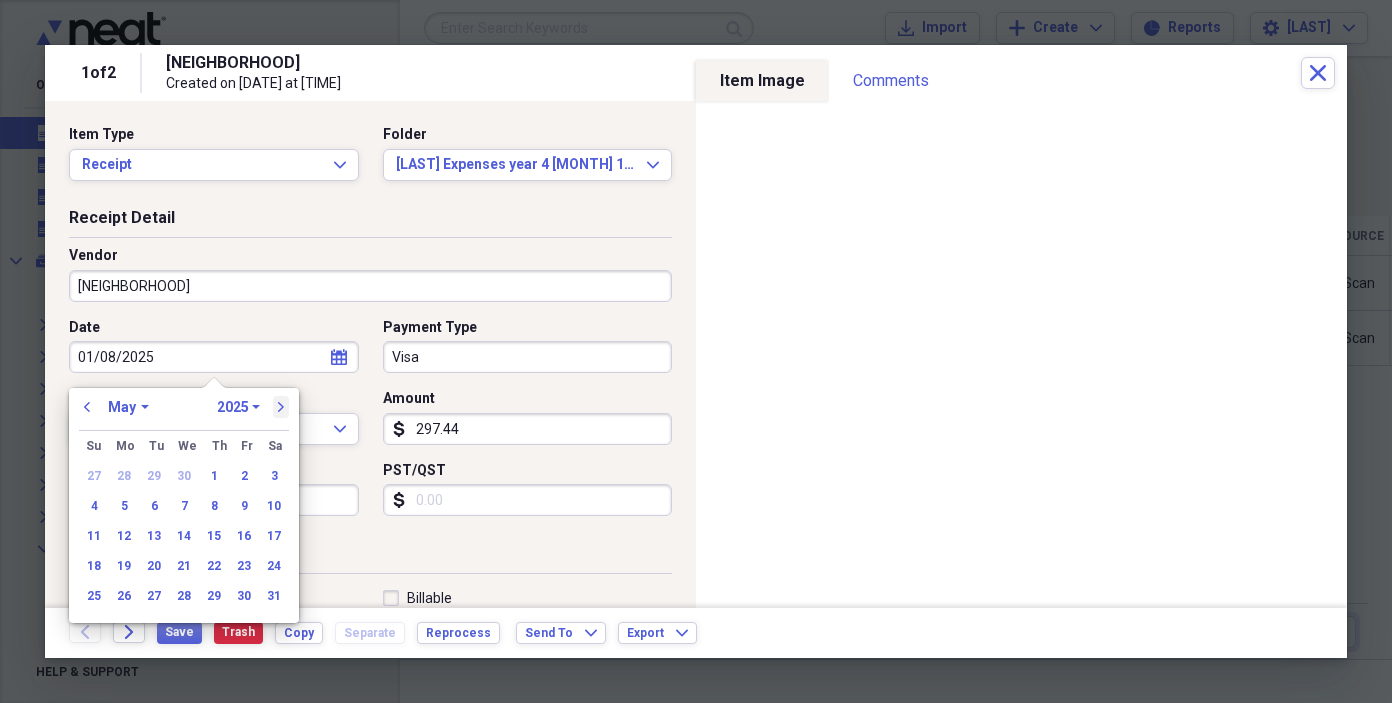 click on "next" at bounding box center (281, 407) 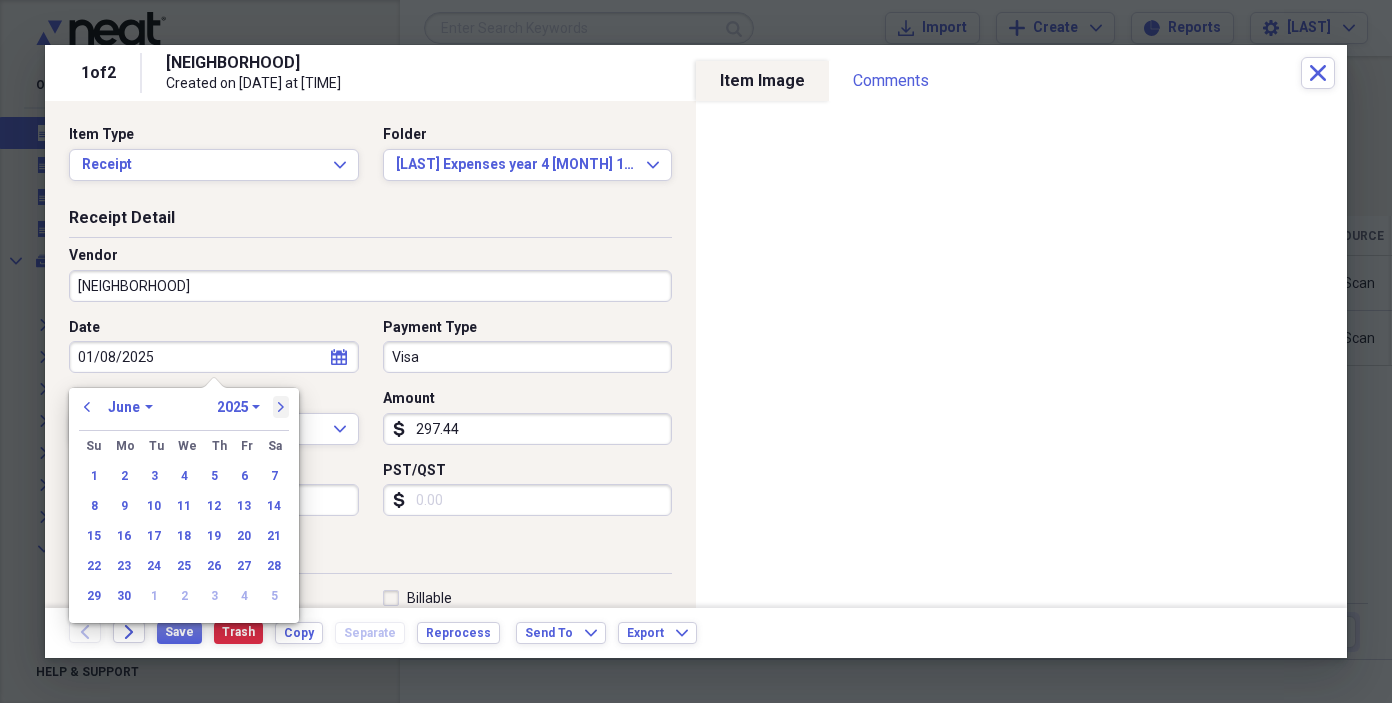 click on "next" at bounding box center [281, 407] 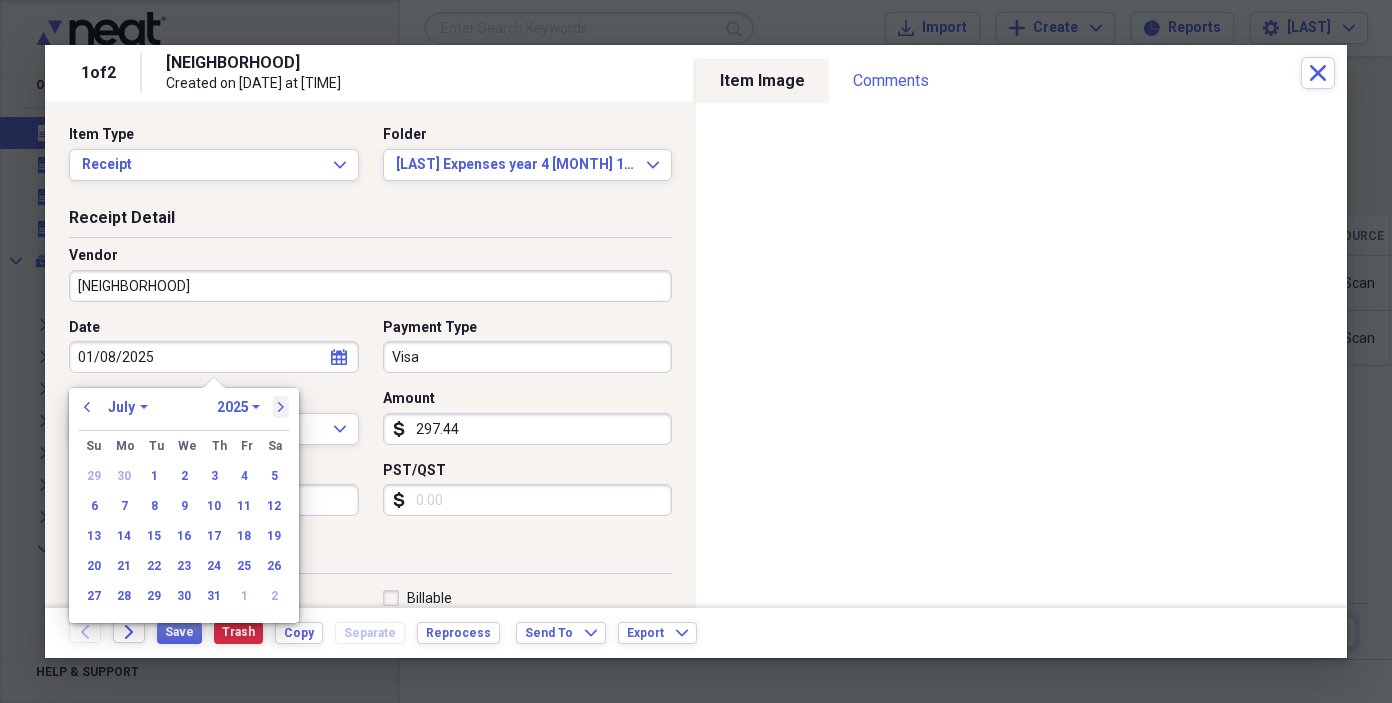 click on "next" at bounding box center [281, 407] 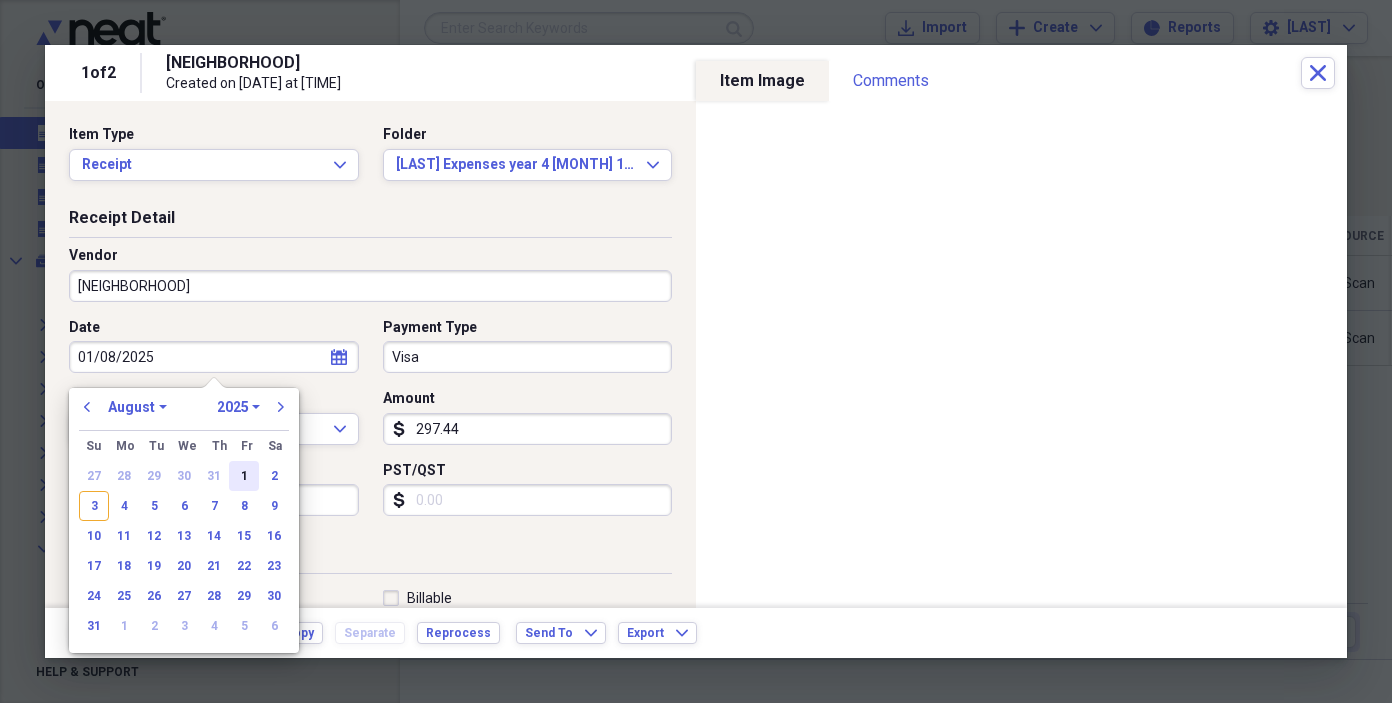 click on "1" at bounding box center [244, 476] 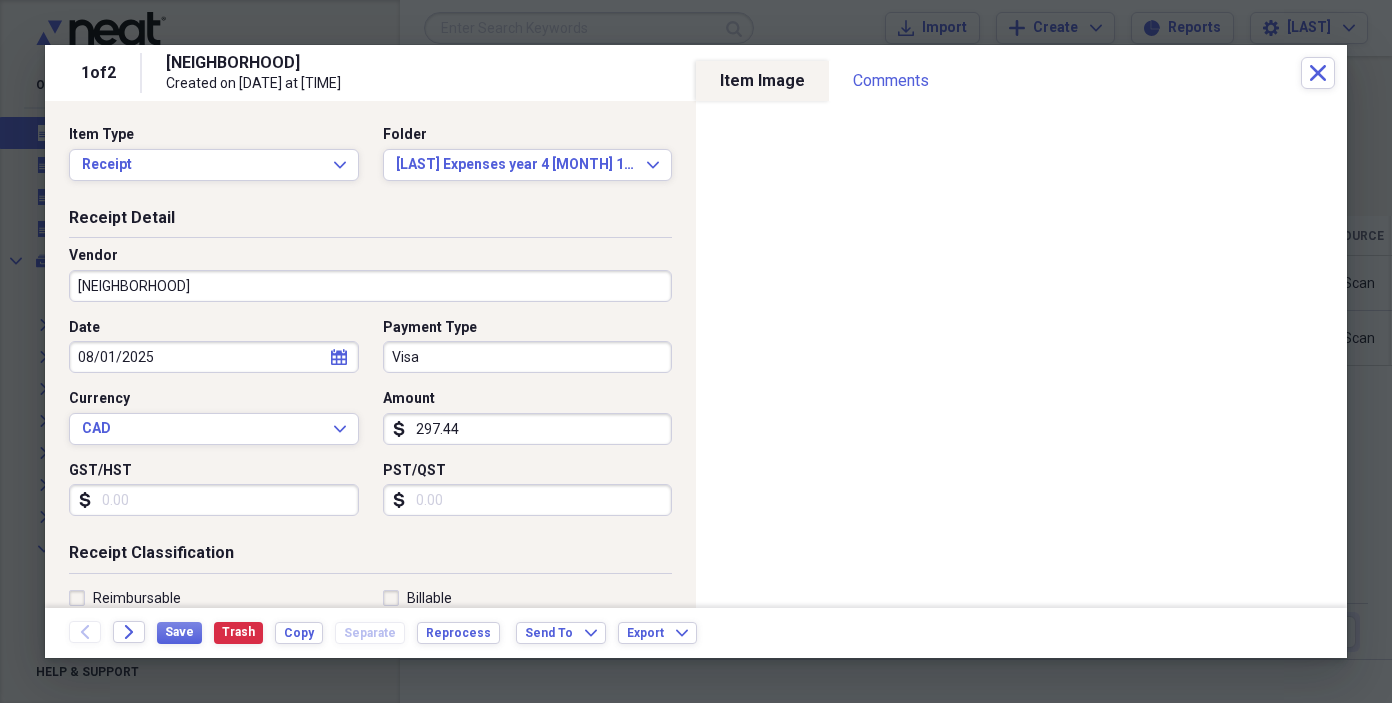 click on "GST/HST" at bounding box center [214, 500] 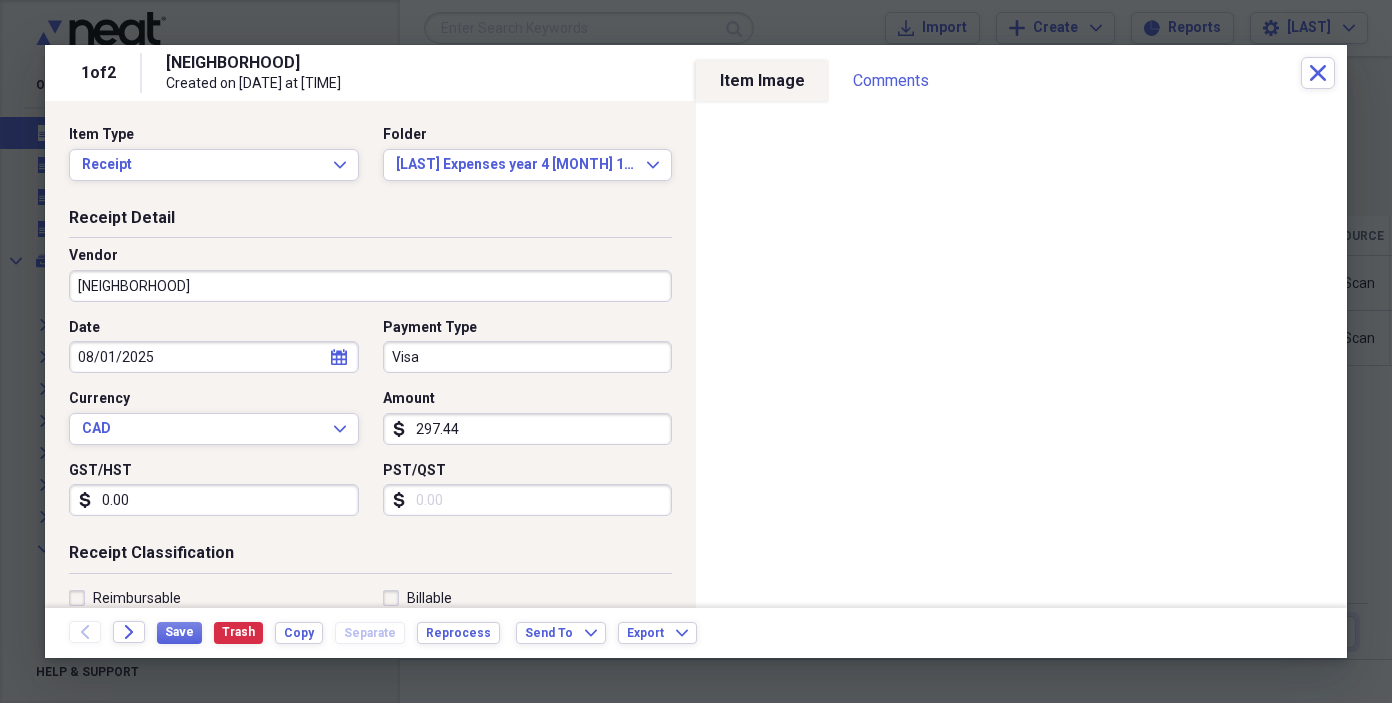 type on "0.00" 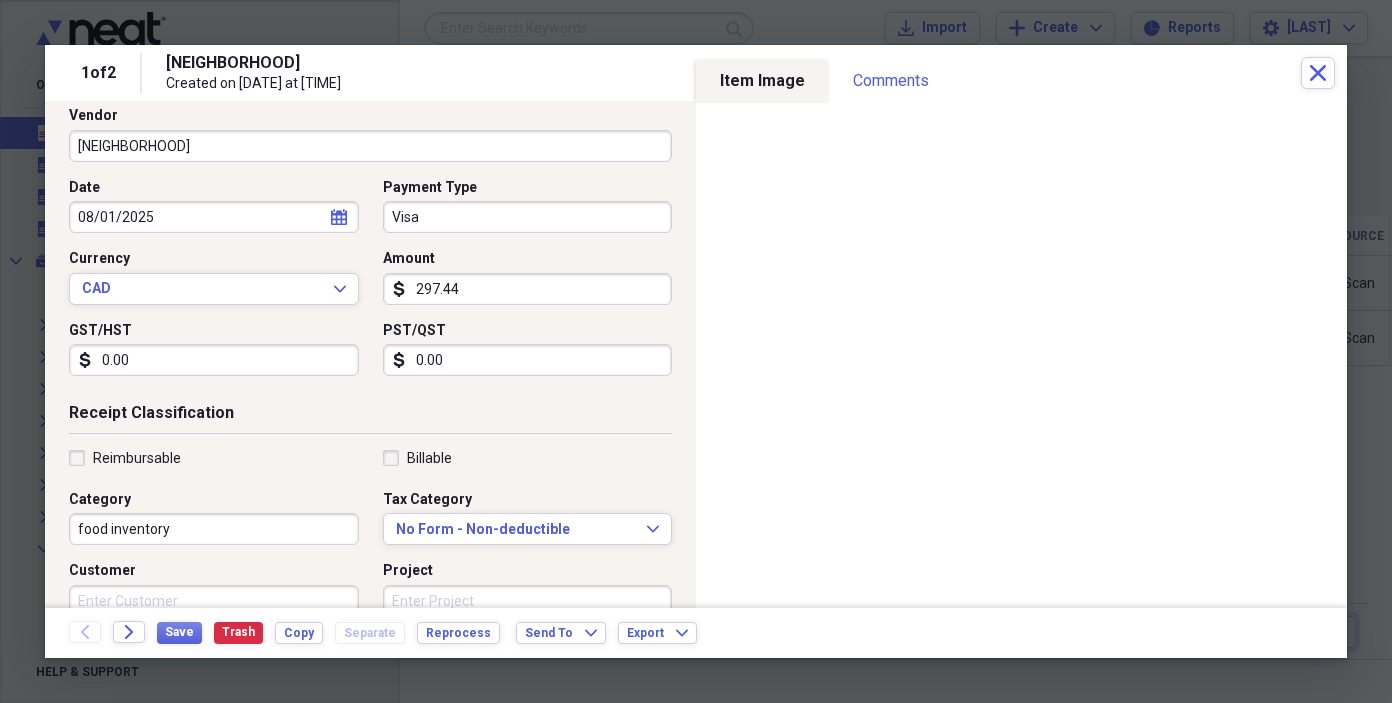 scroll, scrollTop: 142, scrollLeft: 0, axis: vertical 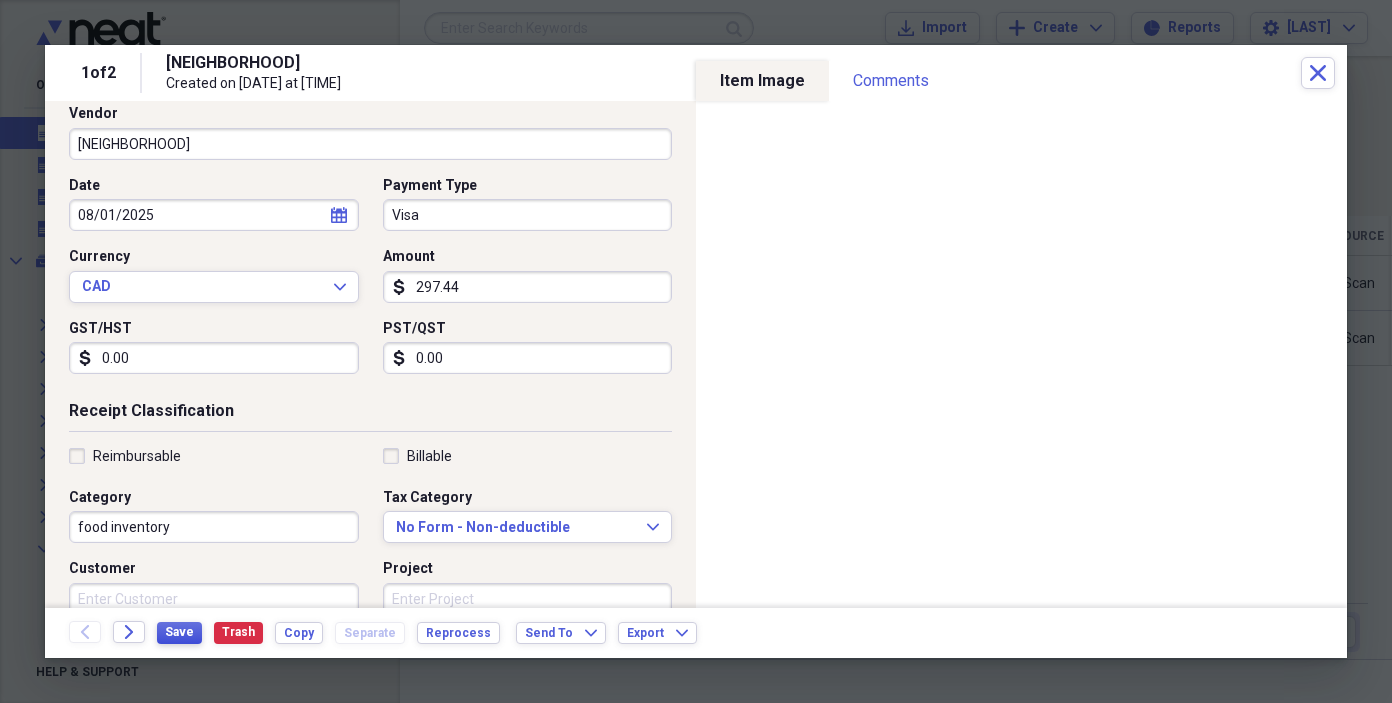type on "0.00" 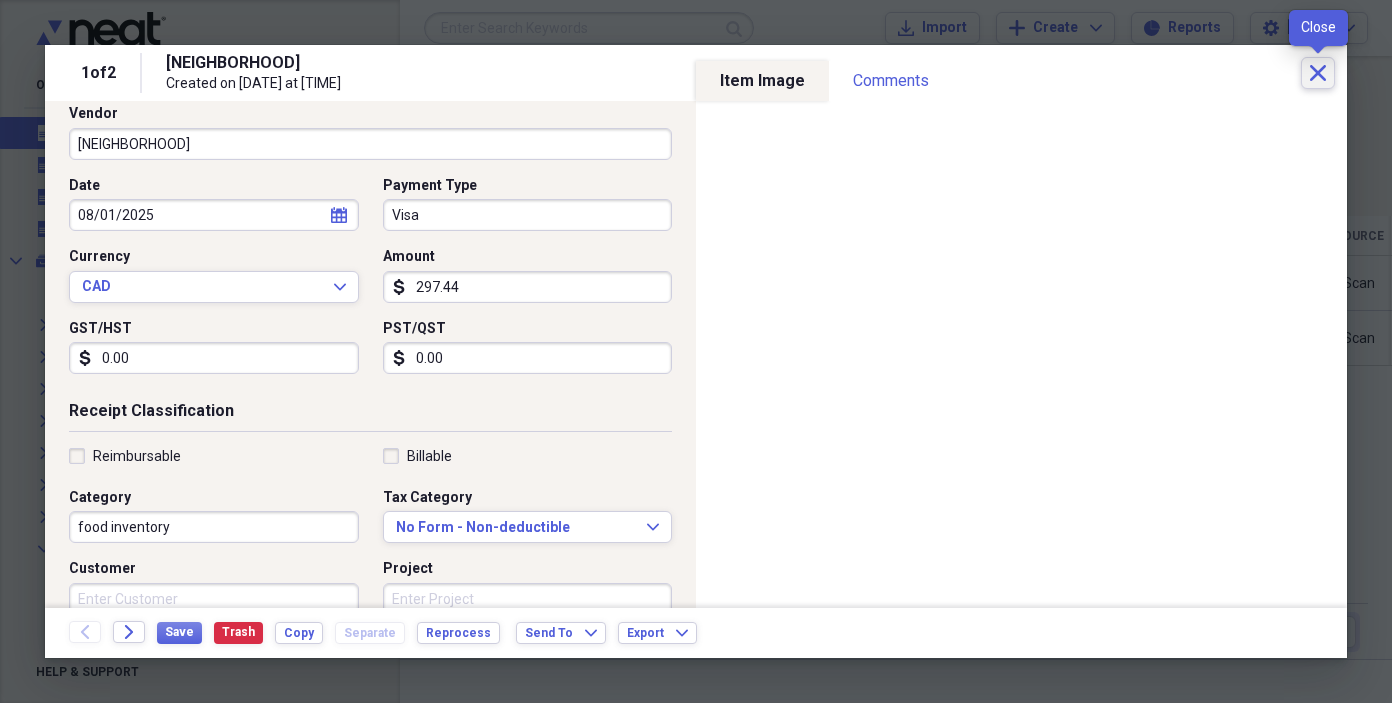 click on "Close" 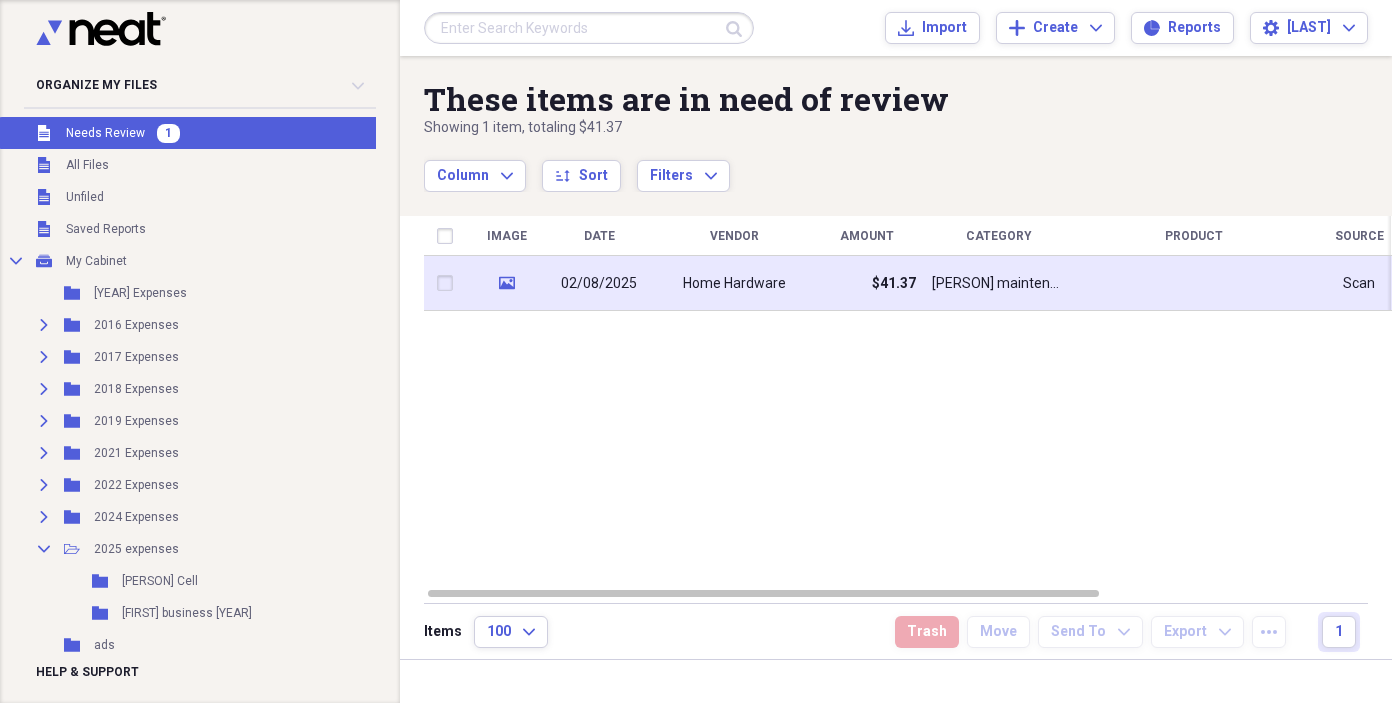 click on "Home Hardware" at bounding box center (734, 284) 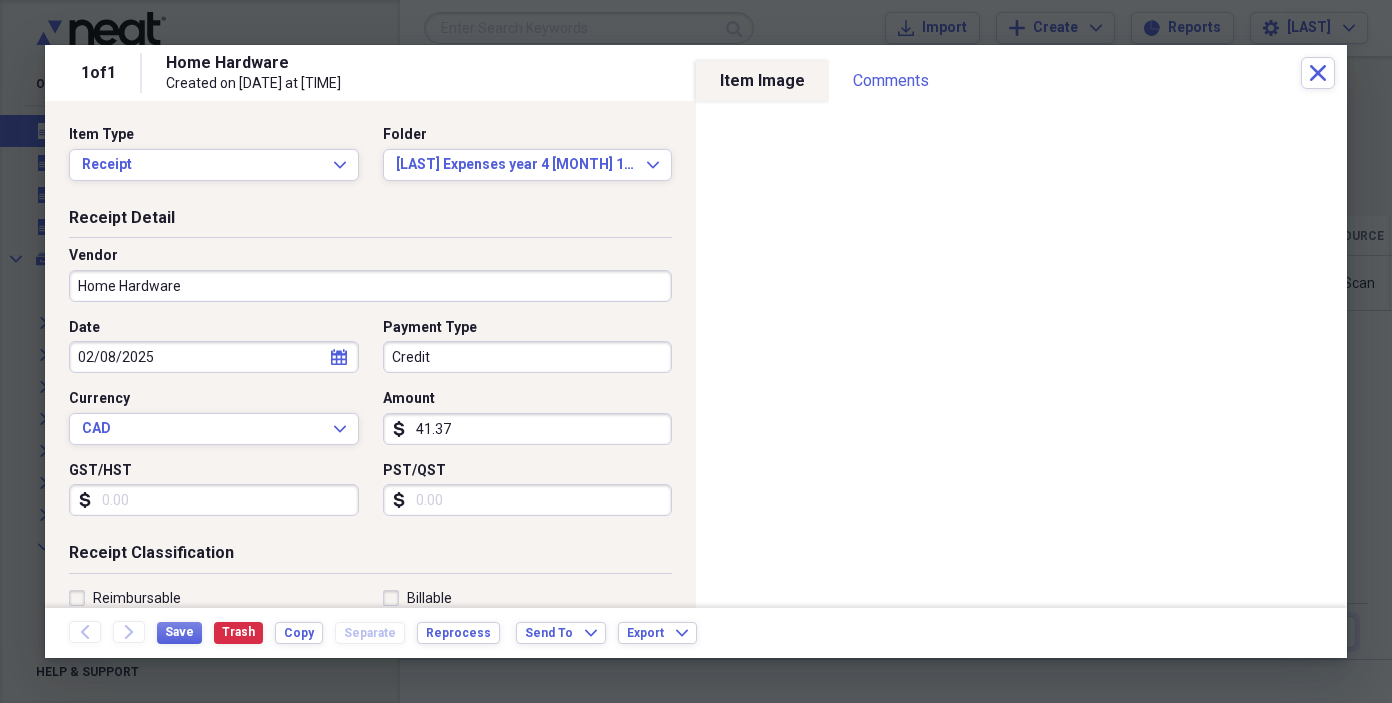 click on "calendar" 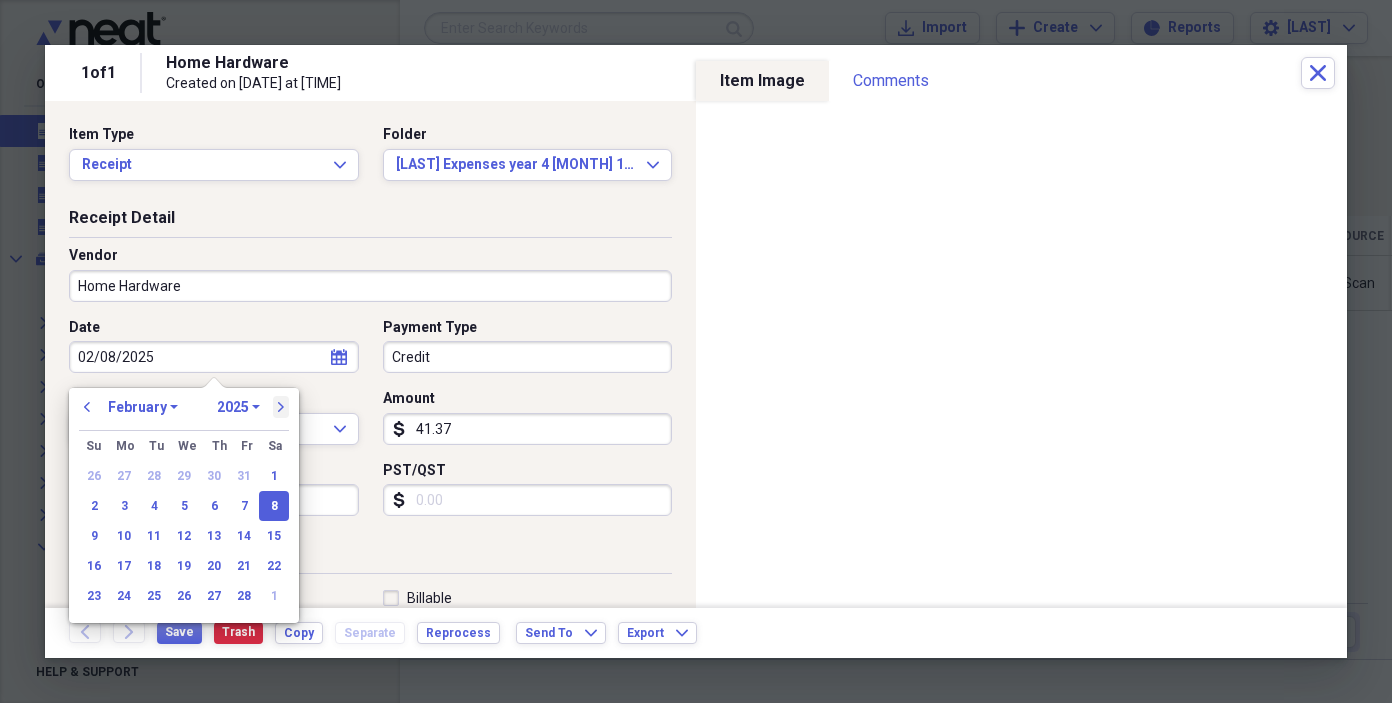 click on "next" at bounding box center (281, 407) 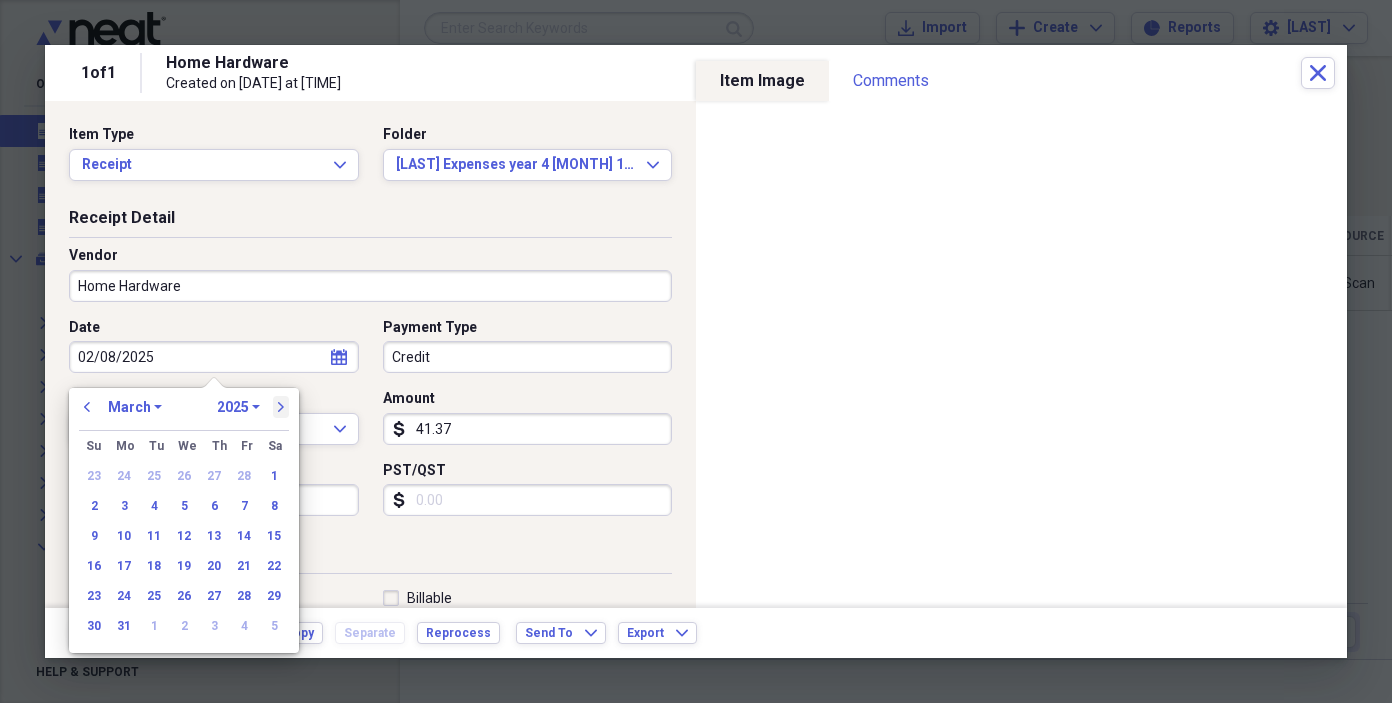 click on "next" at bounding box center (281, 407) 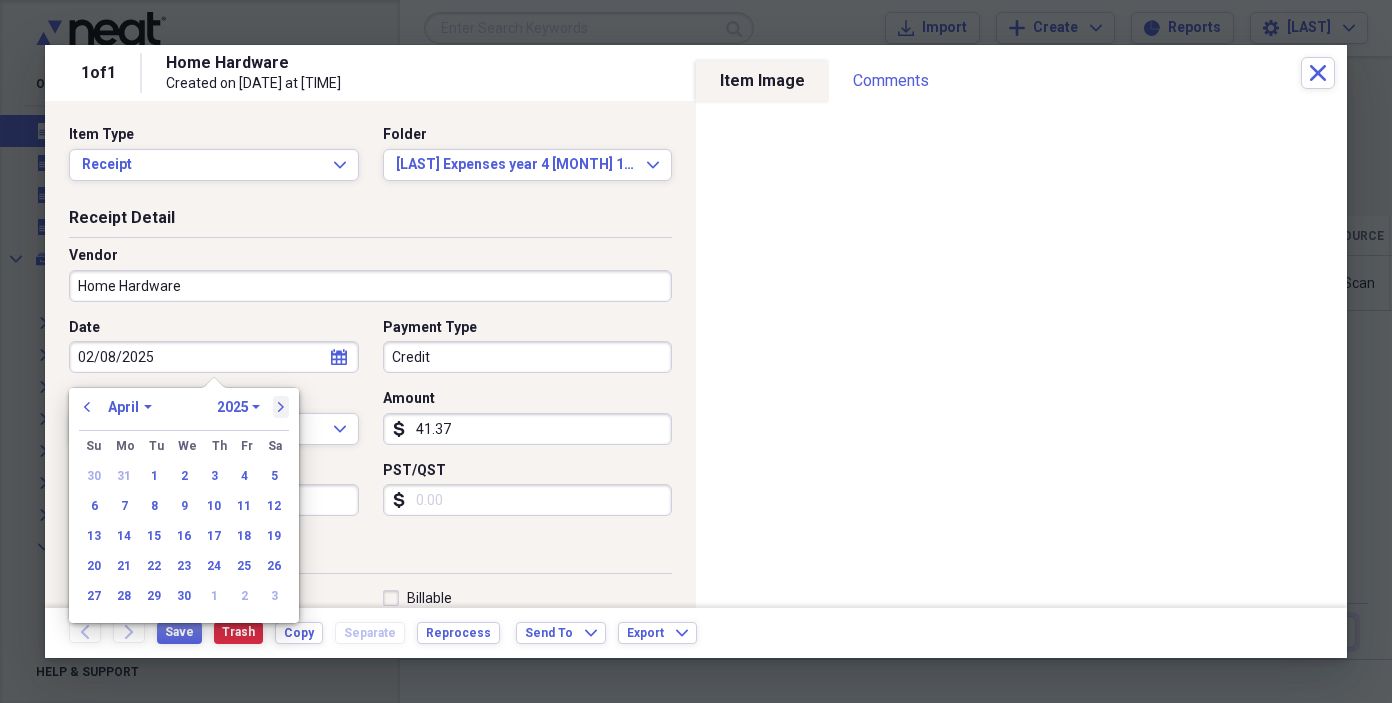 click on "next" at bounding box center (281, 407) 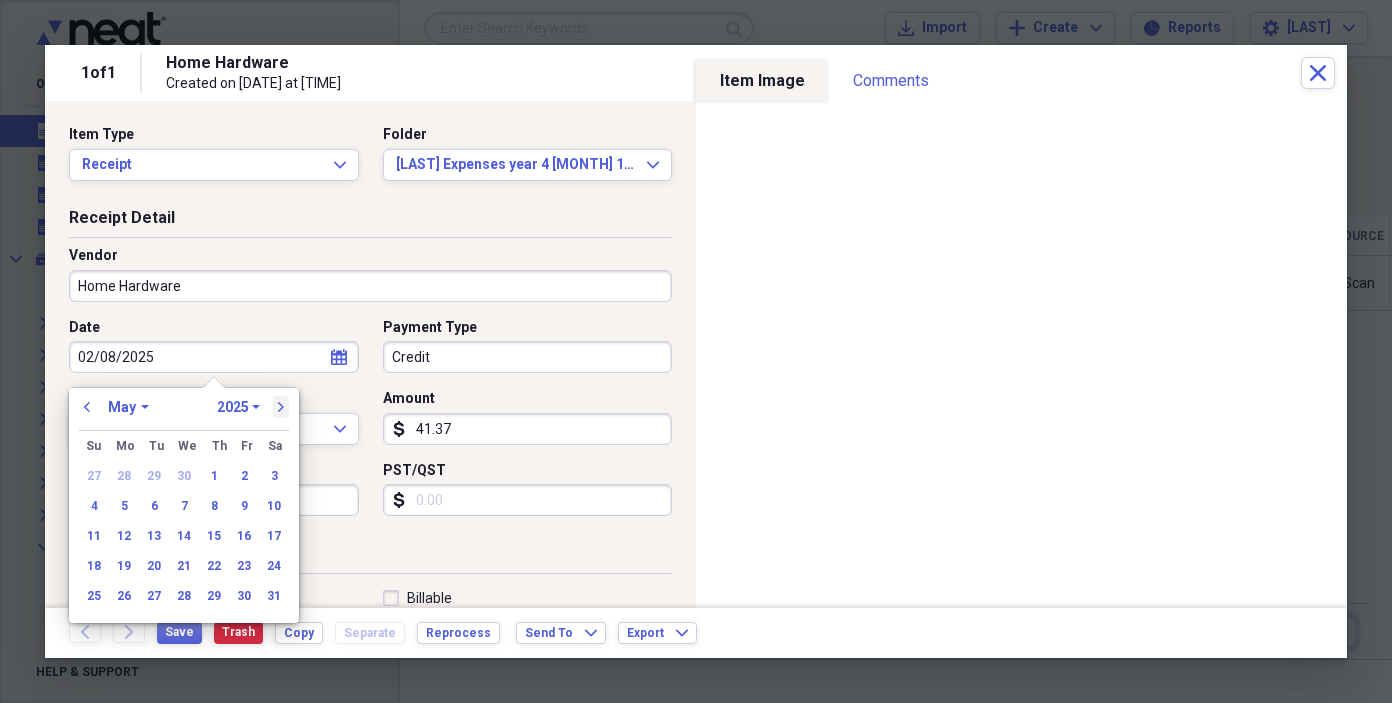 click on "next" at bounding box center (281, 407) 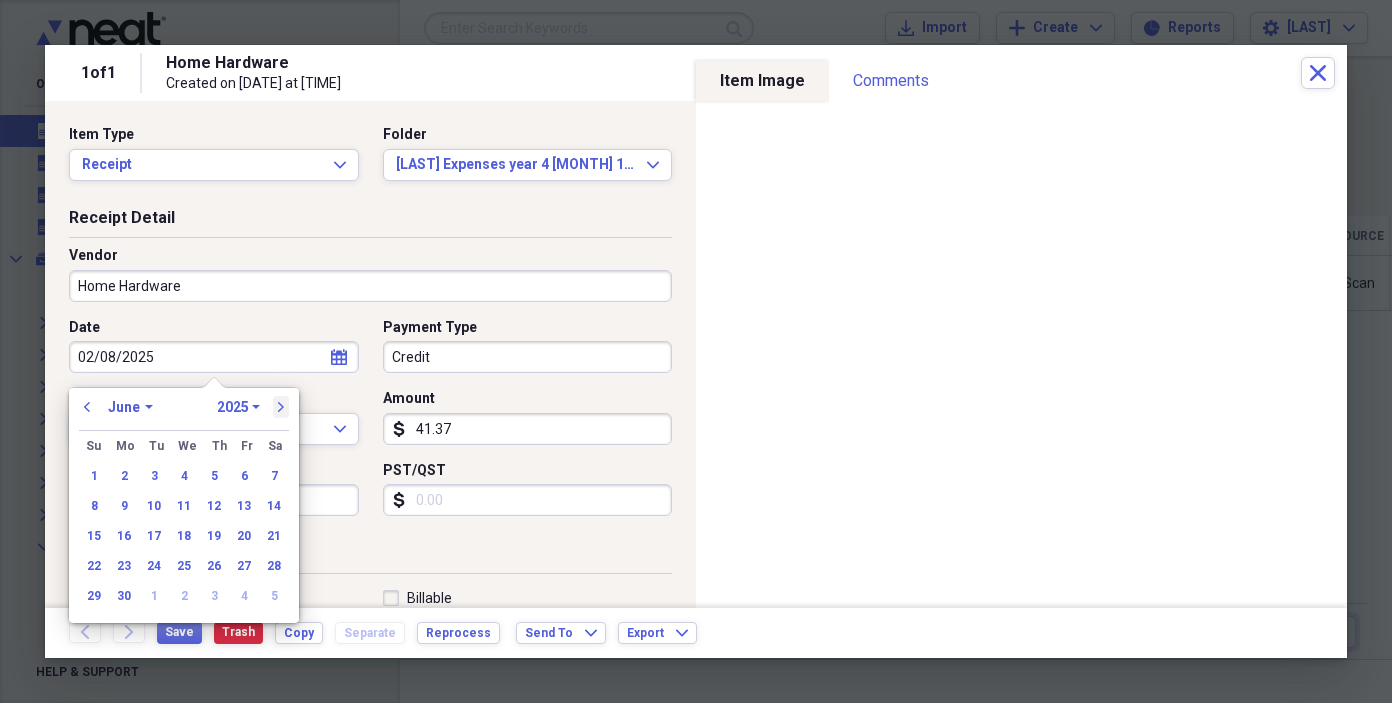 click on "next" at bounding box center [281, 407] 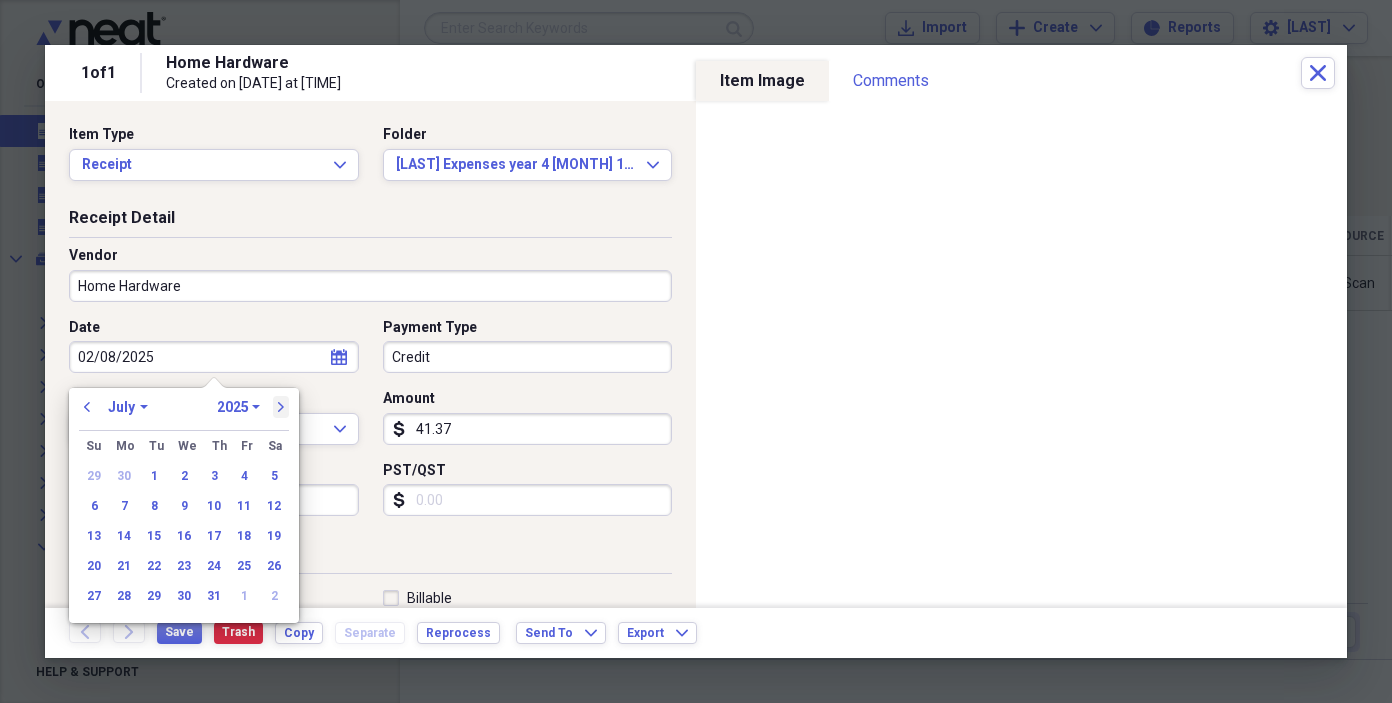 click on "next" at bounding box center (281, 407) 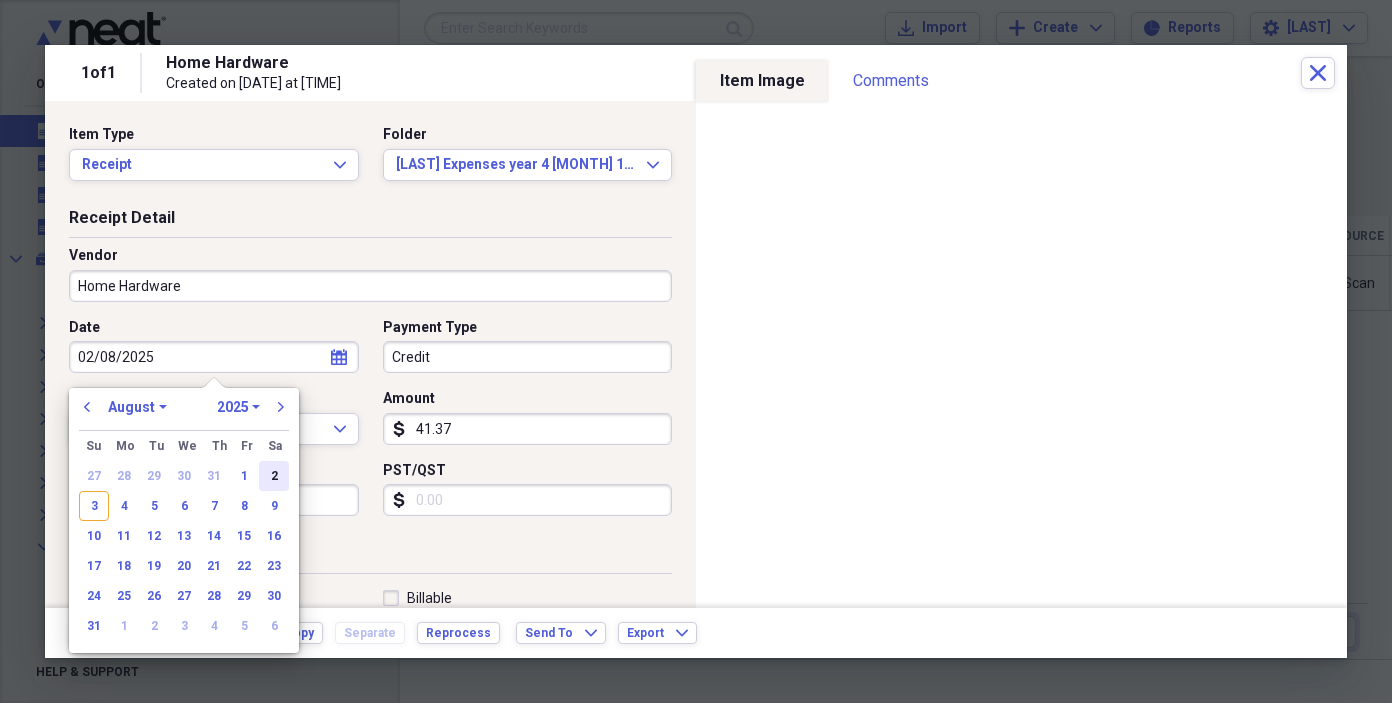 click on "2" at bounding box center (274, 476) 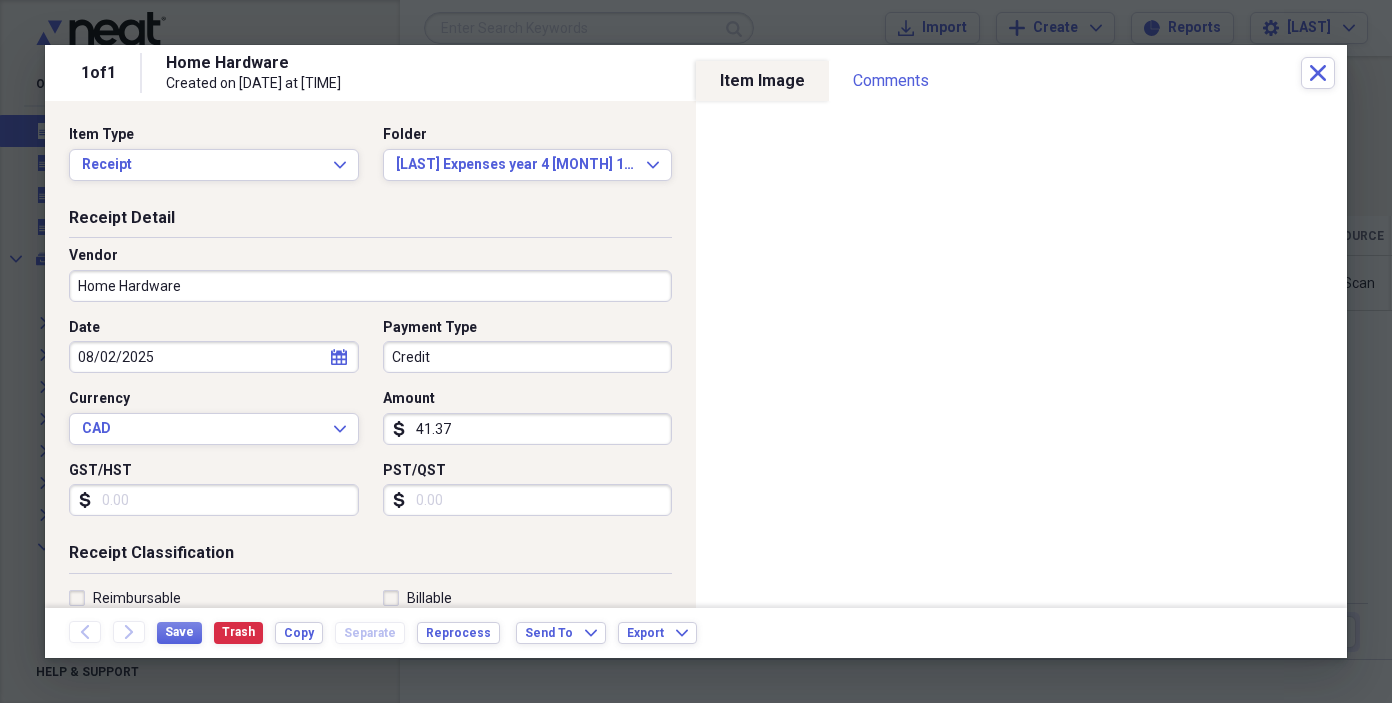 click on "Credit" at bounding box center (528, 357) 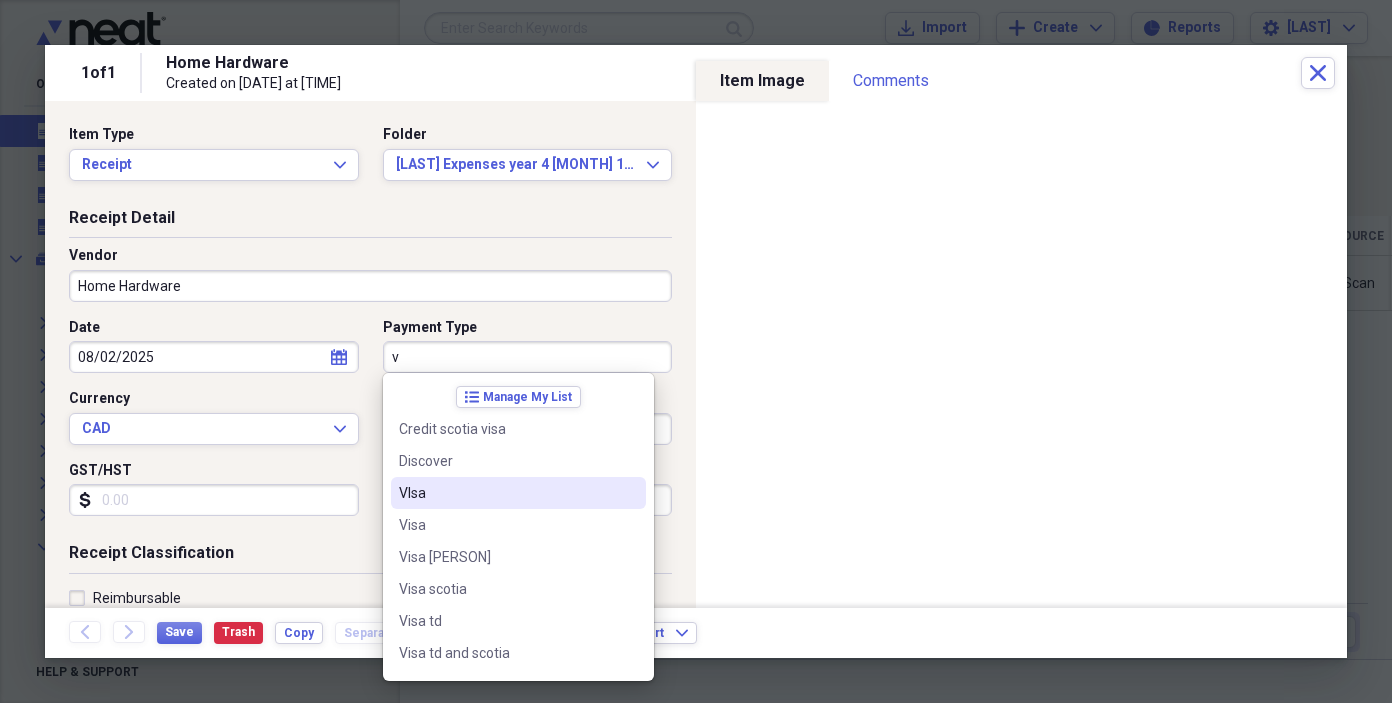 click on "VIsa" at bounding box center [506, 493] 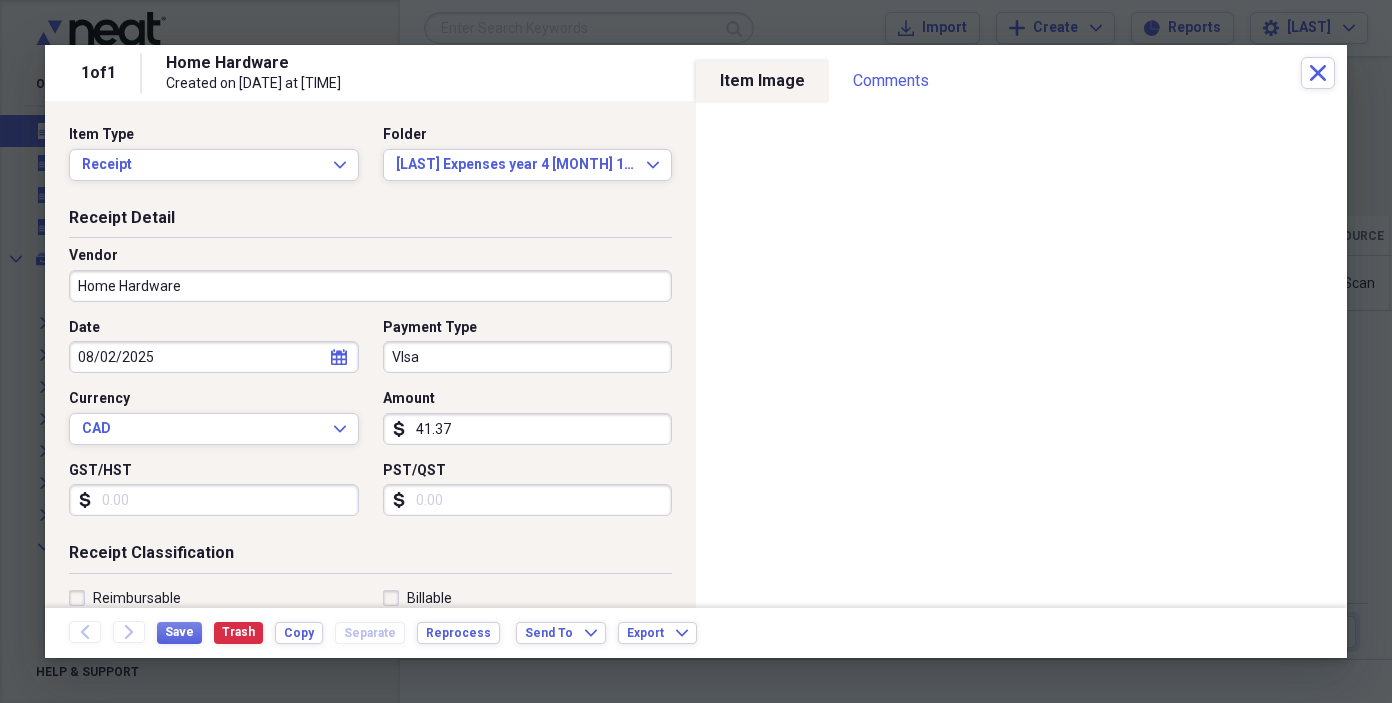 click on "GST/HST" at bounding box center [214, 500] 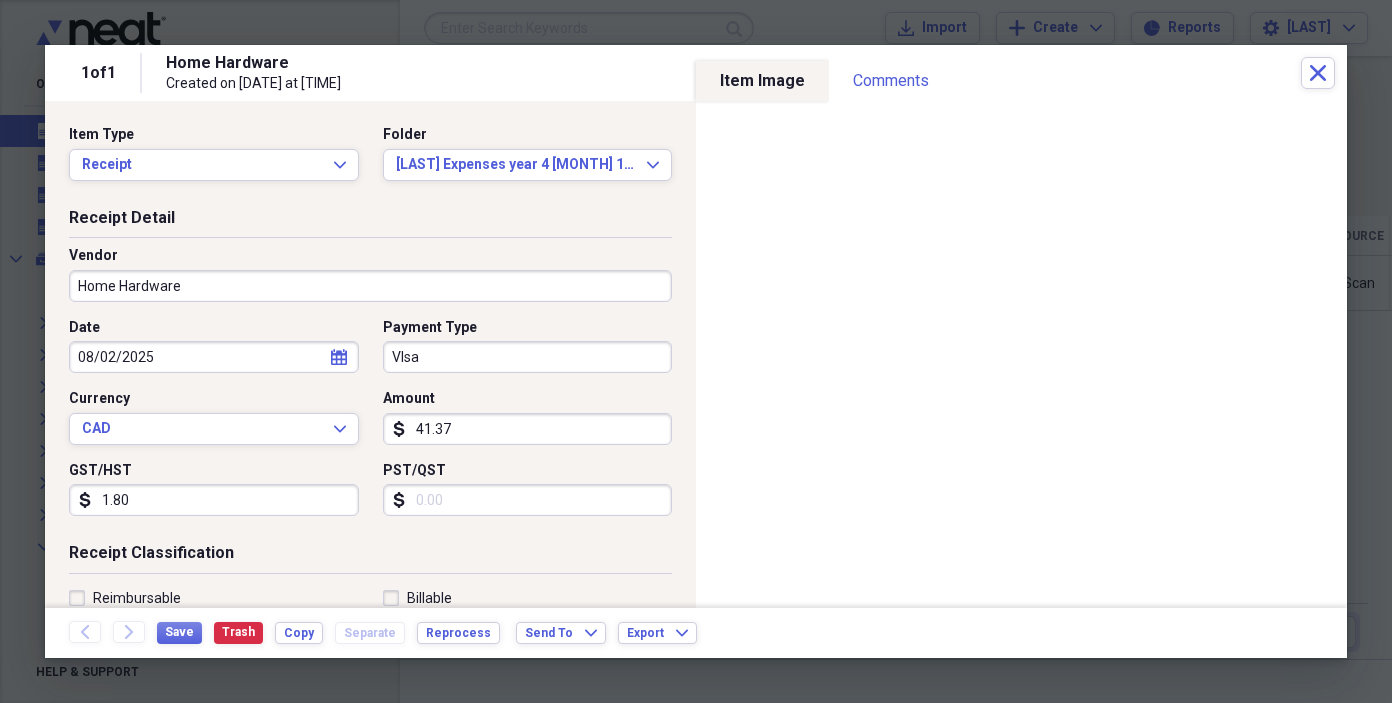 type on "1.80" 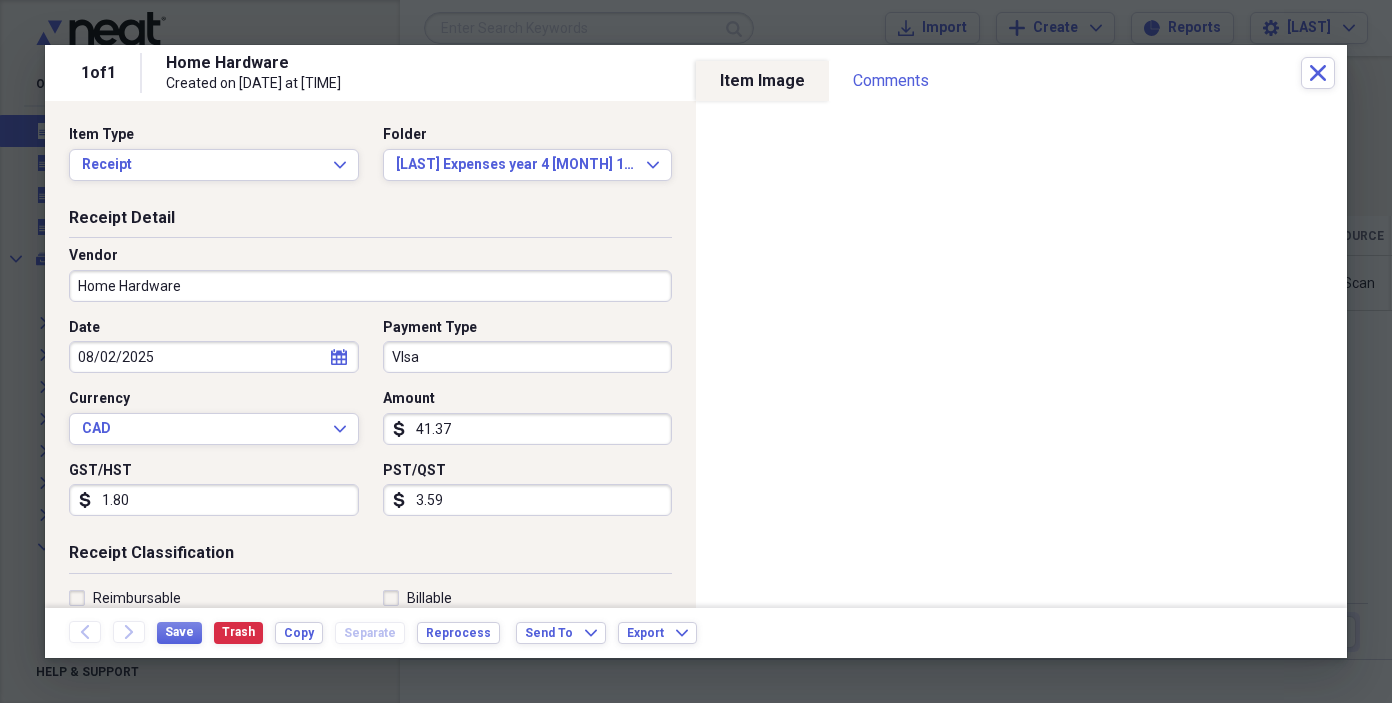 type on "3.59" 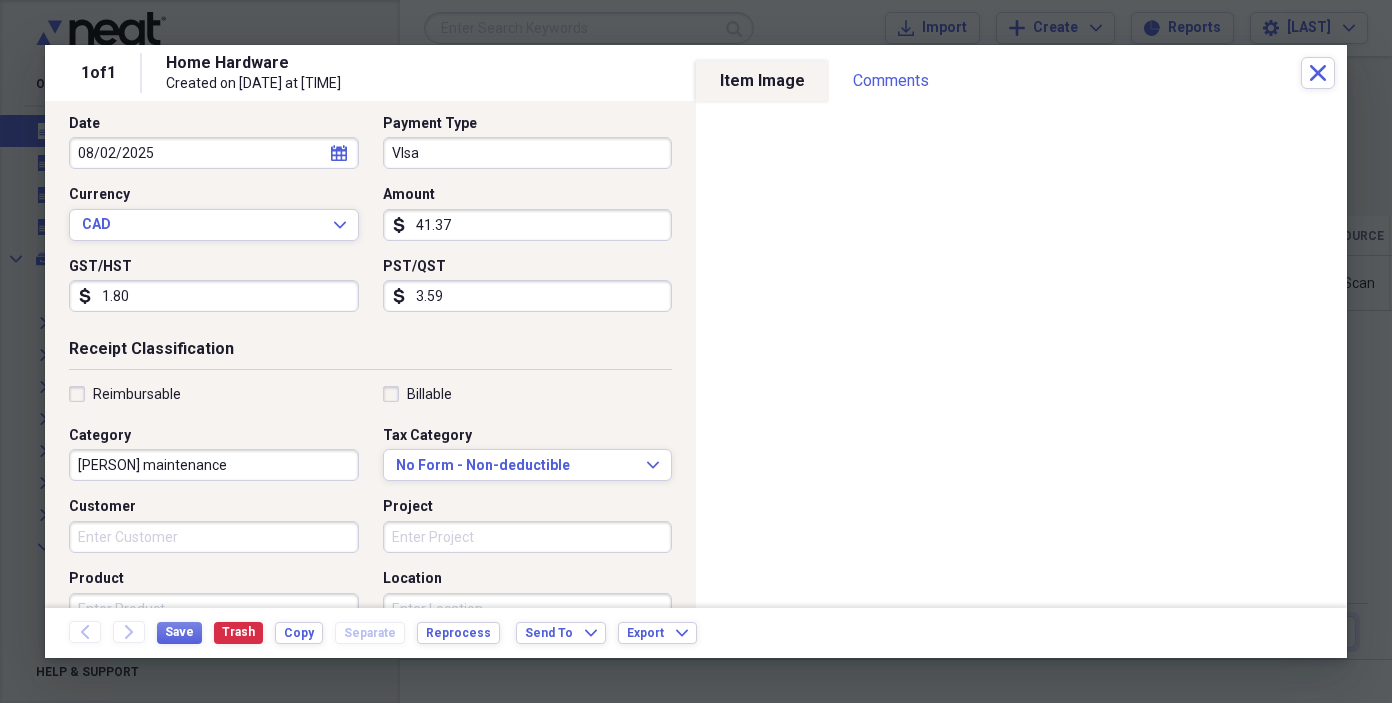 scroll, scrollTop: 206, scrollLeft: 0, axis: vertical 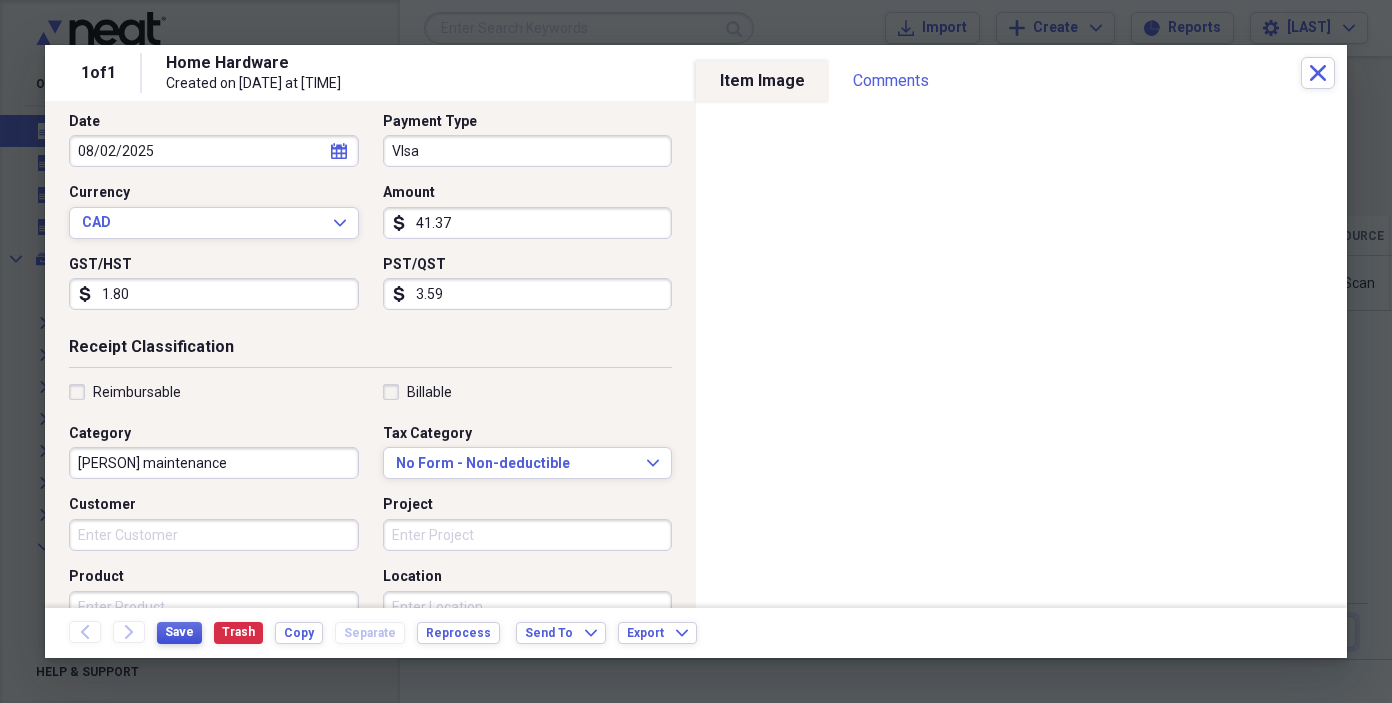 click on "Save" at bounding box center [179, 632] 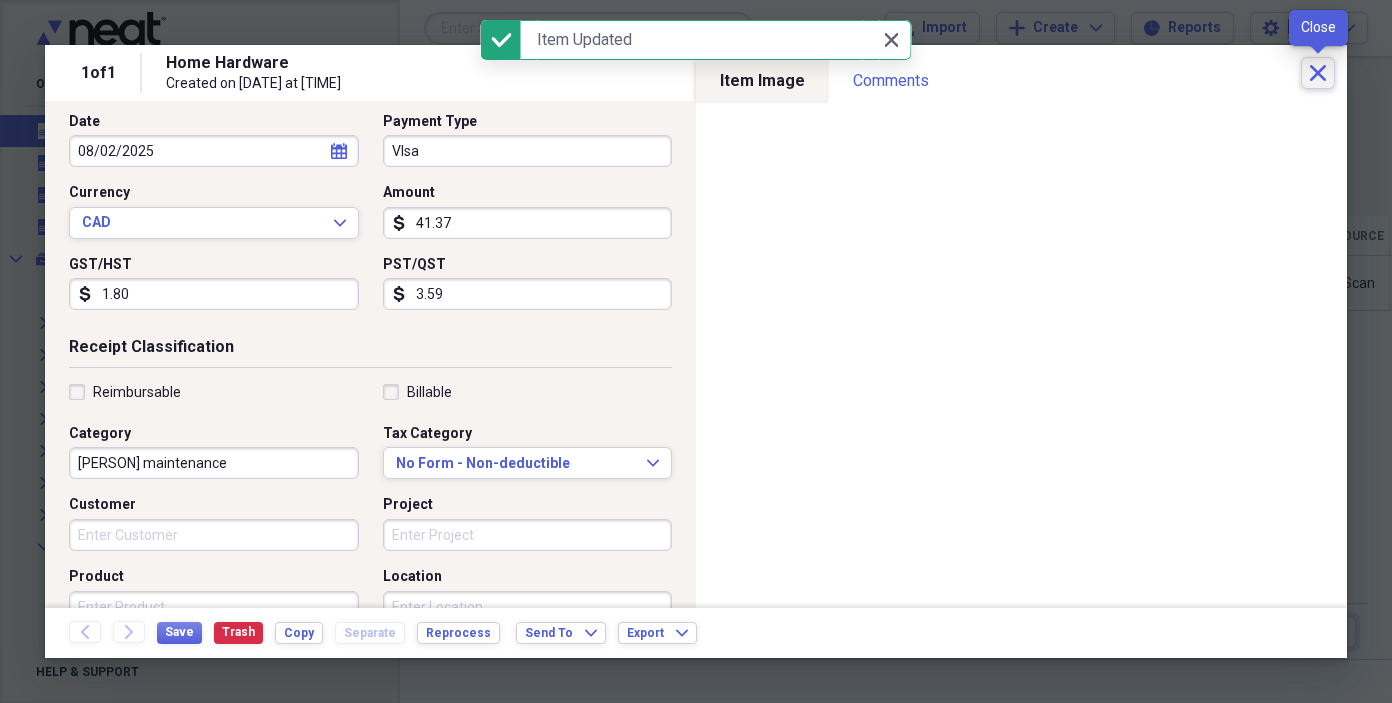 click on "Close" 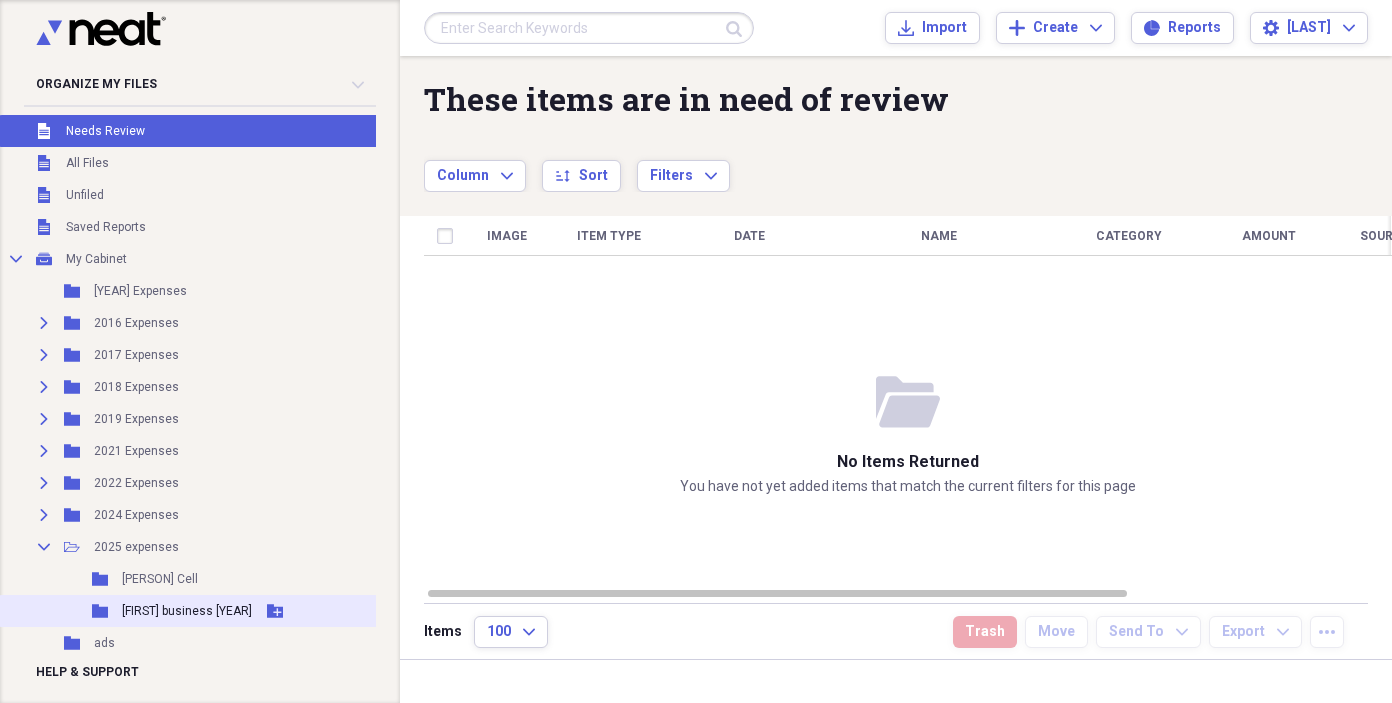 click on "[FIRST] business [YEAR]" at bounding box center [187, 611] 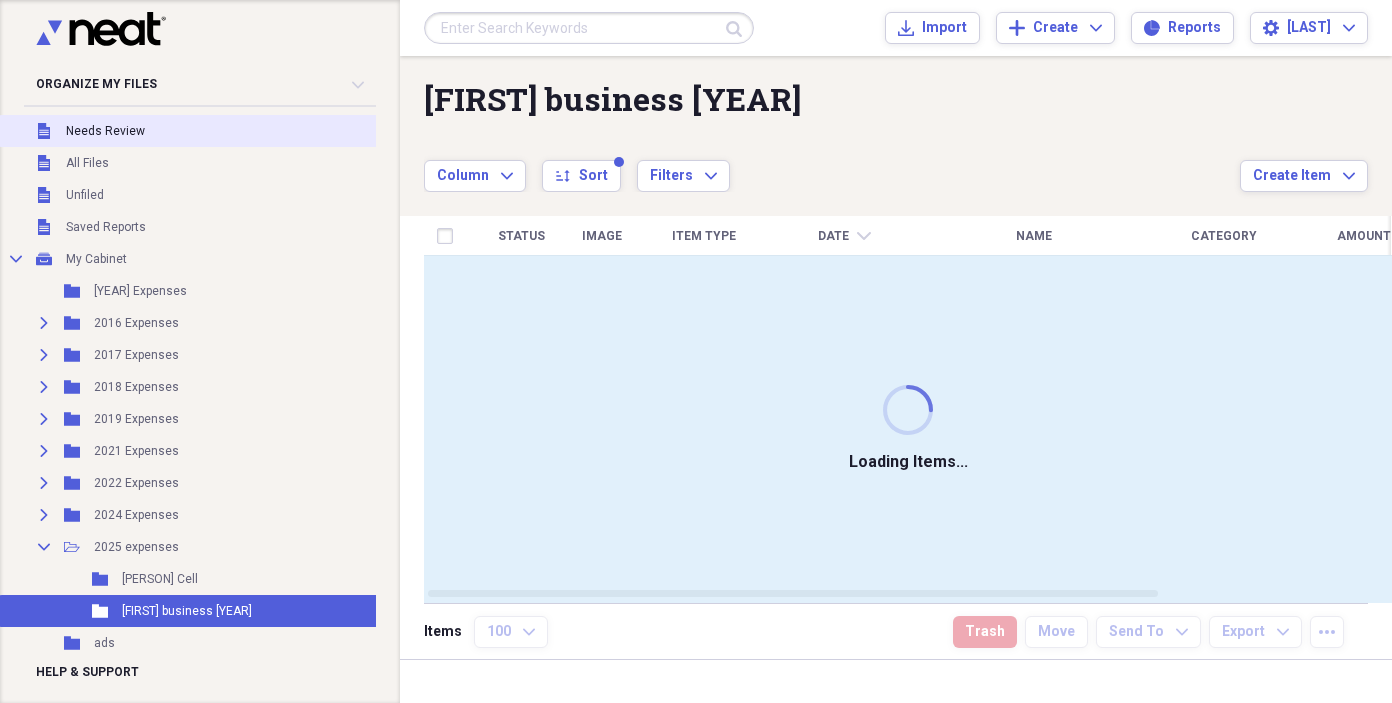 click on "Needs Review" at bounding box center [105, 131] 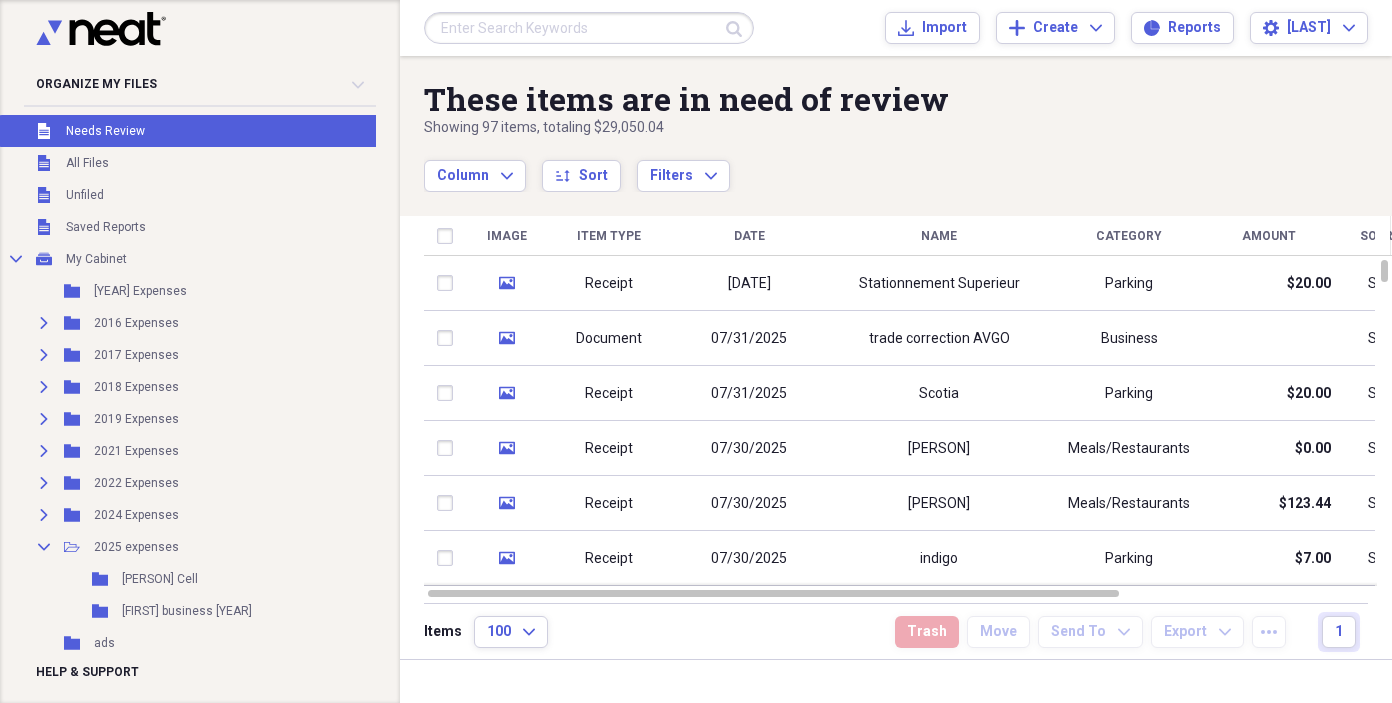 click on "Unfiled Needs Review" at bounding box center [279, 131] 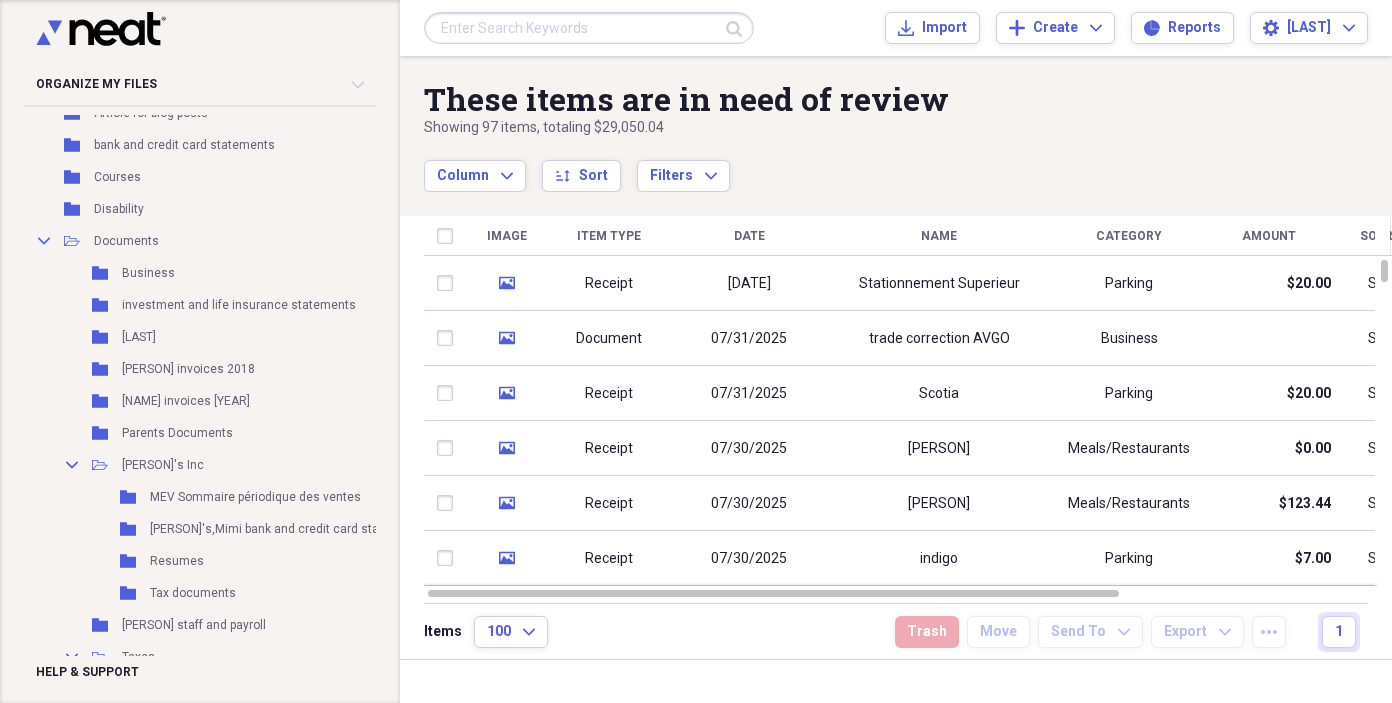 scroll, scrollTop: 553, scrollLeft: 0, axis: vertical 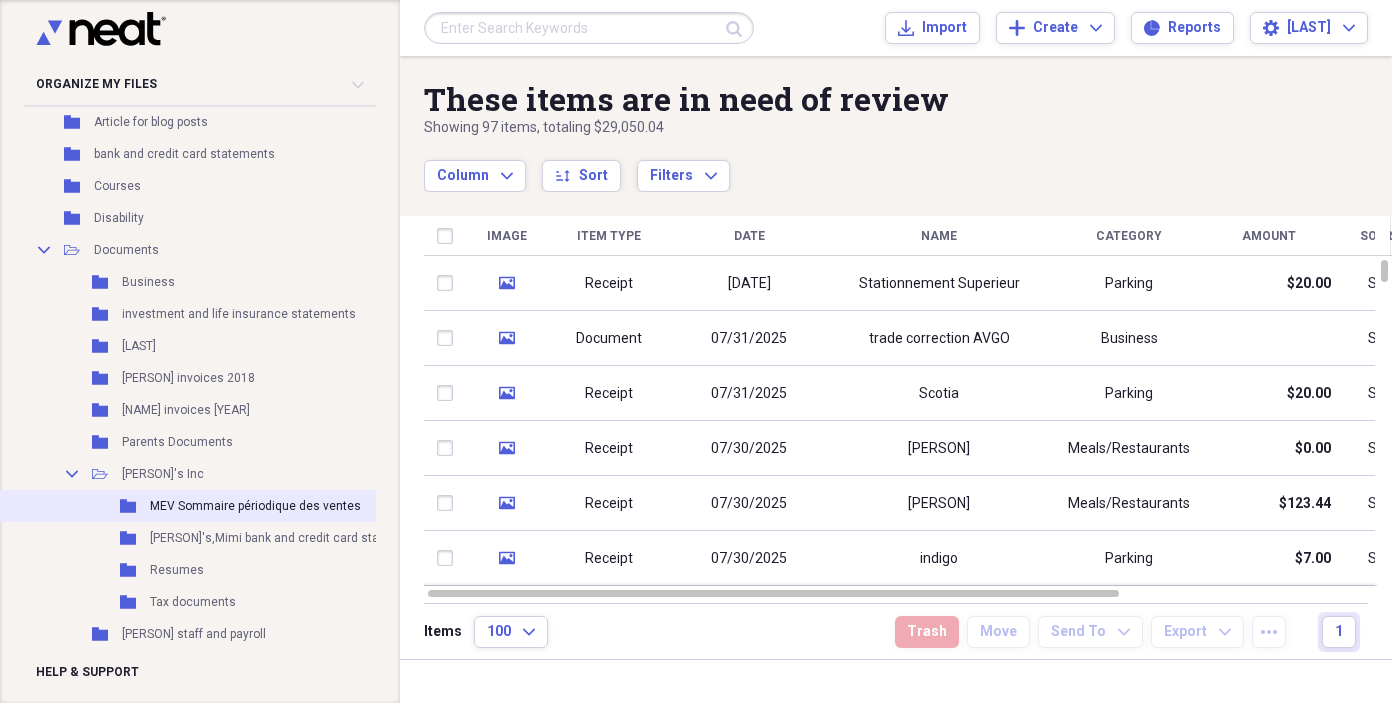 click on "MEV Sommaire périodique des ventes" at bounding box center (255, 506) 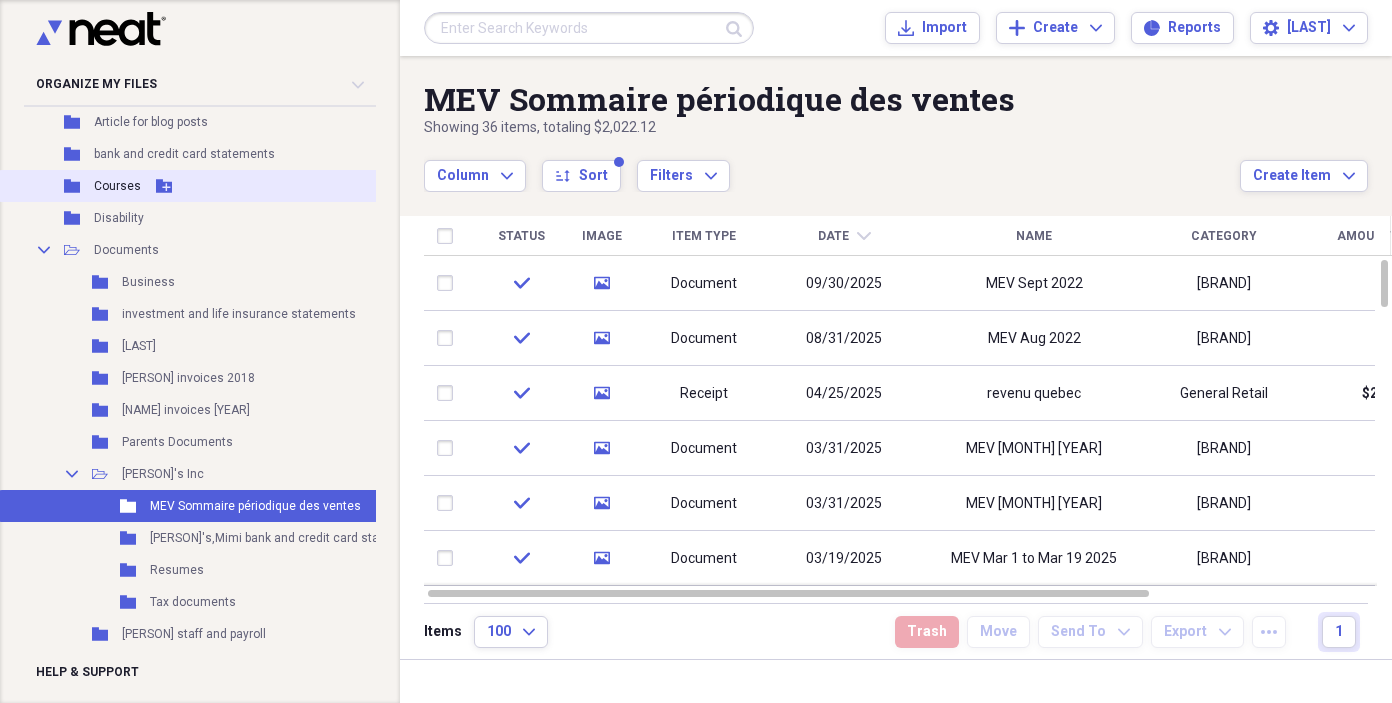 scroll, scrollTop: 0, scrollLeft: 0, axis: both 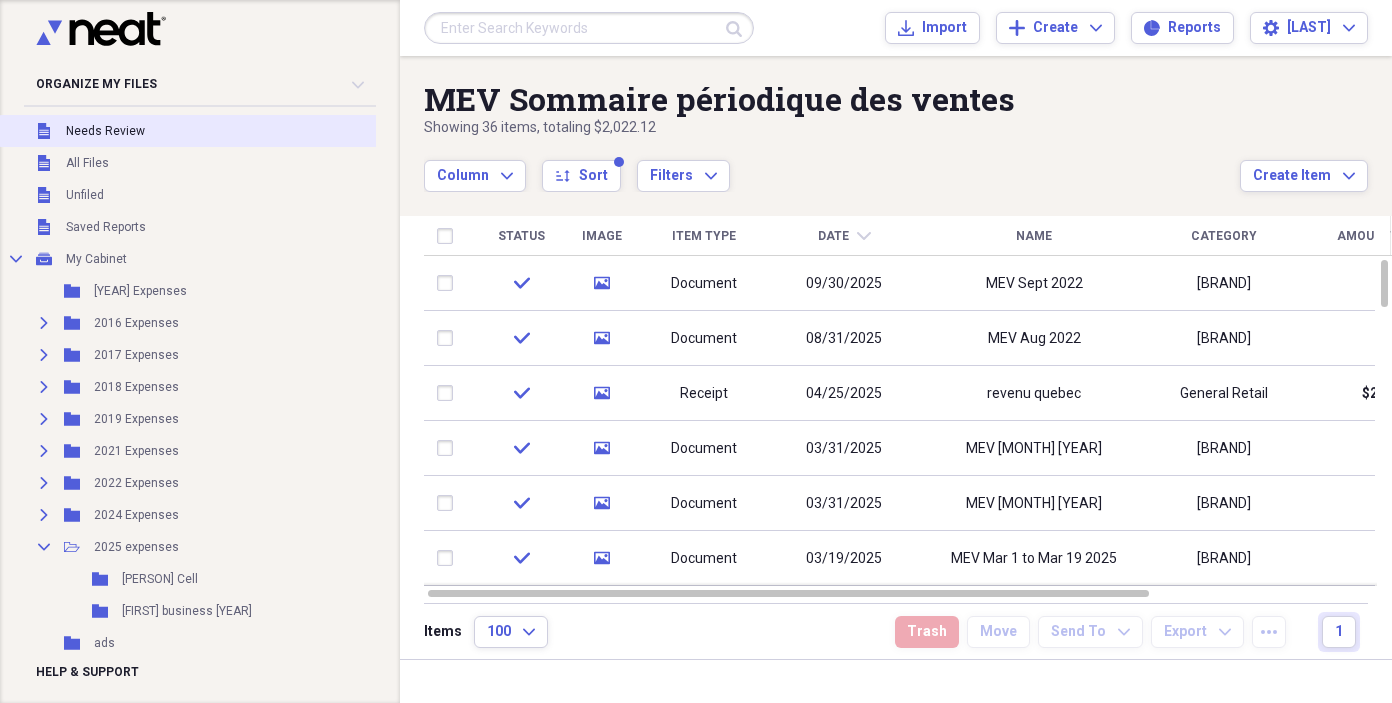 click on "Needs Review" at bounding box center (105, 131) 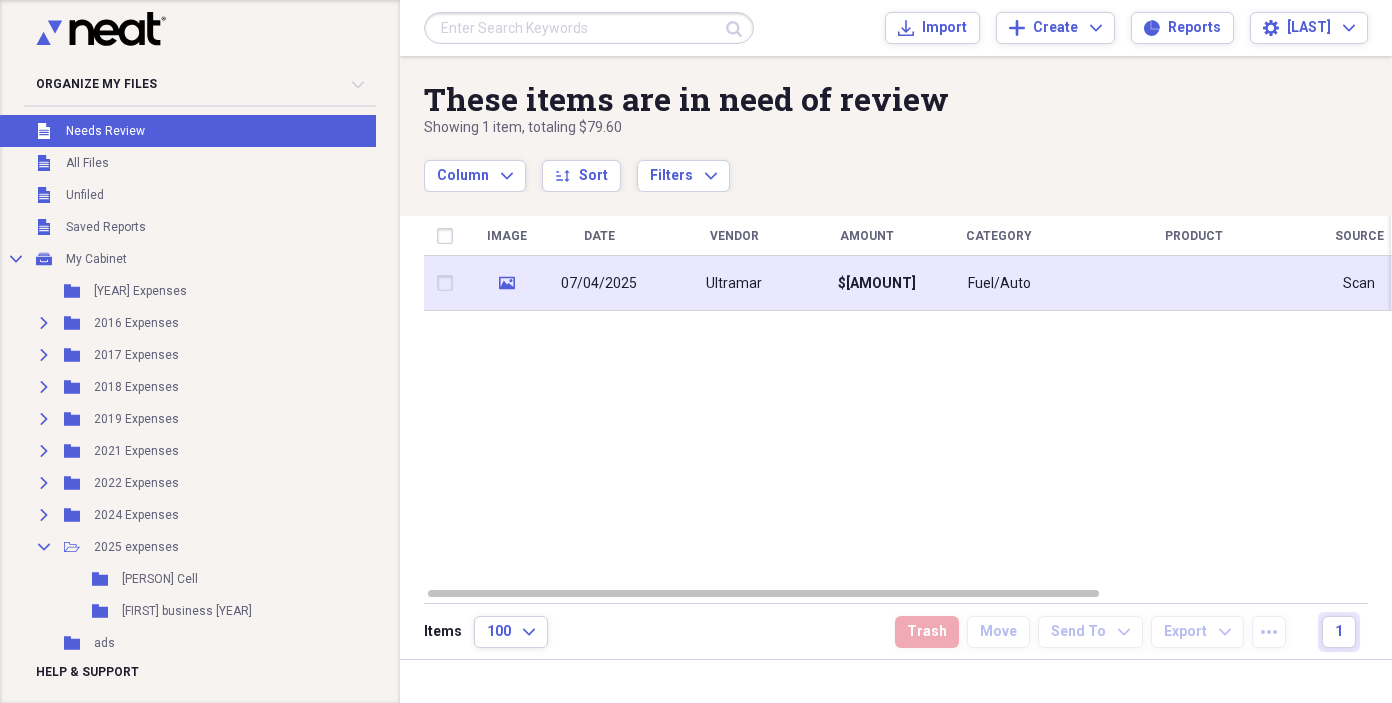 click on "07/04/2025" at bounding box center [599, 284] 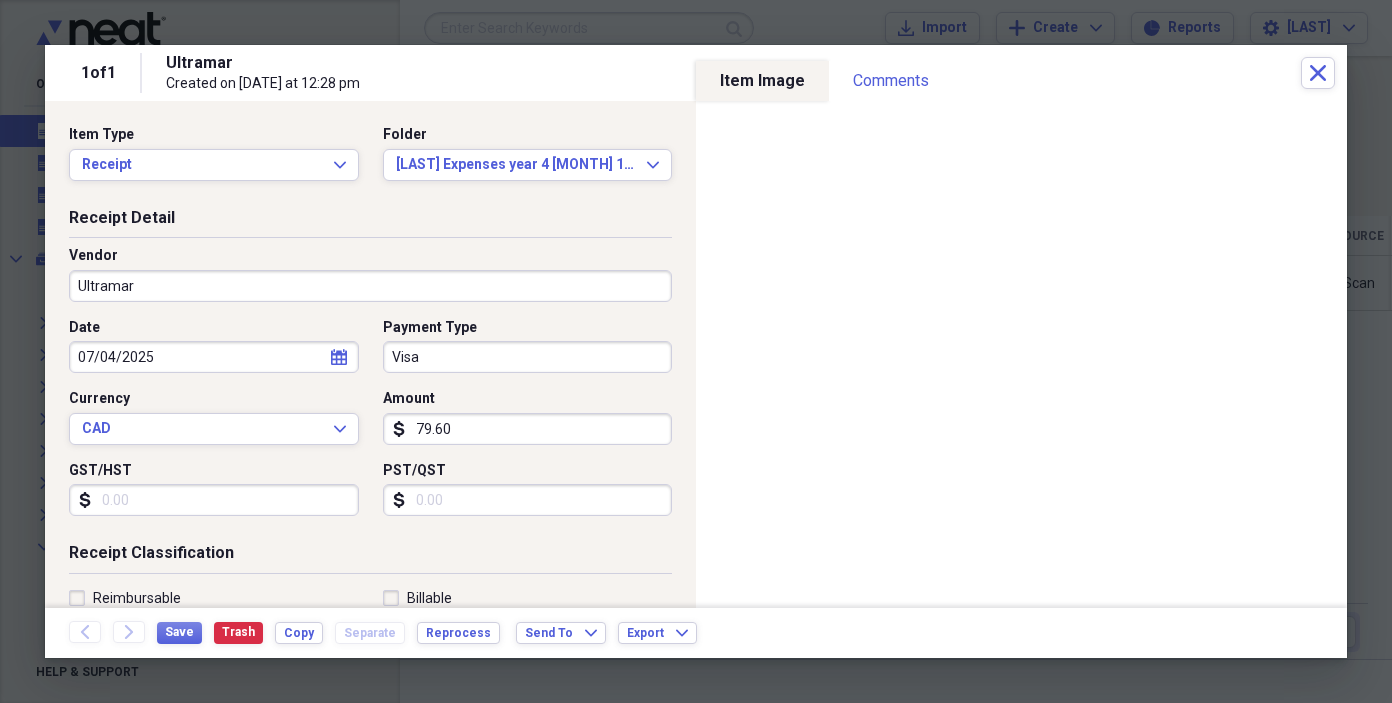click on "calendar" 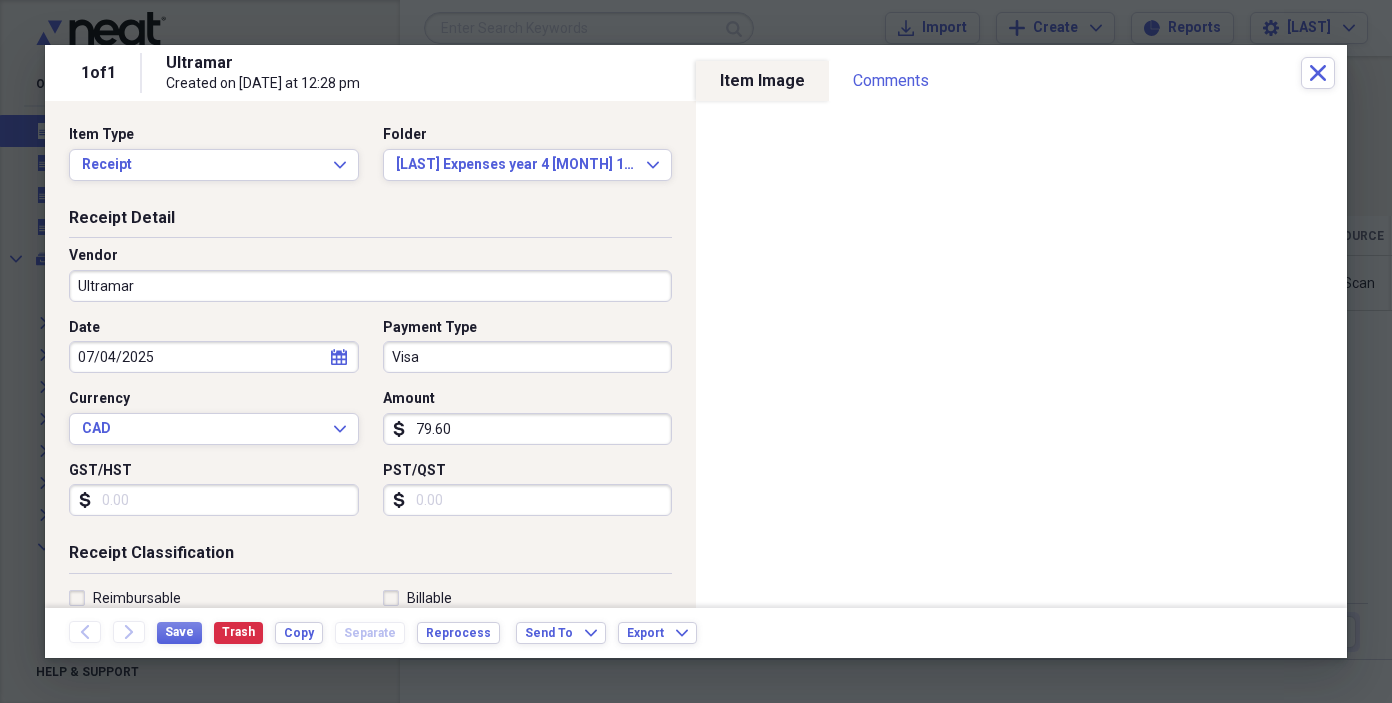 click on "Vendor Ultramar" at bounding box center [370, 282] 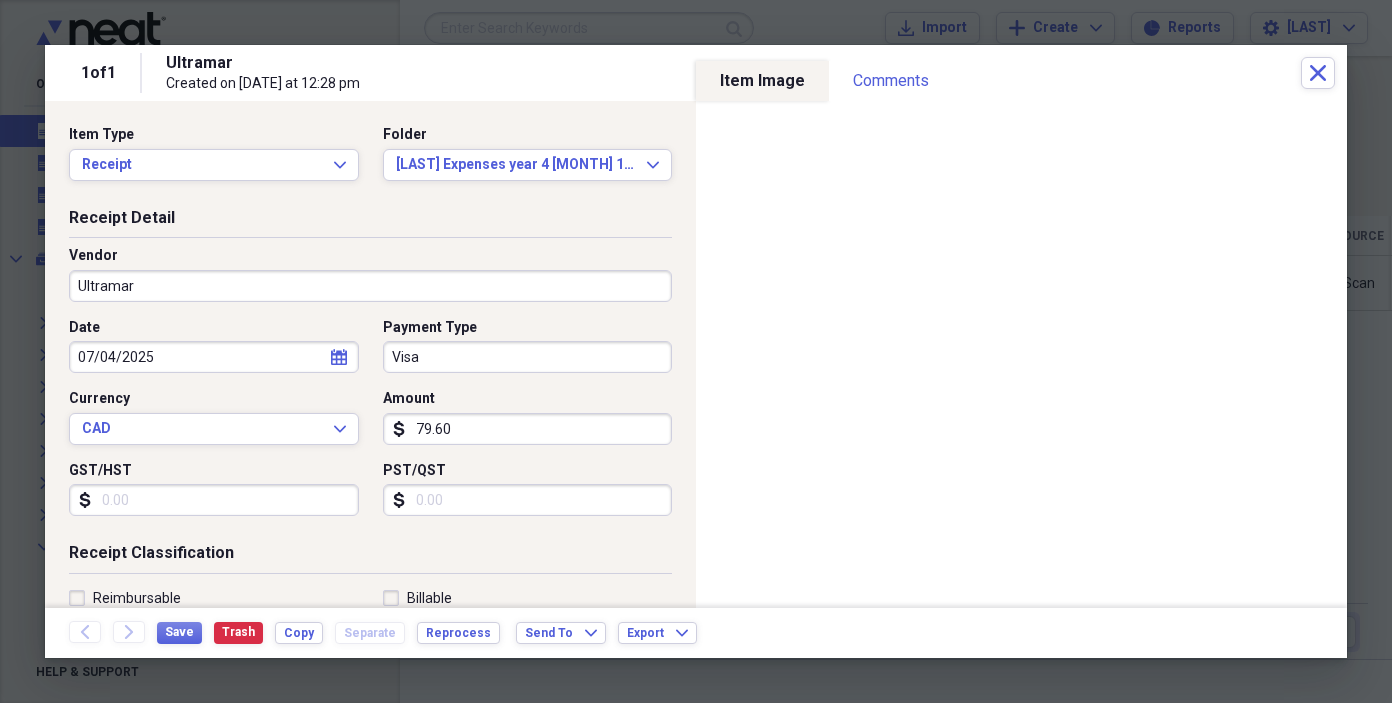 click on "79.60" at bounding box center [528, 429] 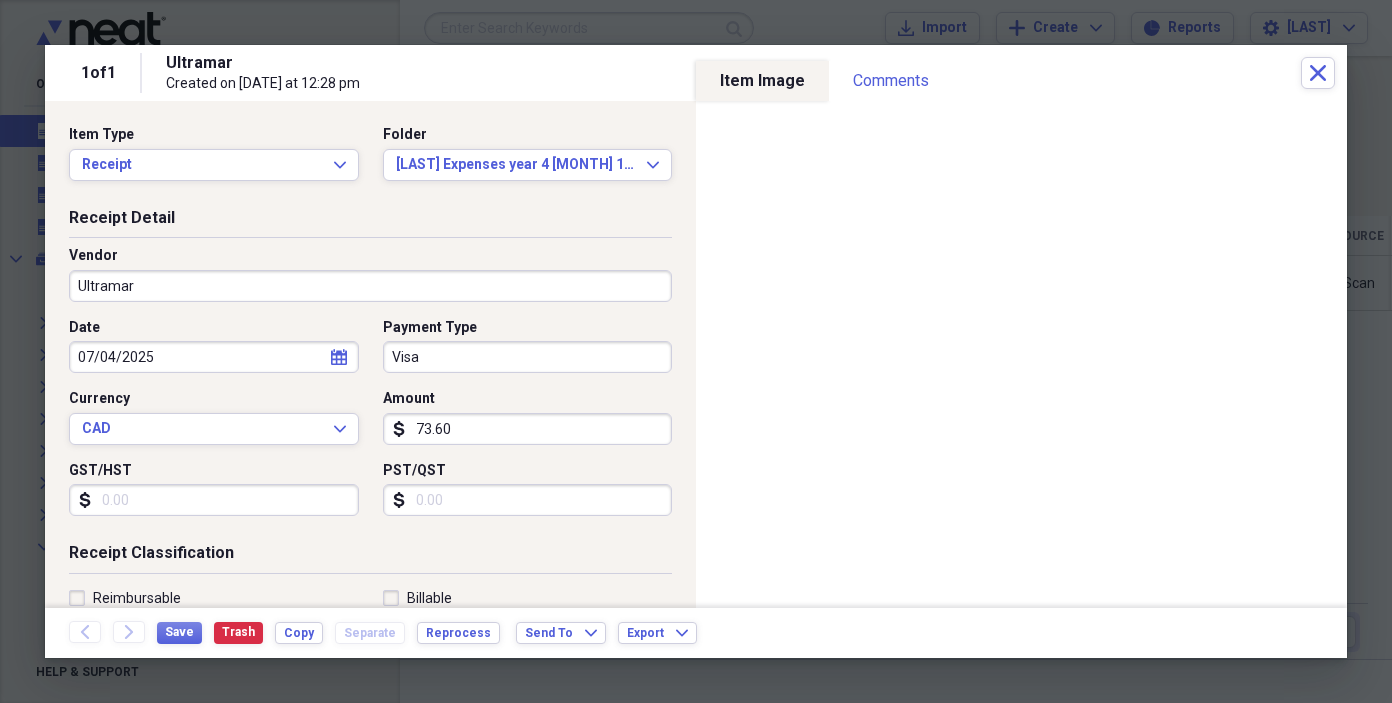 type on "73.60" 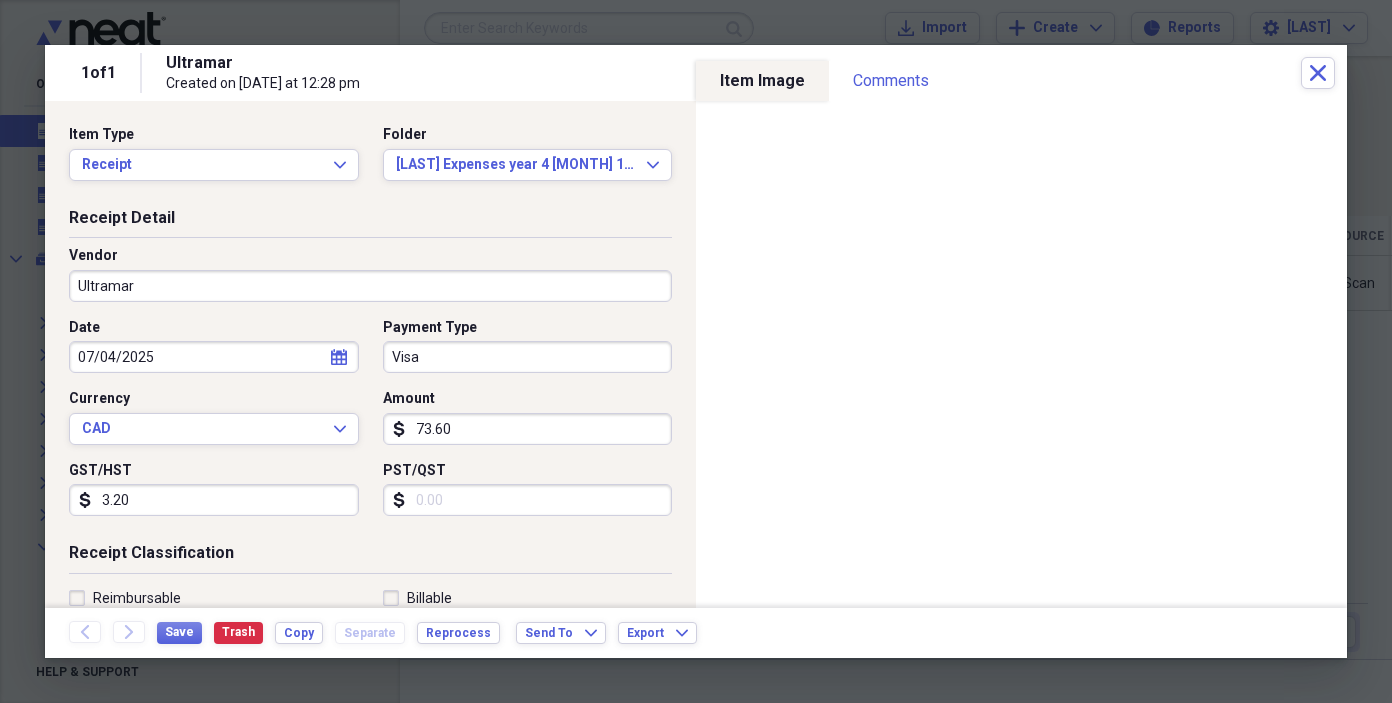 type on "3.20" 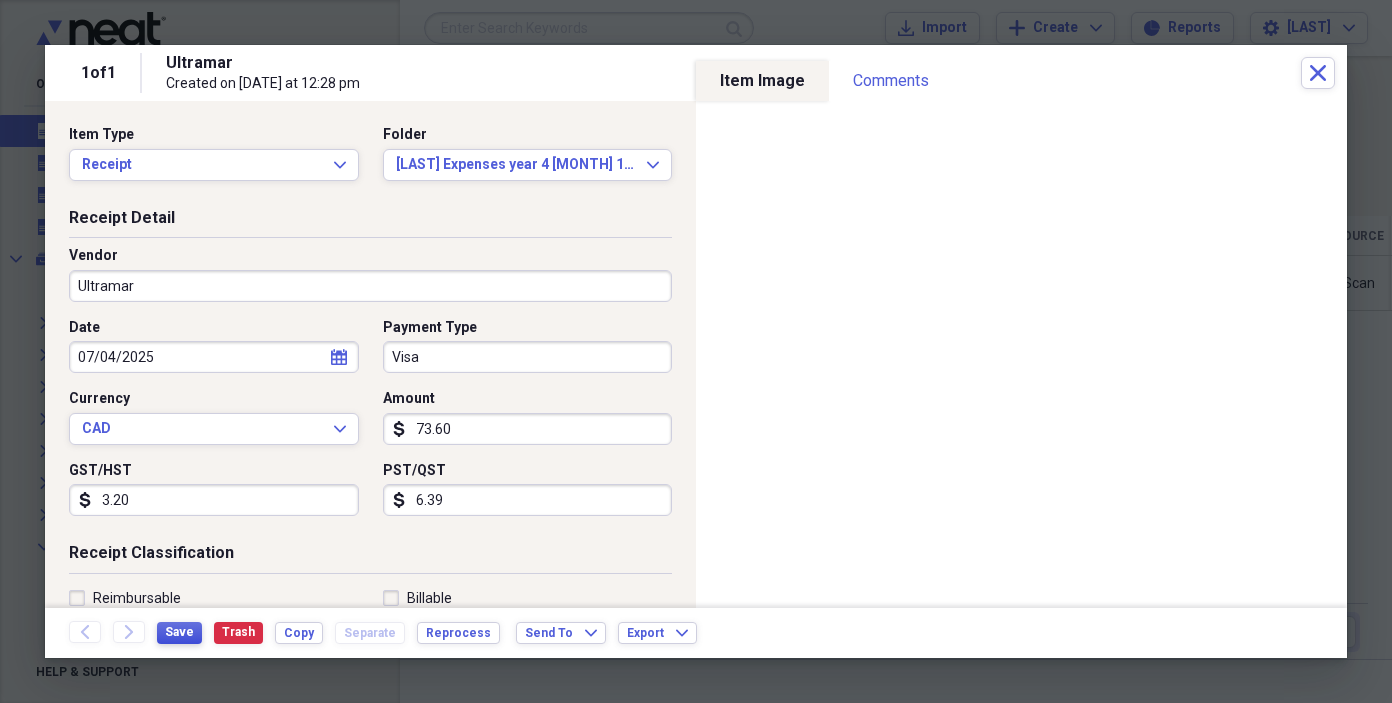 type on "6.39" 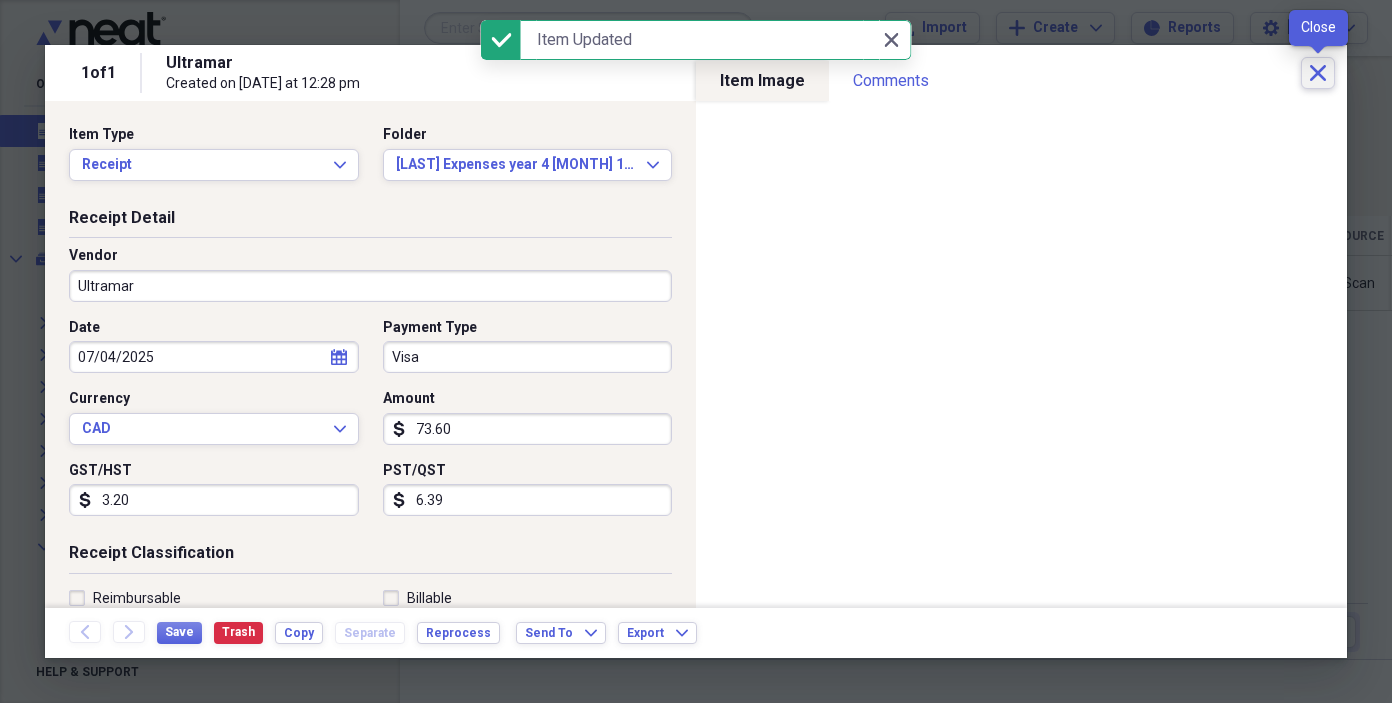 click 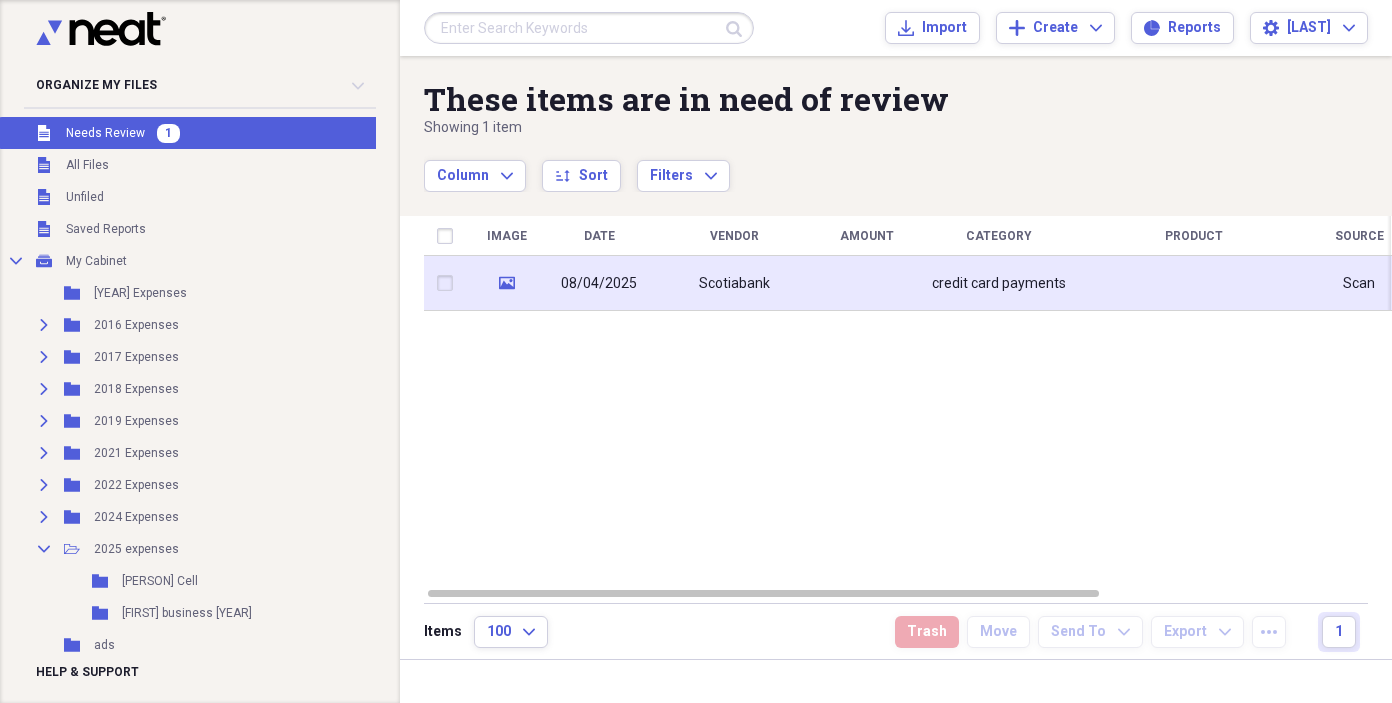 click on "08/04/2025" at bounding box center (599, 283) 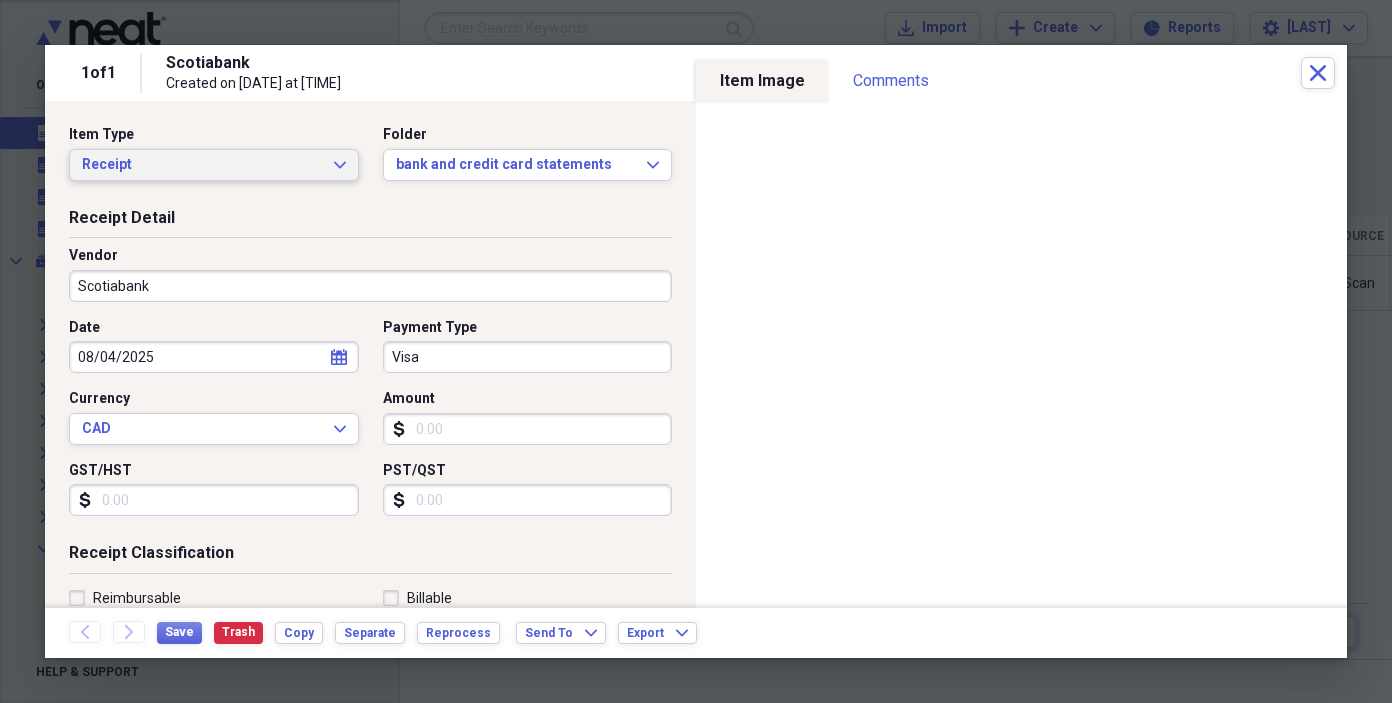 click on "Expand" 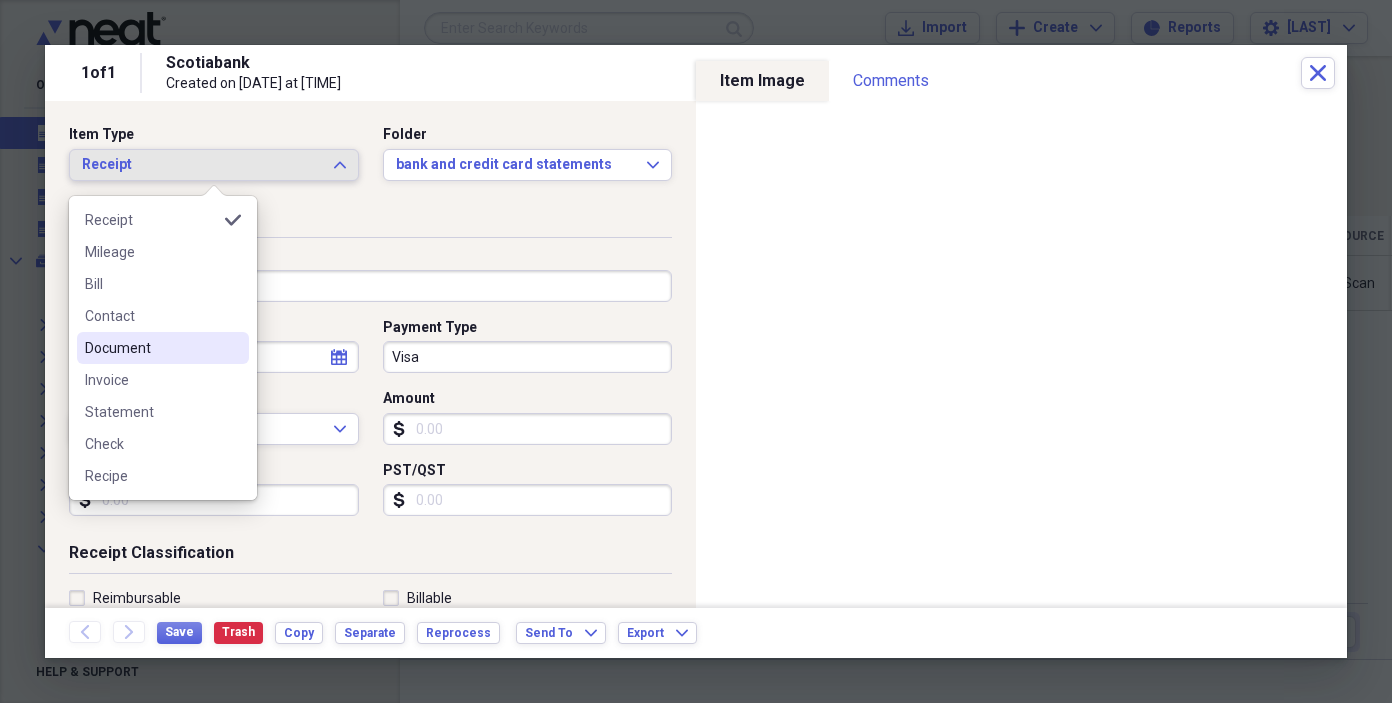 click on "Document" at bounding box center (151, 348) 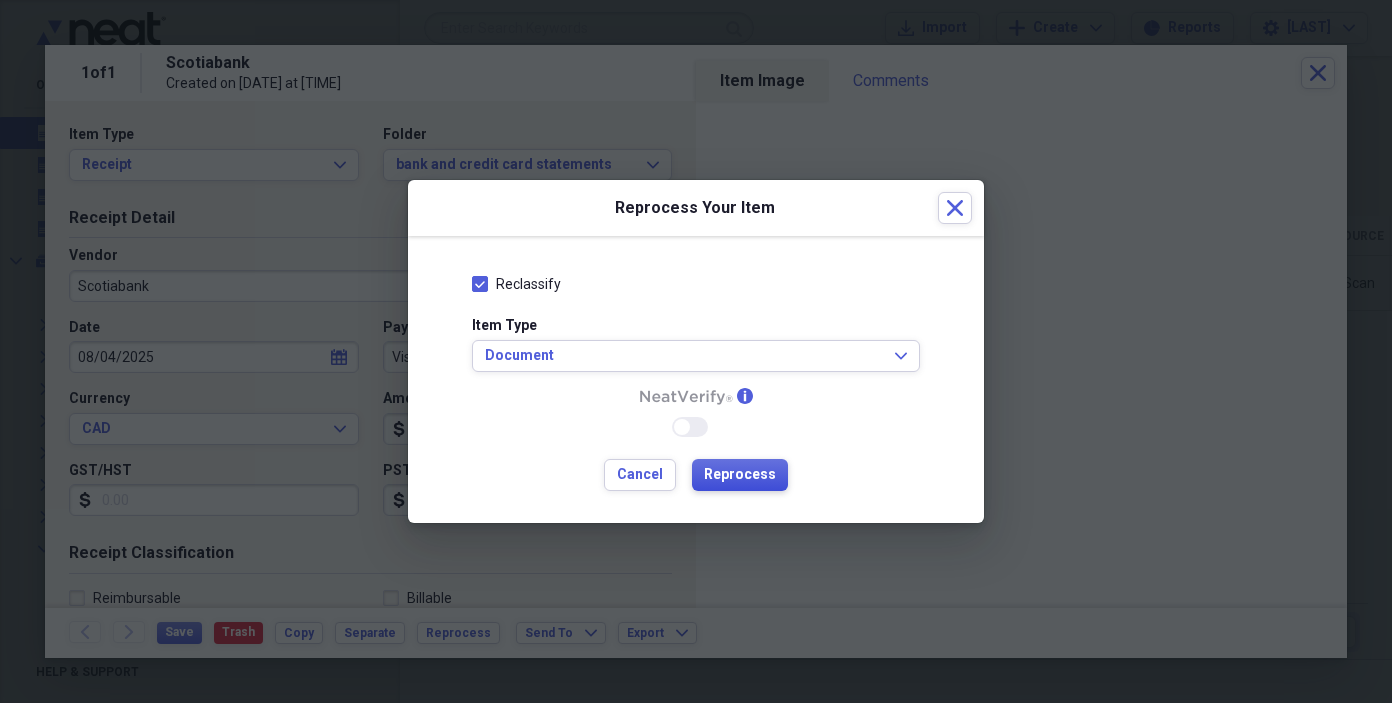 click on "Reprocess" at bounding box center (740, 475) 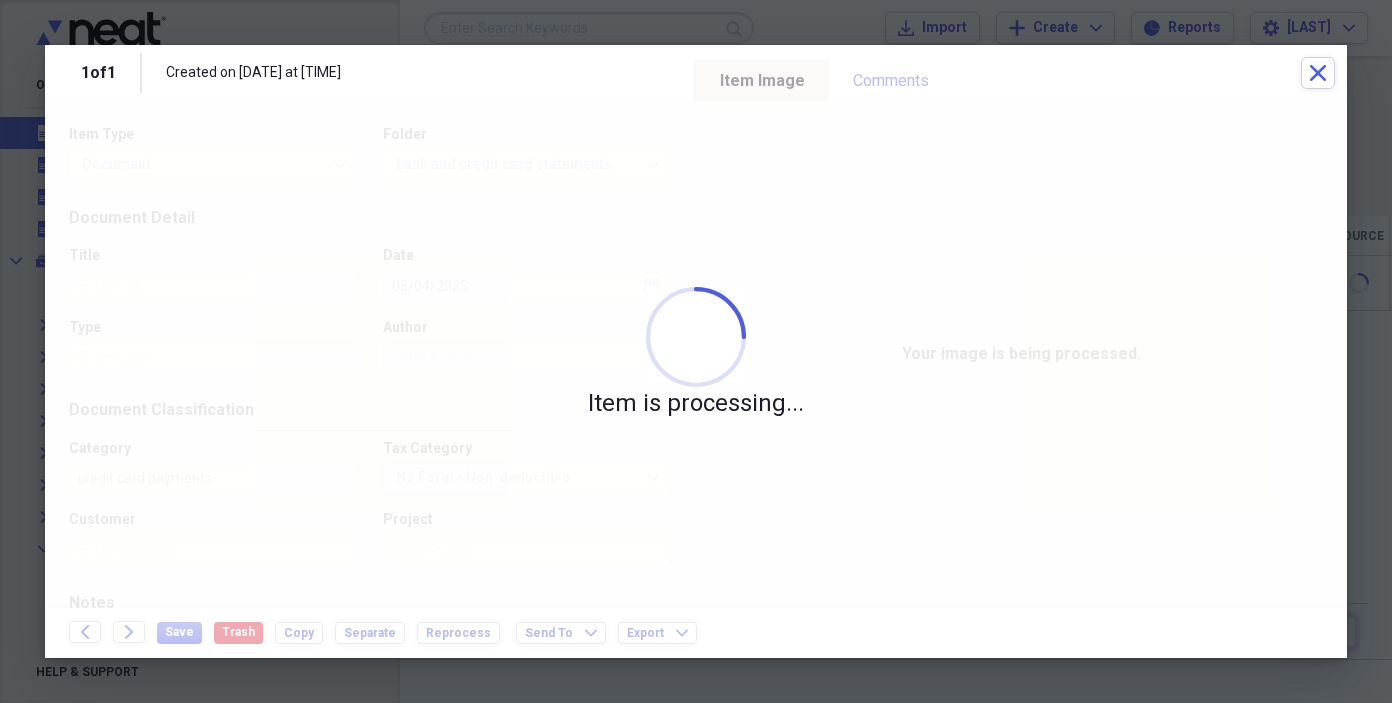 click on "Item is processing..." at bounding box center [696, 354] 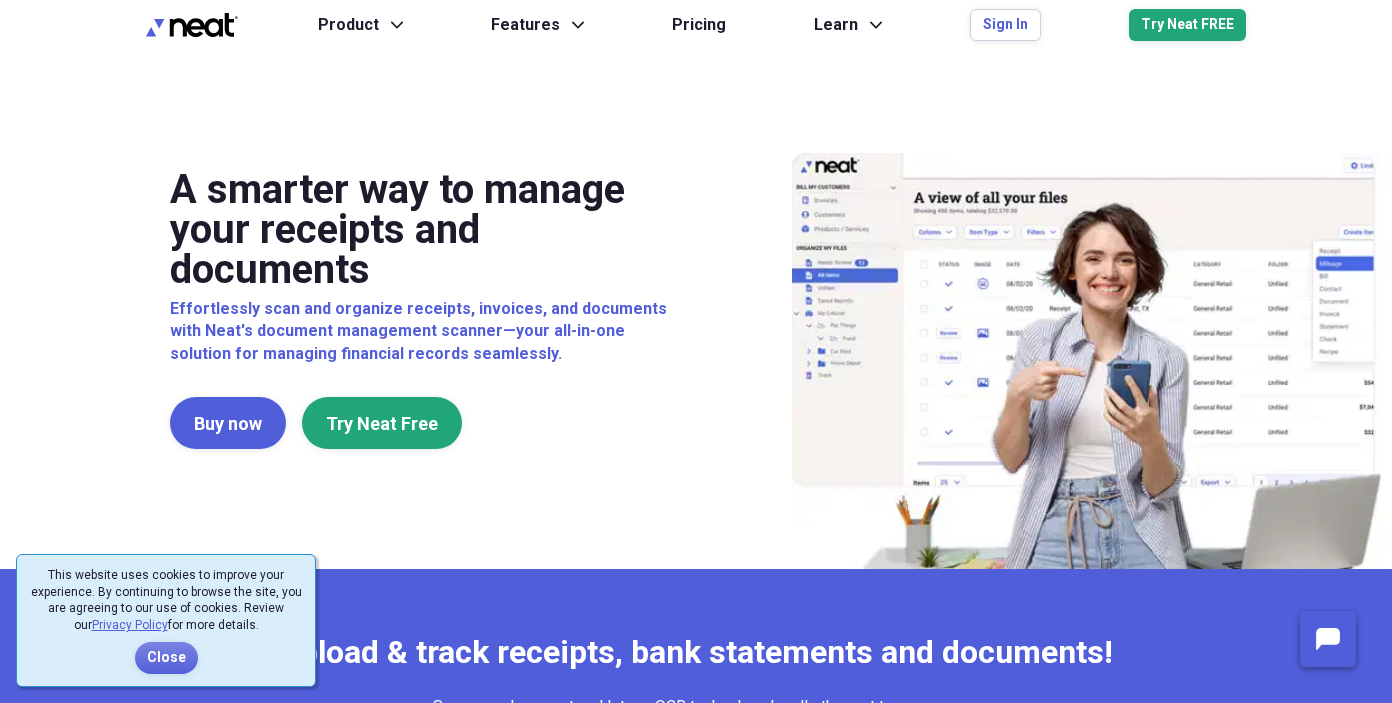 scroll, scrollTop: 0, scrollLeft: 0, axis: both 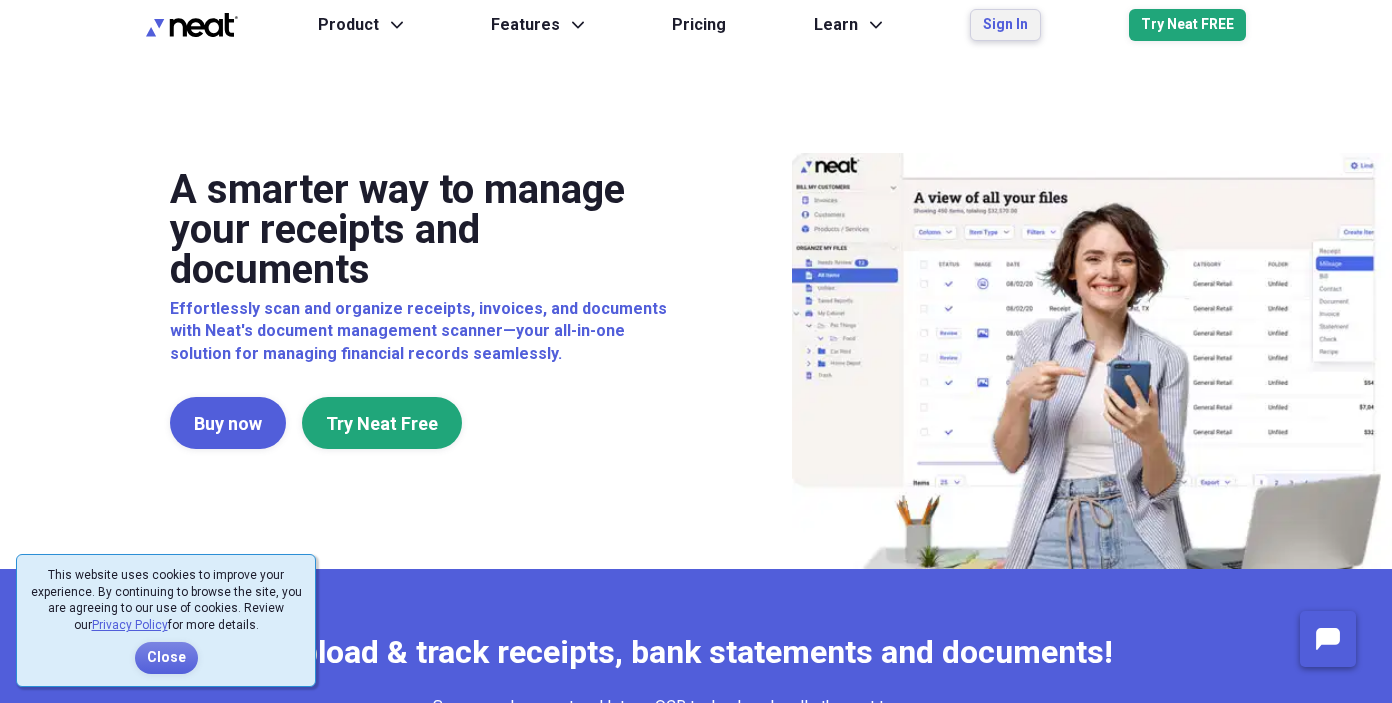 click on "Sign In" at bounding box center (1005, 25) 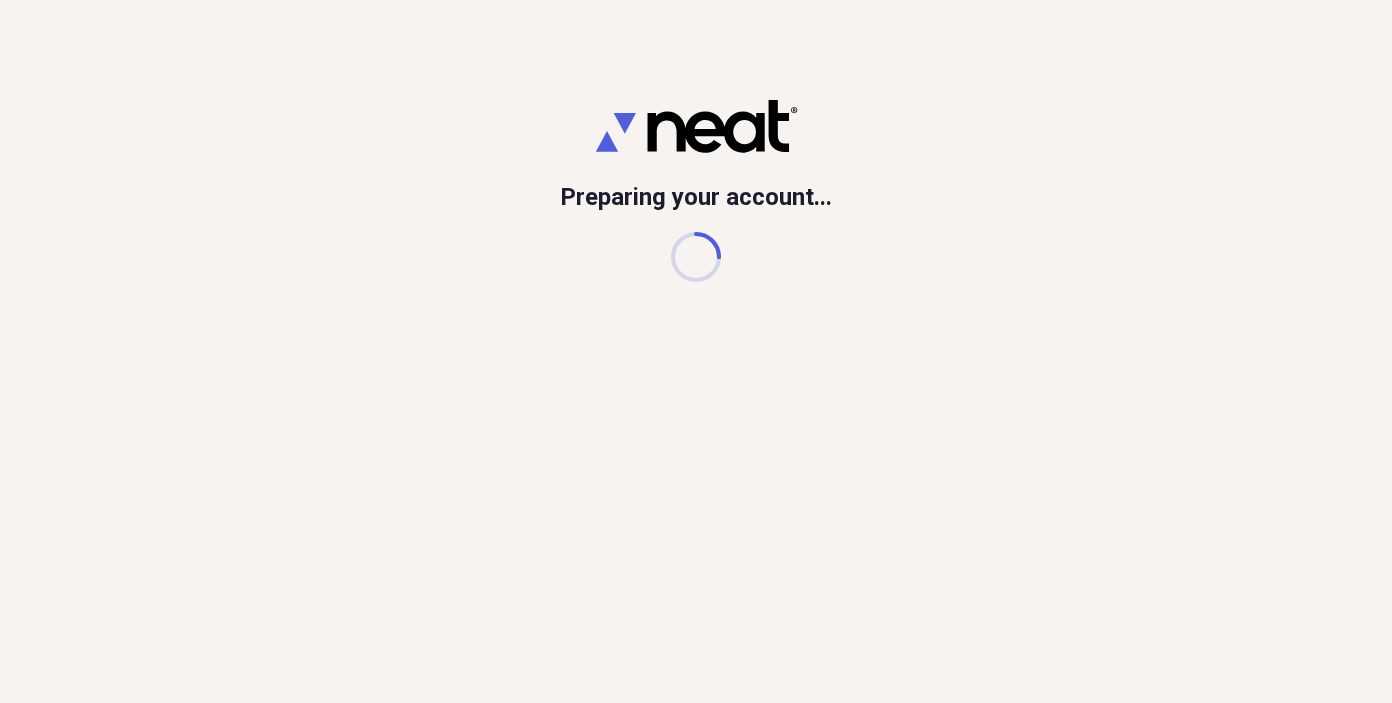 scroll, scrollTop: 0, scrollLeft: 0, axis: both 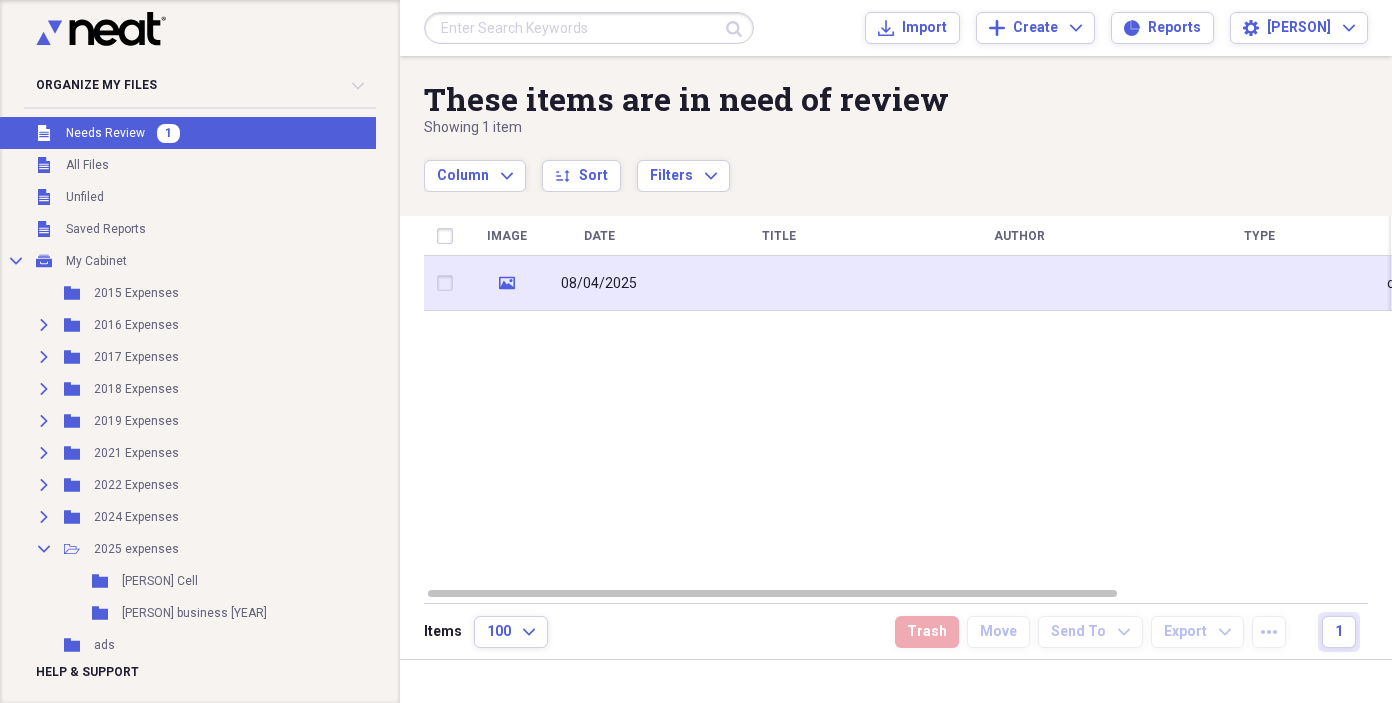 click on "08/04/2025" at bounding box center (599, 284) 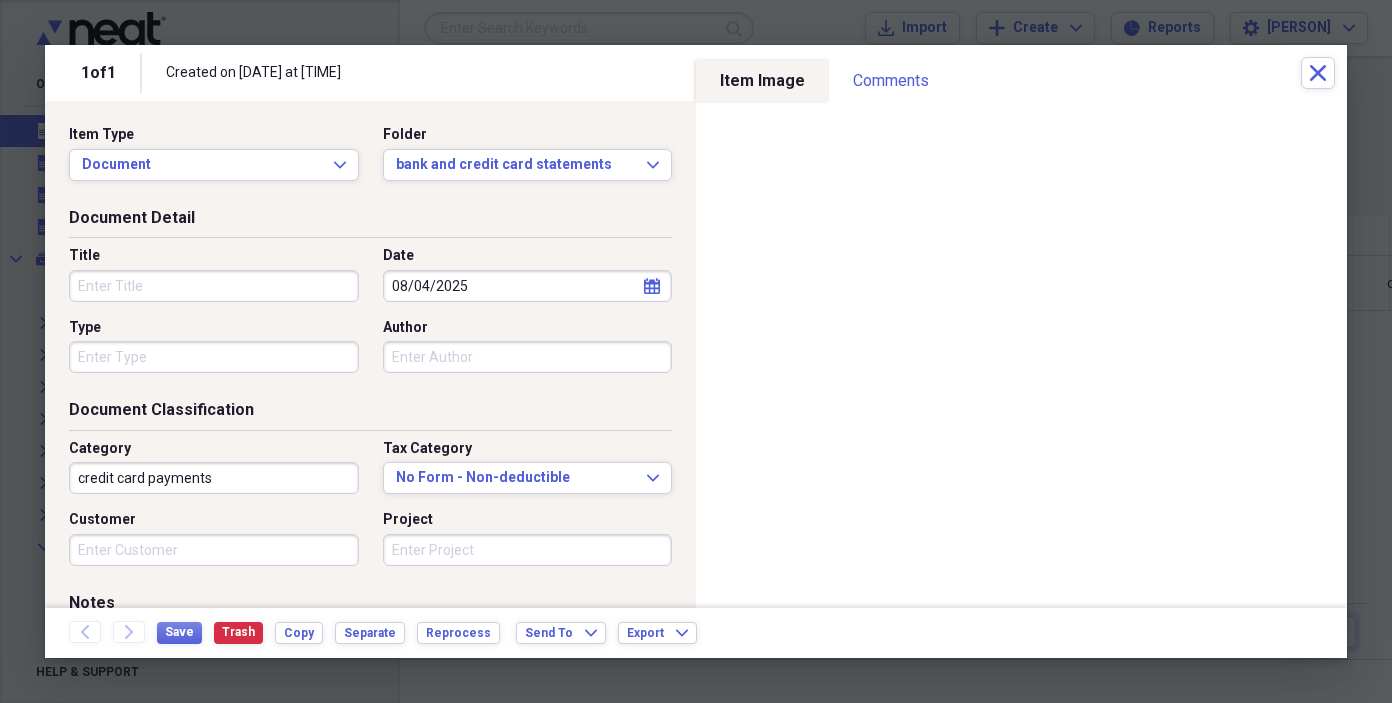 click on "Title" at bounding box center [214, 286] 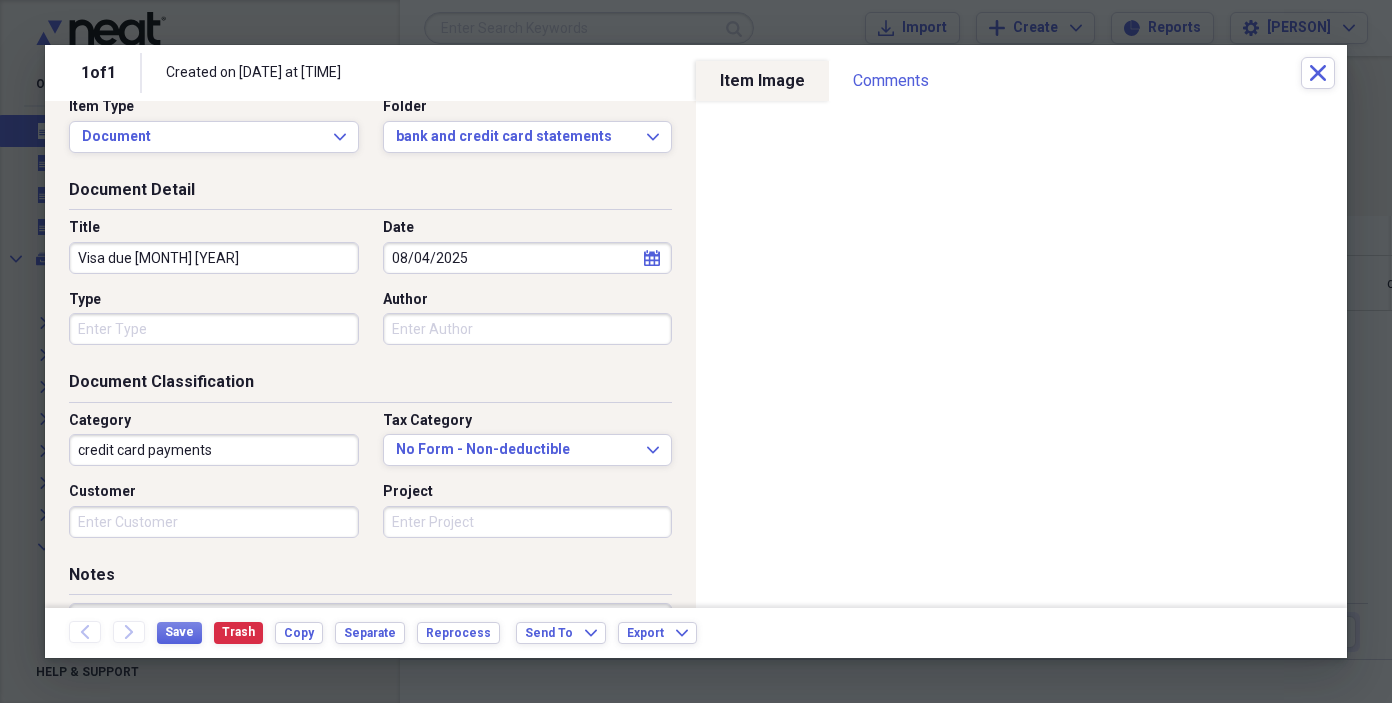 scroll, scrollTop: 35, scrollLeft: 0, axis: vertical 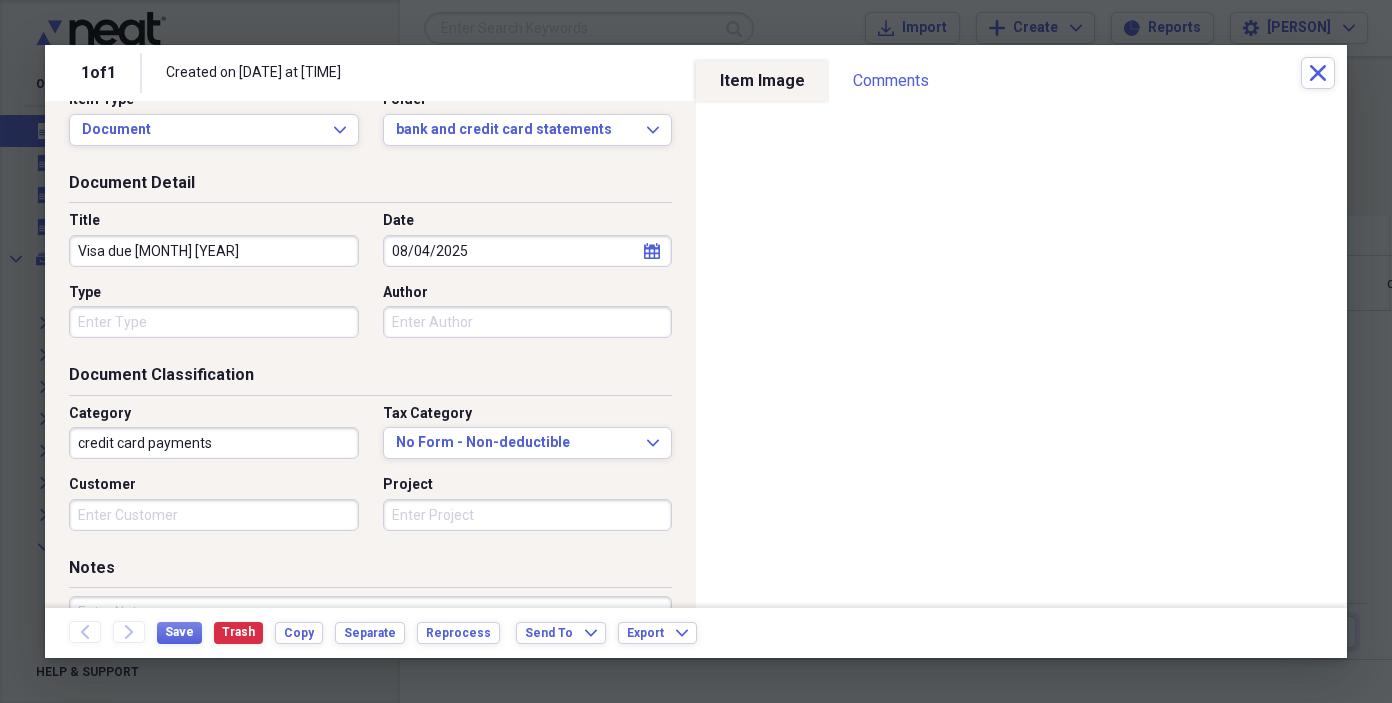 type on "Visa due [MONTH] [YEAR]" 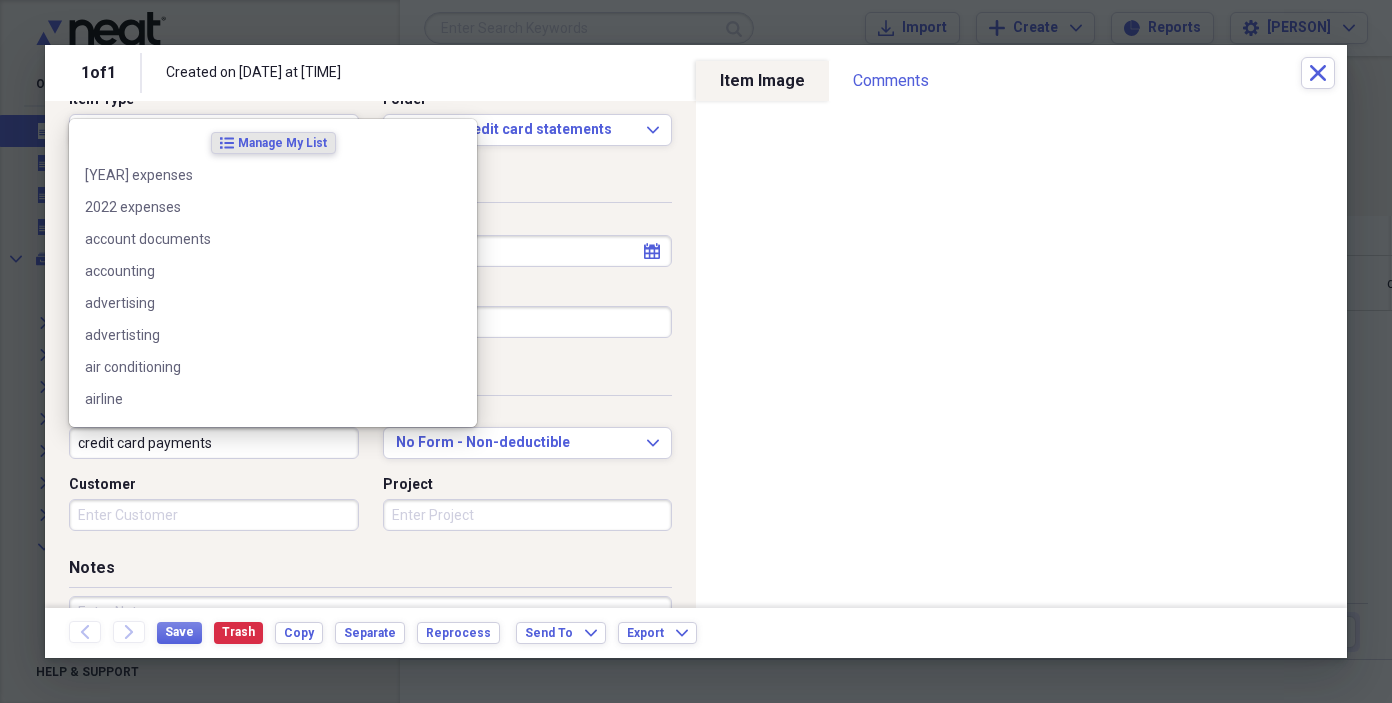 click on "credit card payments" at bounding box center (214, 443) 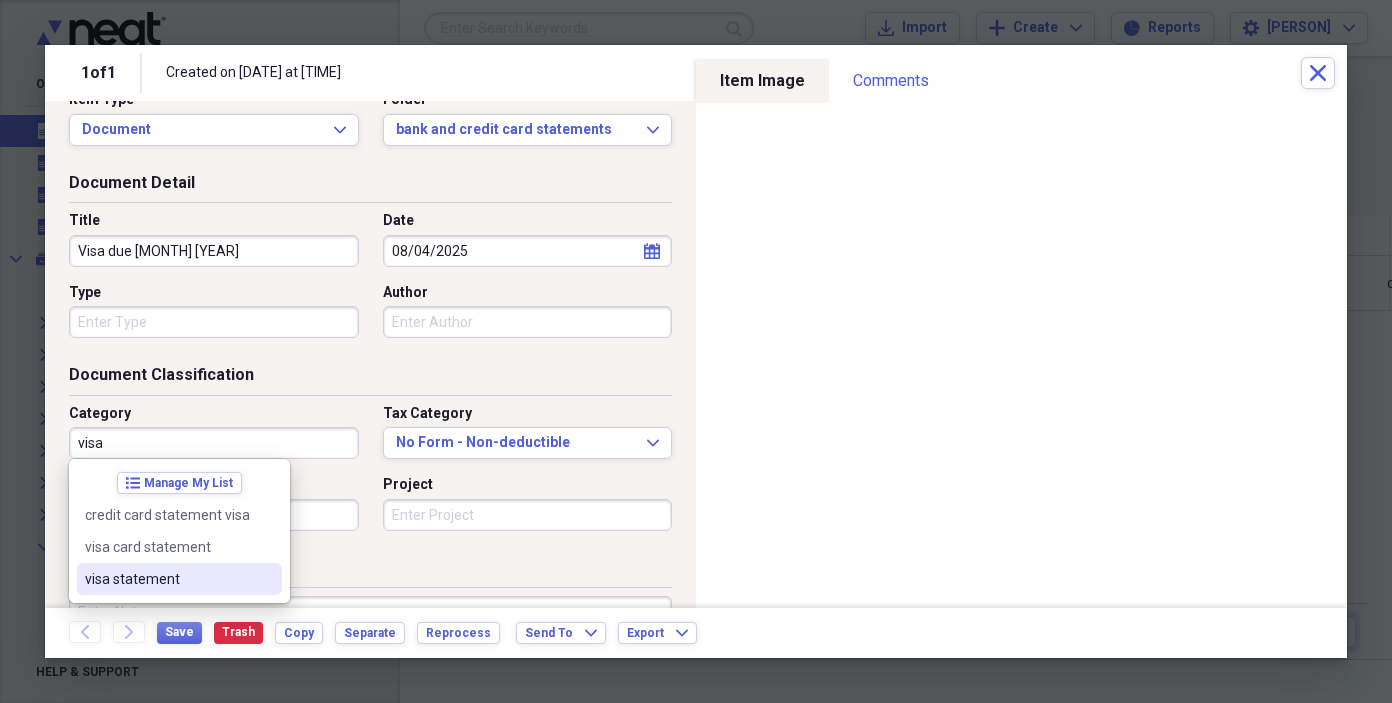 click on "visa statement" at bounding box center [179, 579] 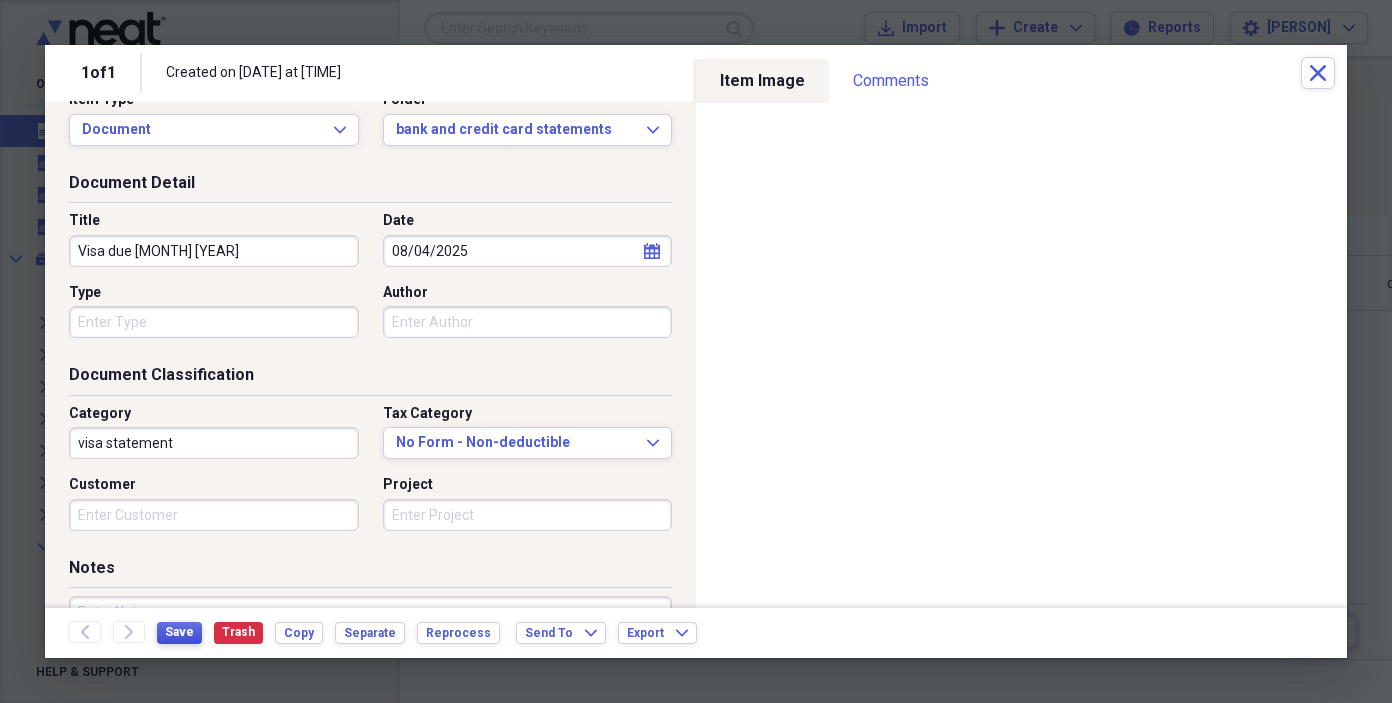 click on "Save" at bounding box center [179, 632] 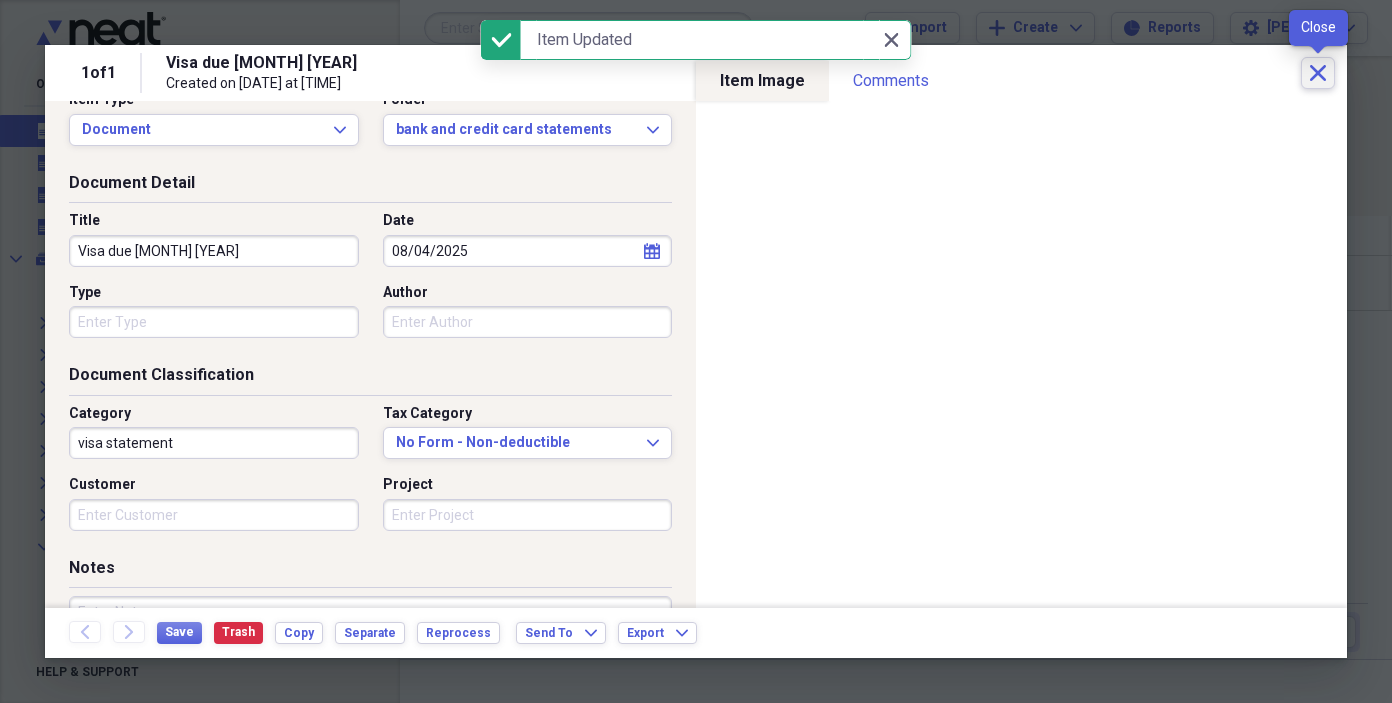 click 